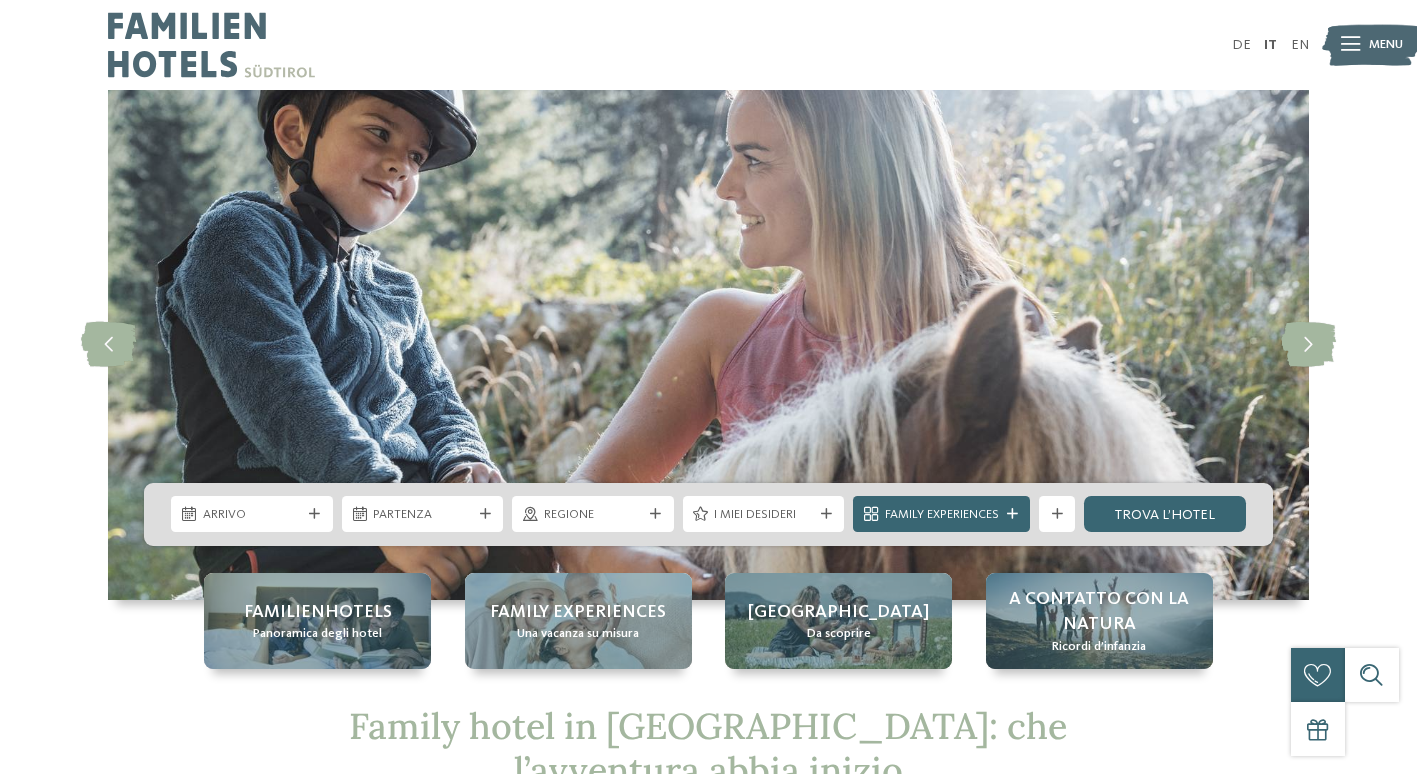 scroll, scrollTop: 0, scrollLeft: 0, axis: both 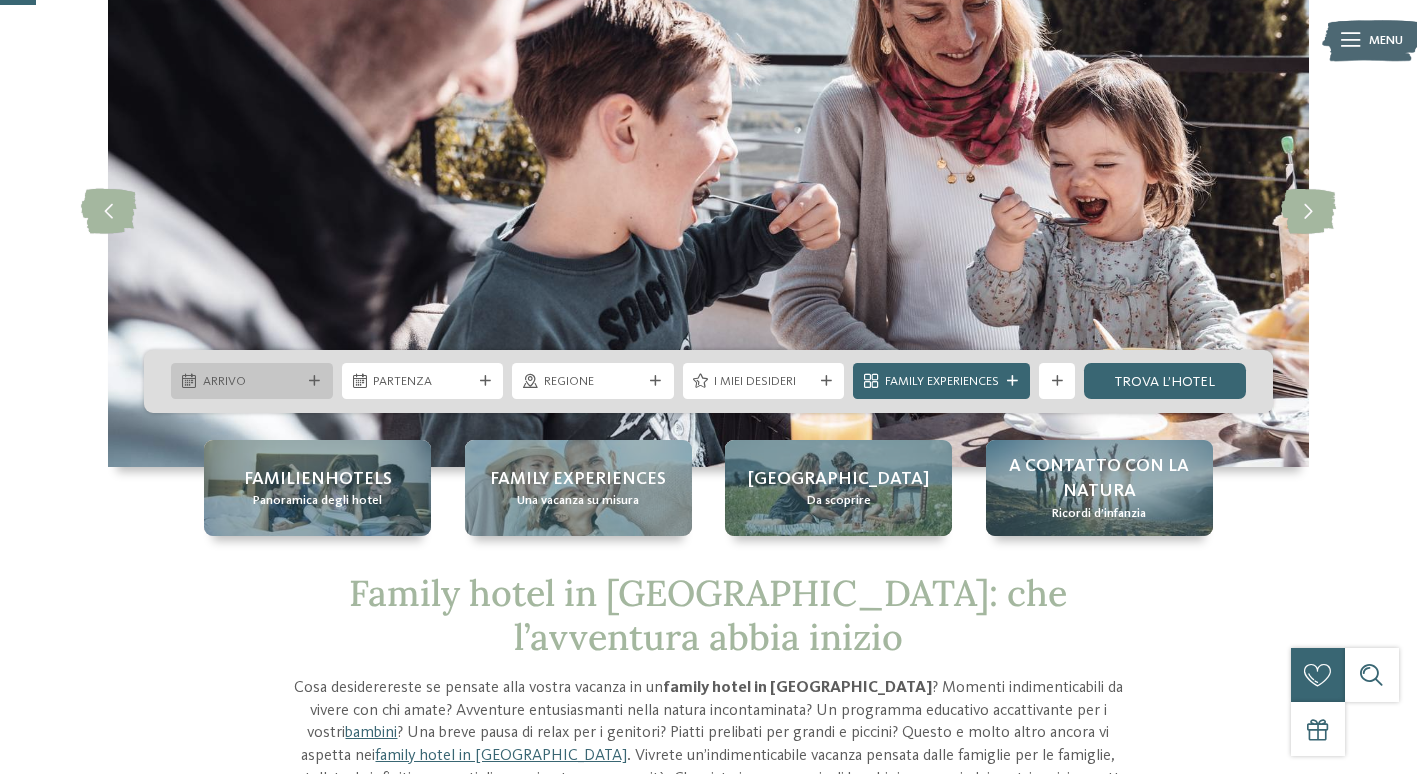 click on "Arrivo" at bounding box center (252, 382) 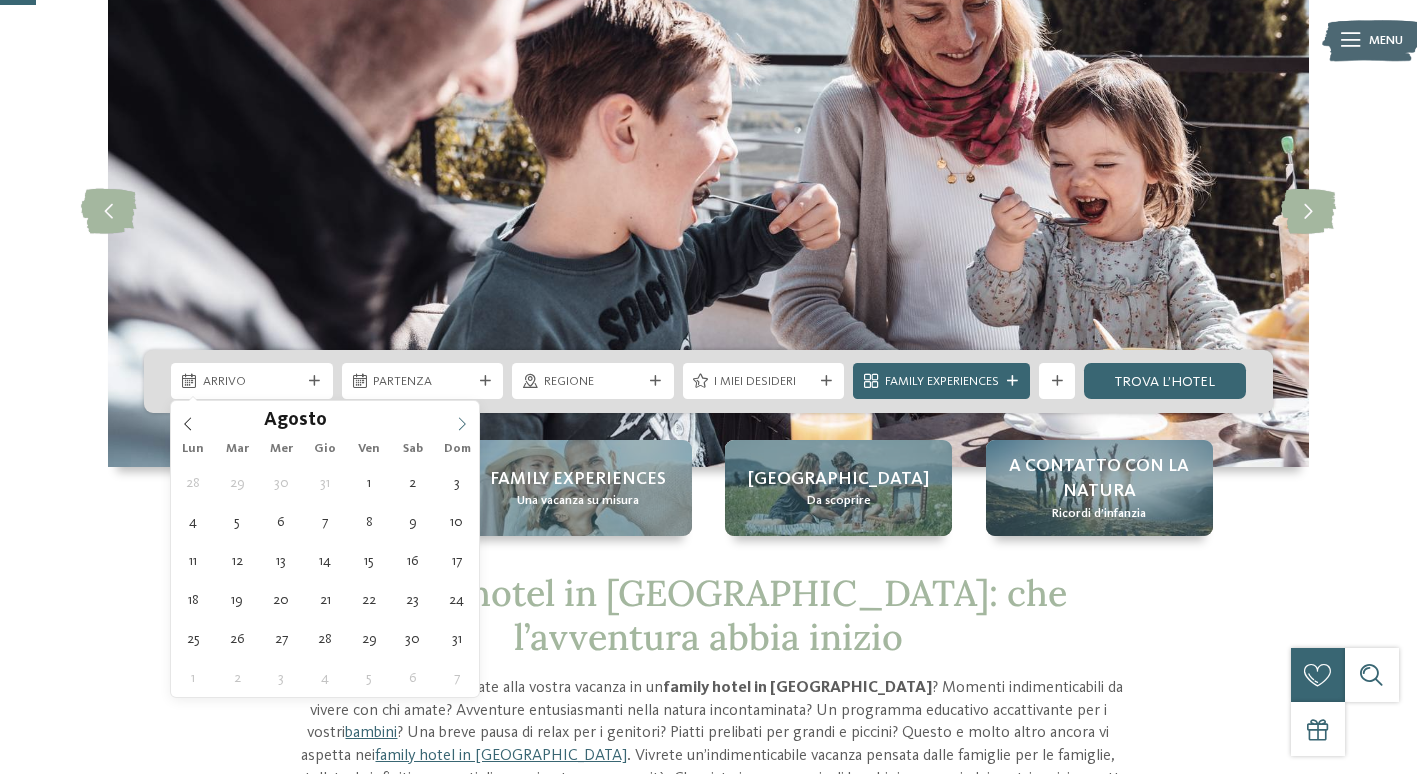 click 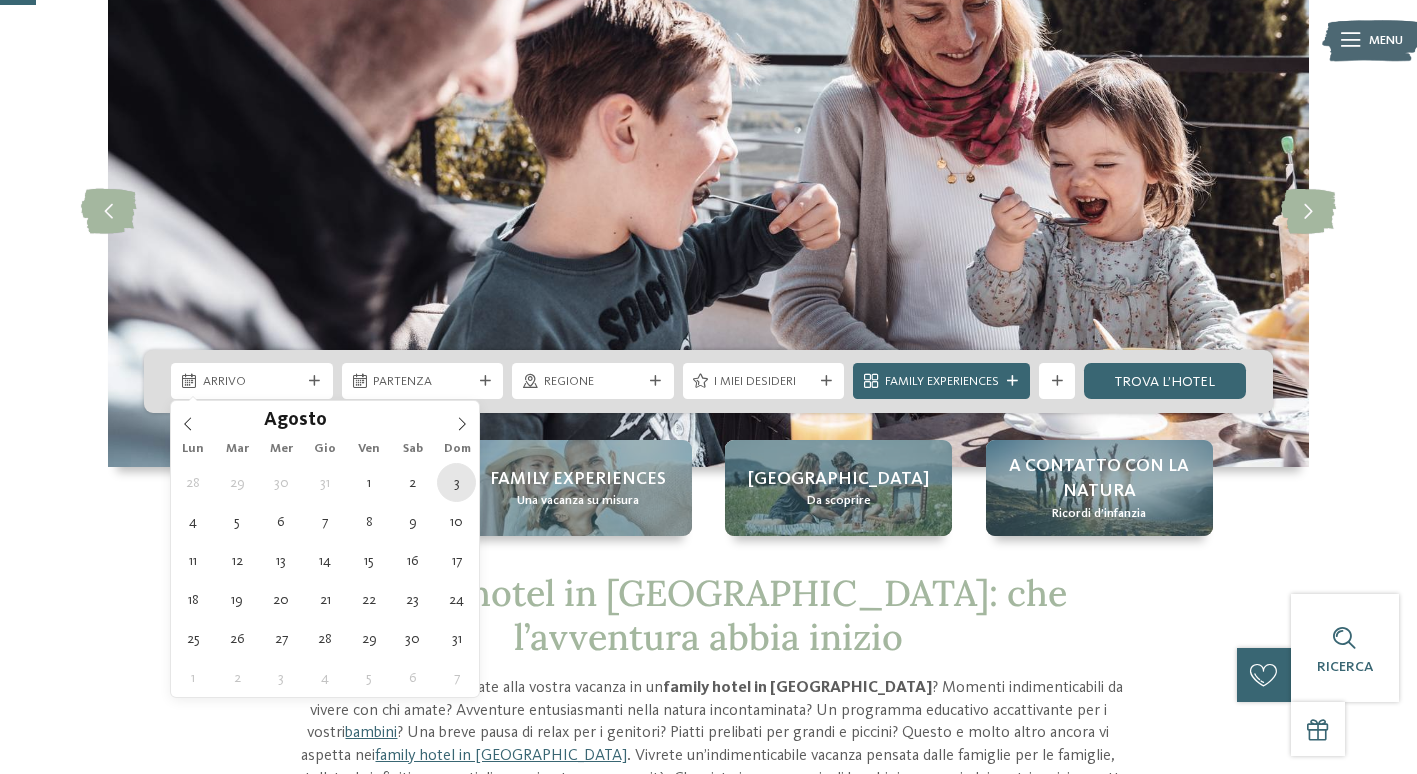 type on "[DATE]" 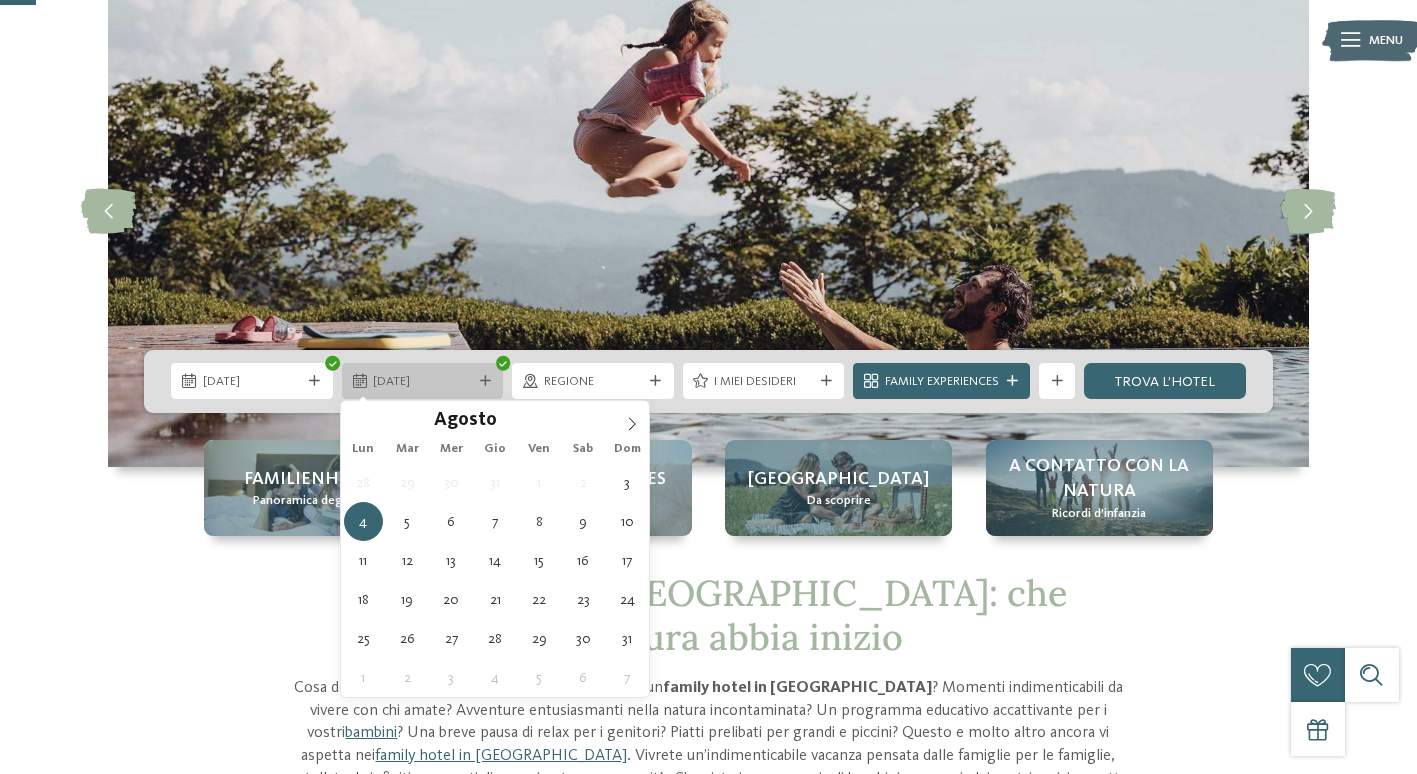 click on "[DATE]" at bounding box center [422, 382] 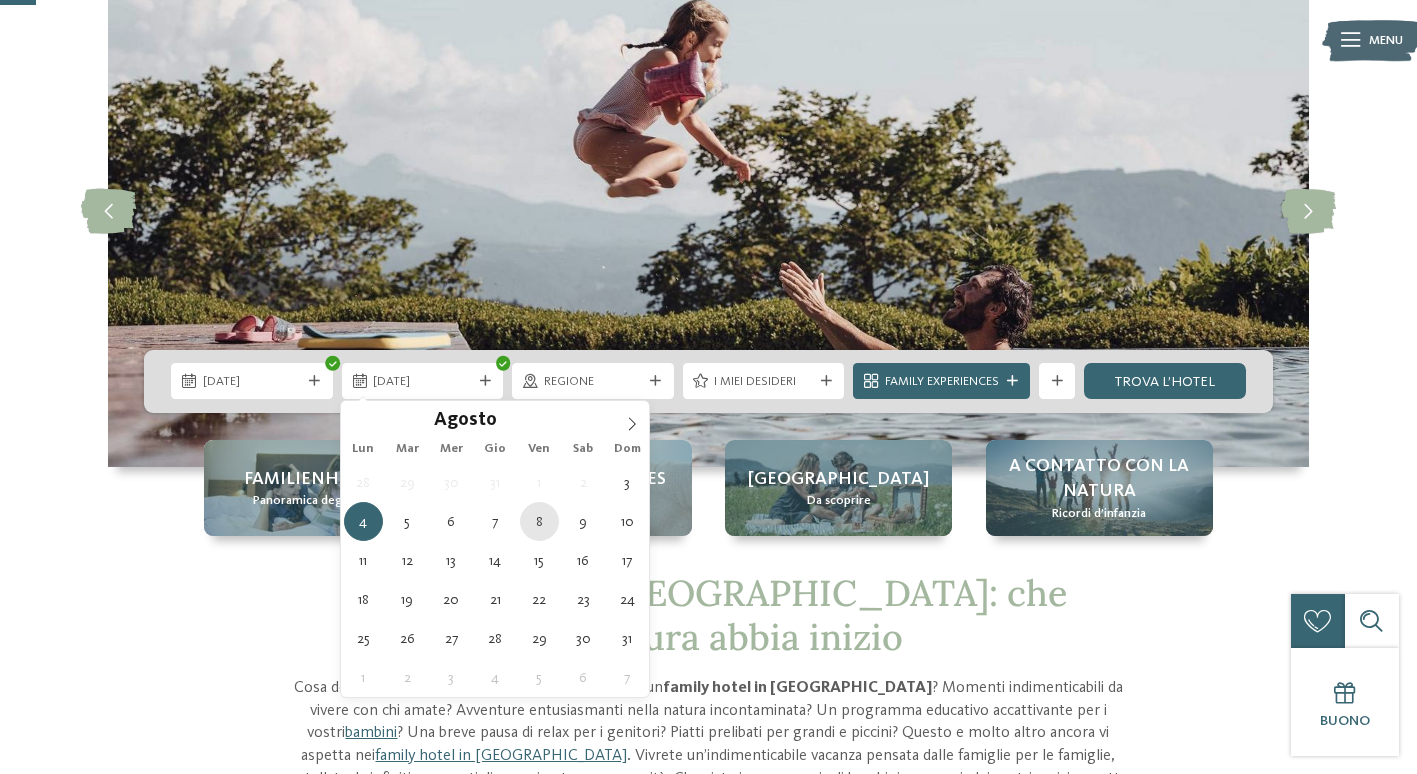 type on "[DATE]" 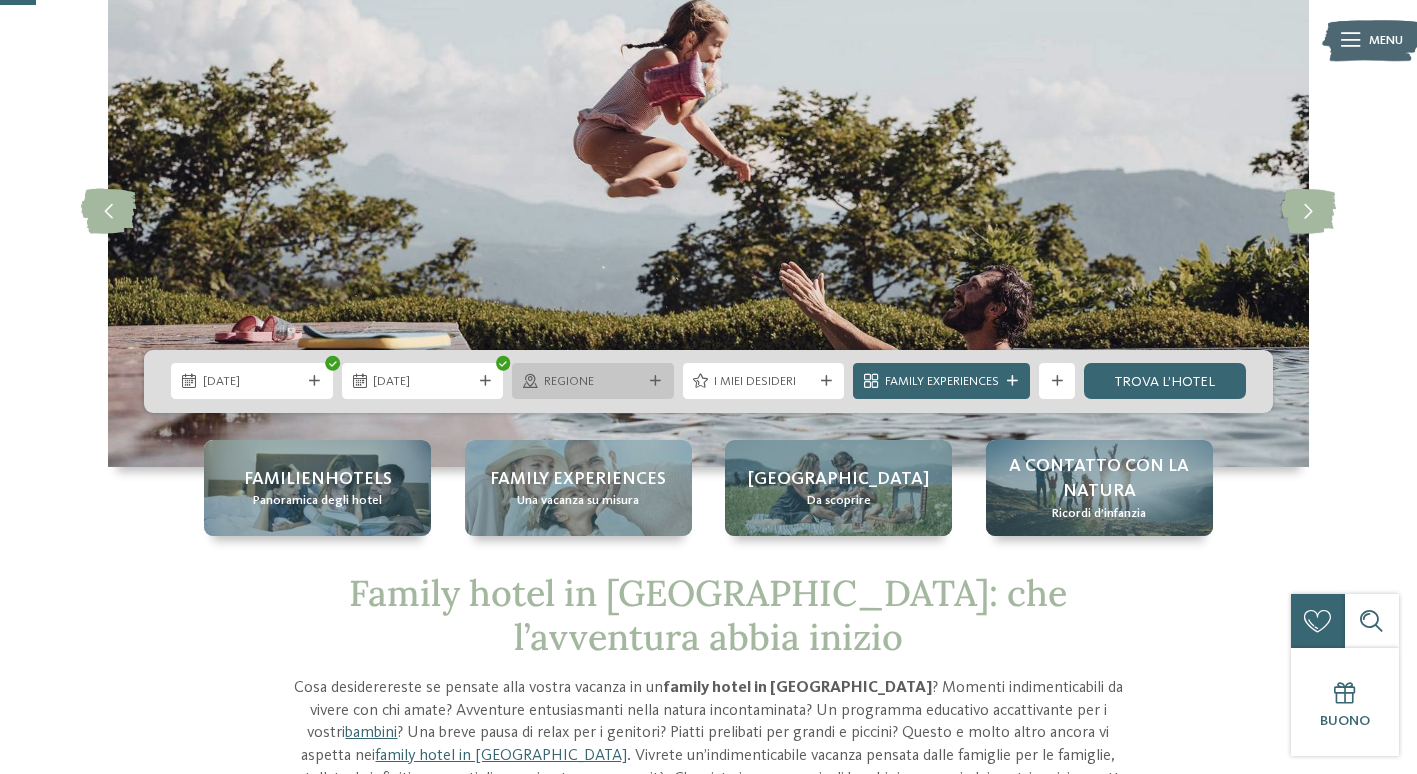 click on "Regione" at bounding box center [593, 382] 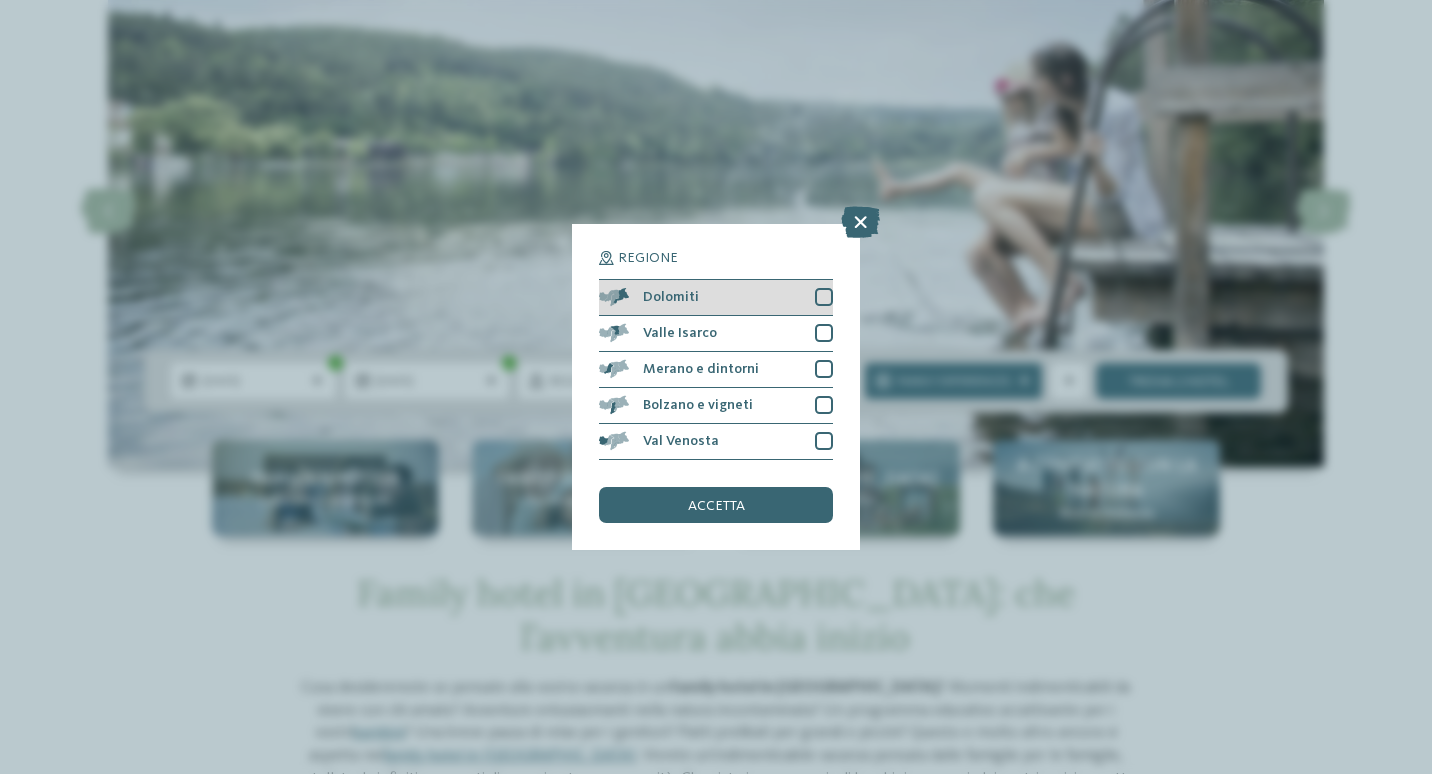 click on "Dolomiti" at bounding box center (716, 298) 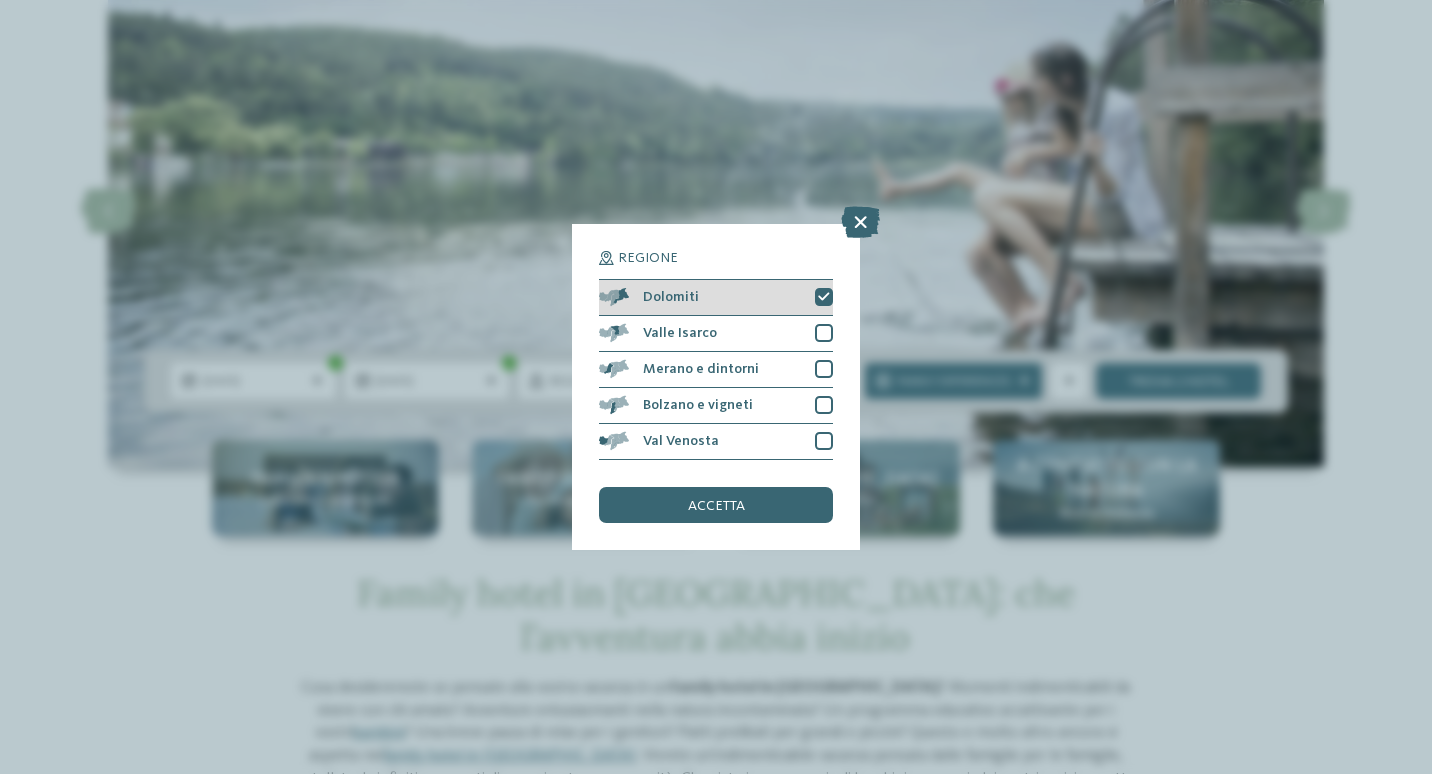 click on "Dolomiti" at bounding box center (716, 298) 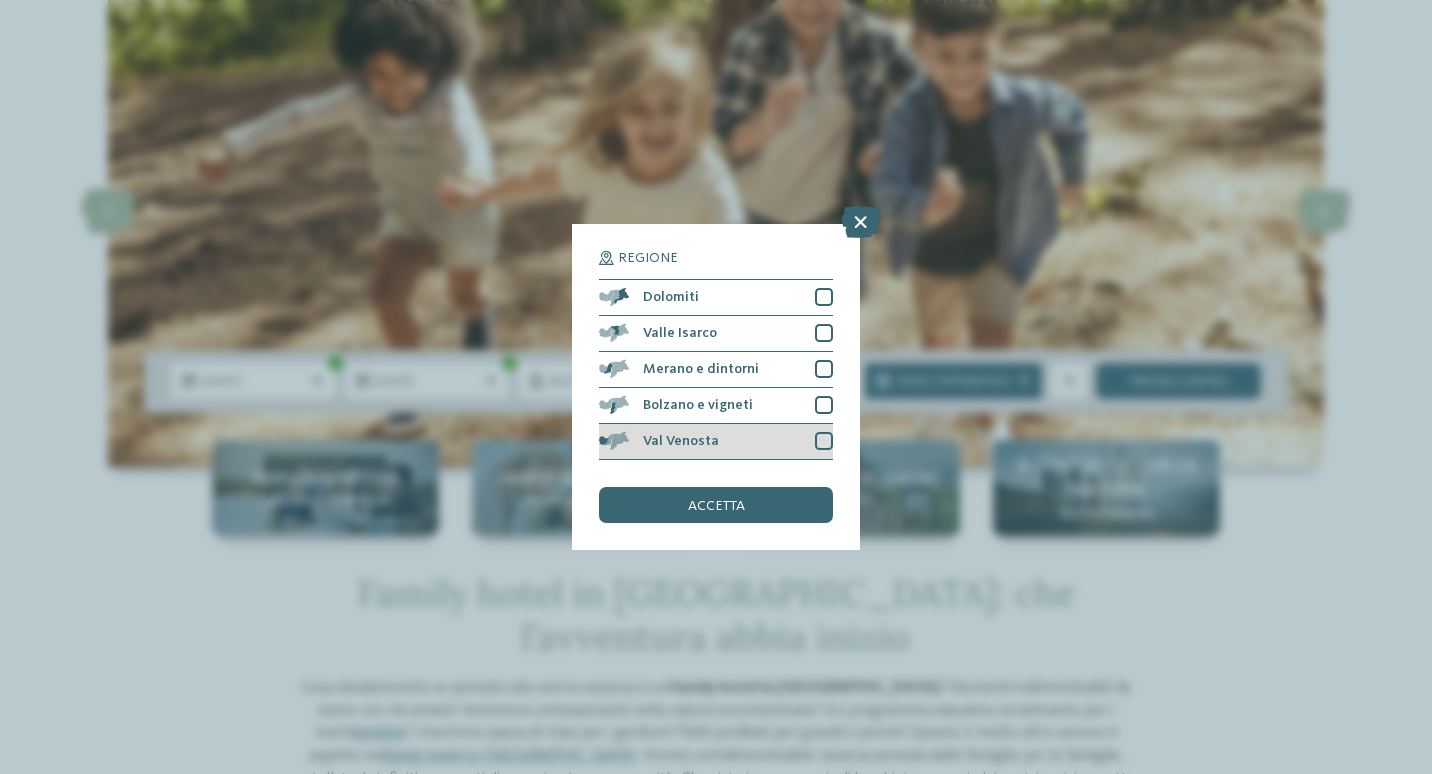 click on "Val Venosta" at bounding box center (681, 441) 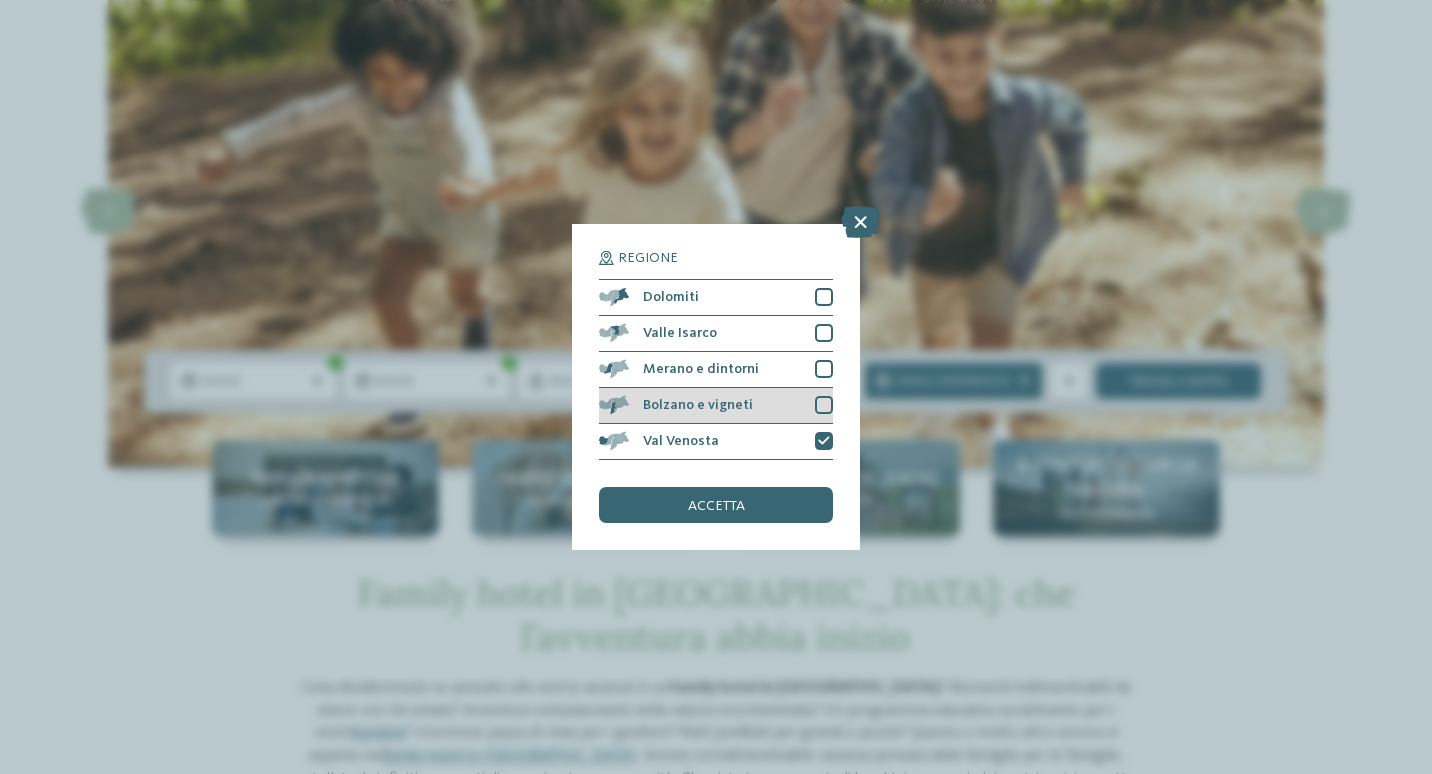 click on "Bolzano e vigneti" at bounding box center (698, 405) 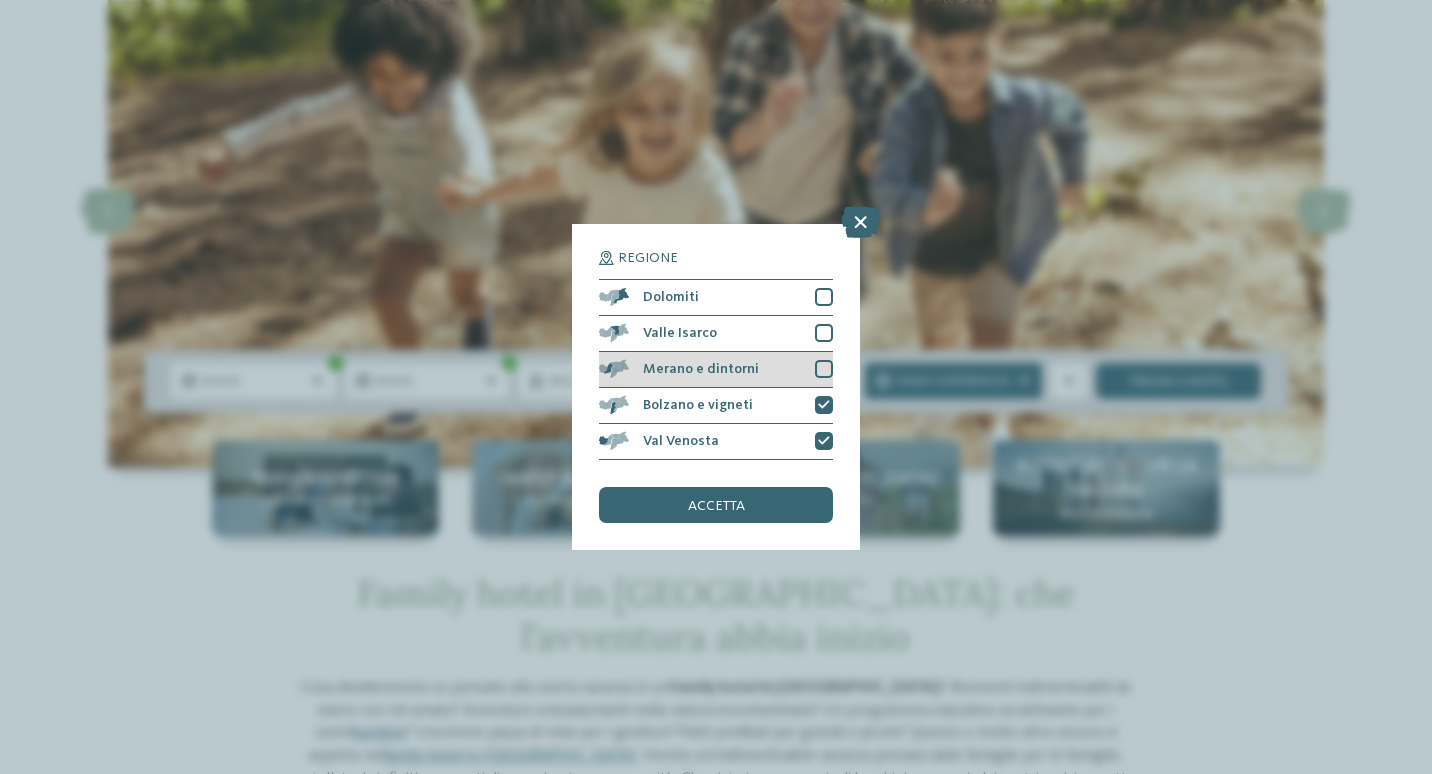 click on "Merano e dintorni" at bounding box center (716, 370) 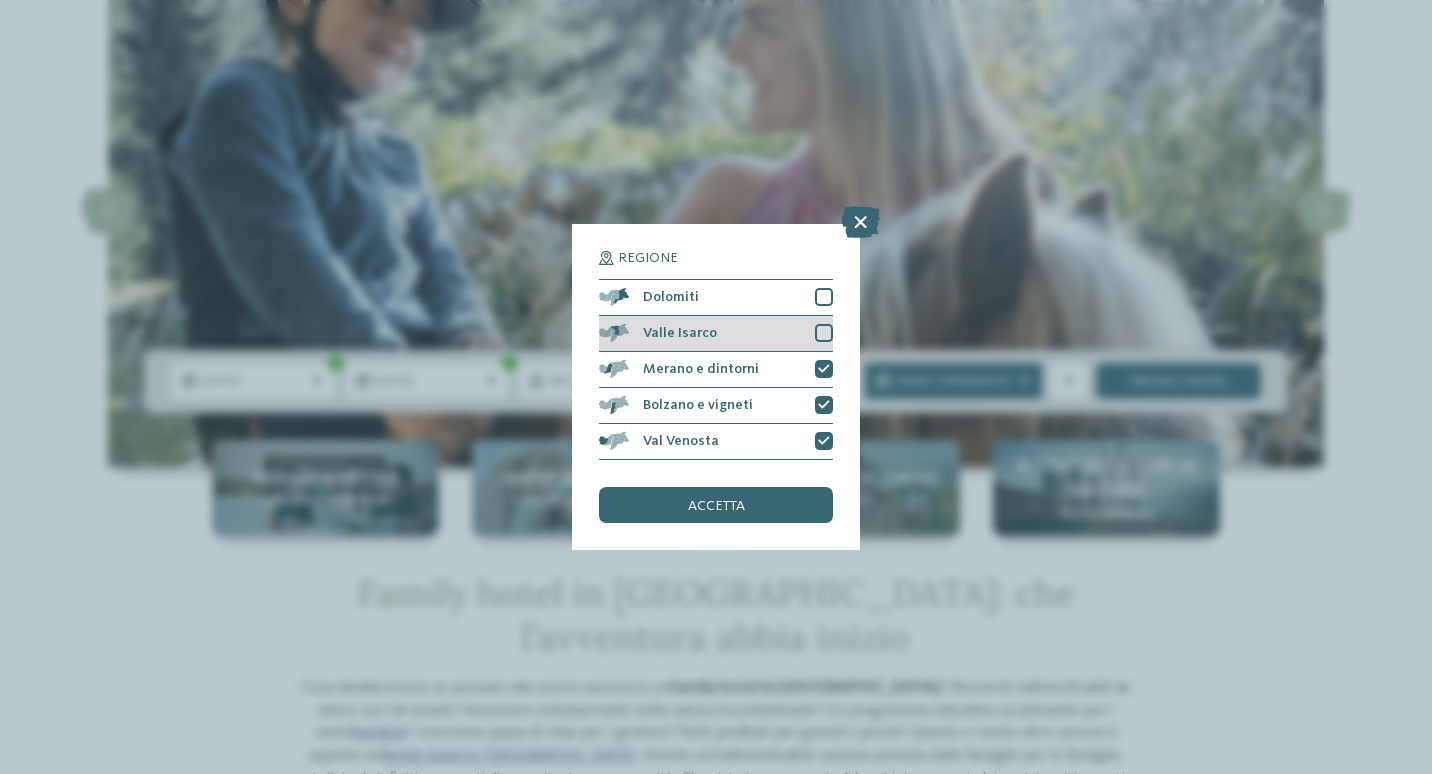 click on "Valle Isarco" at bounding box center (716, 334) 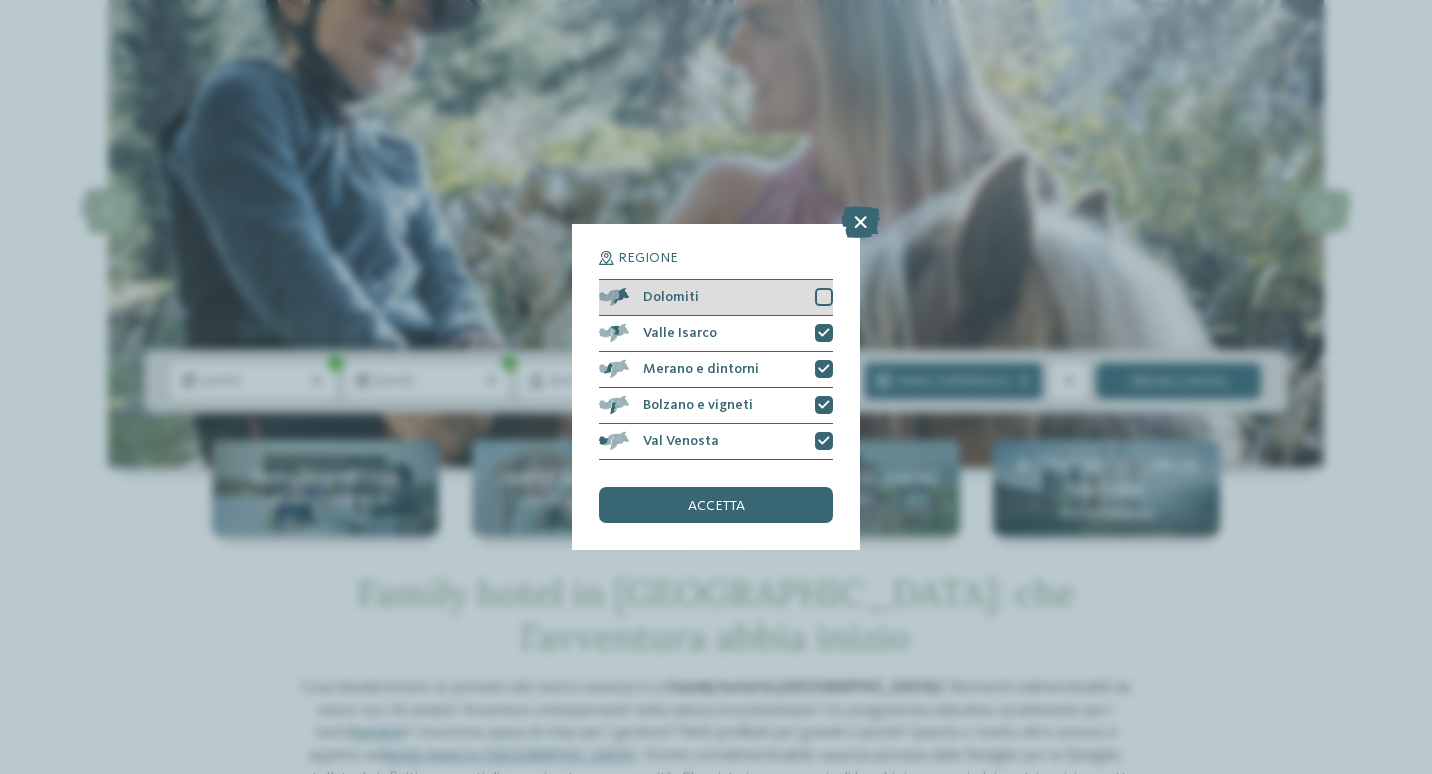click on "Dolomiti" at bounding box center (716, 298) 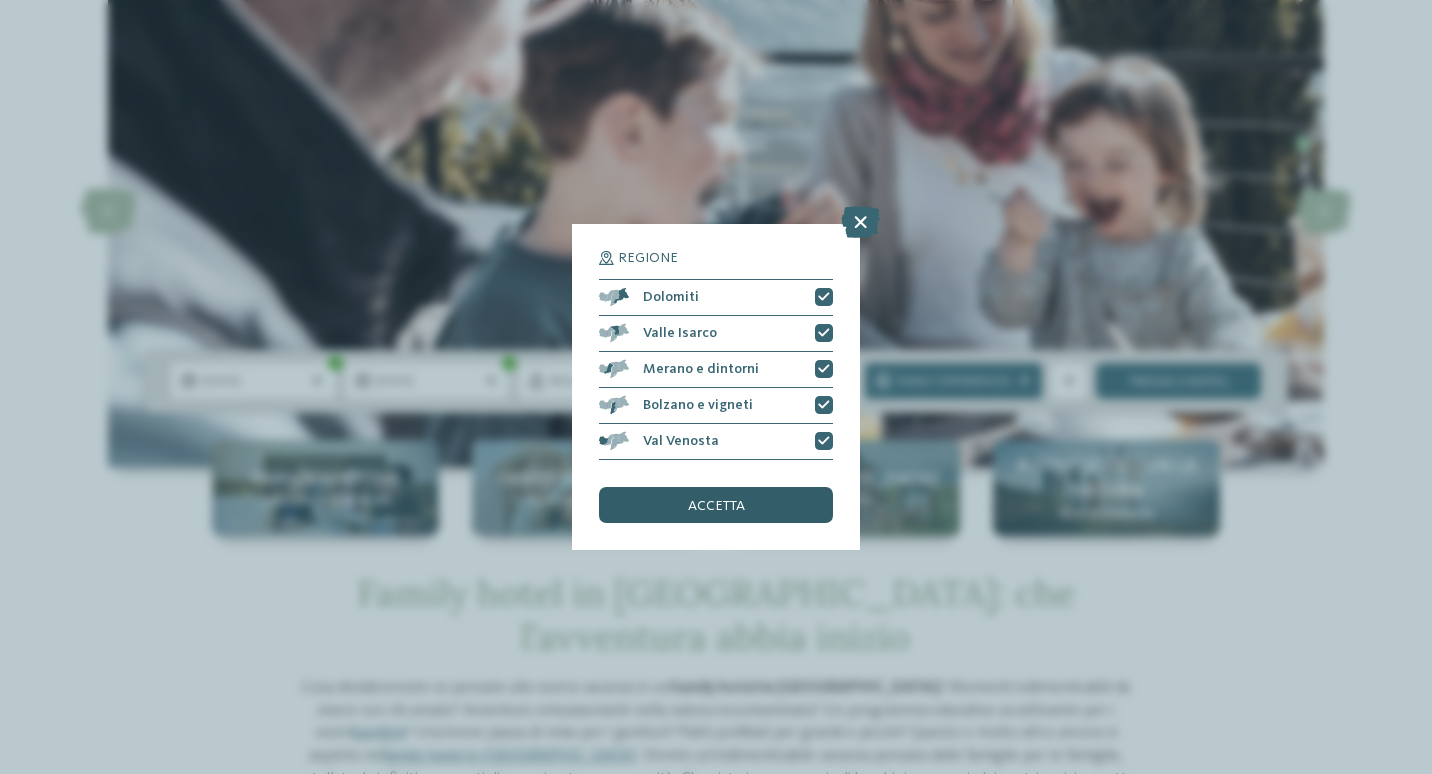 click on "accetta" at bounding box center [716, 505] 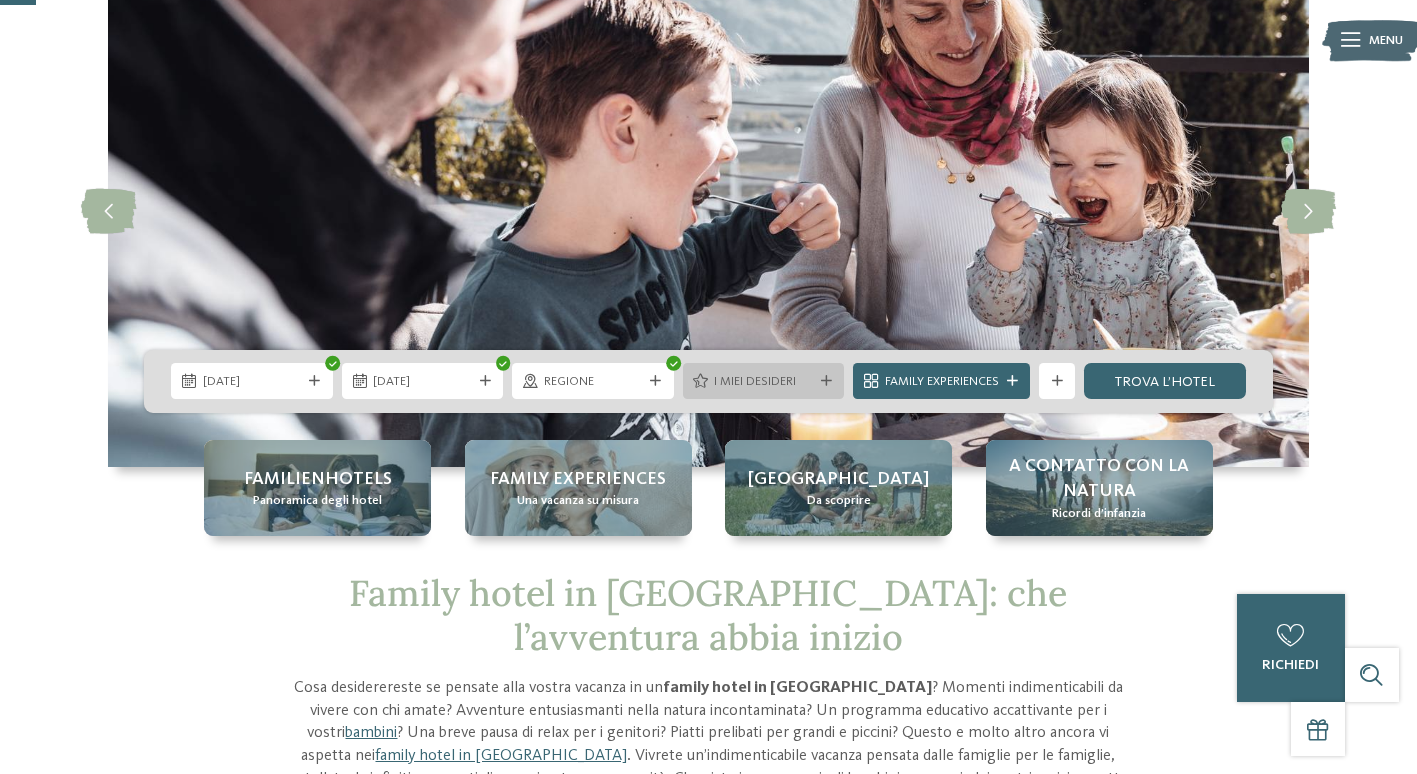 click on "I miei desideri" at bounding box center (763, 382) 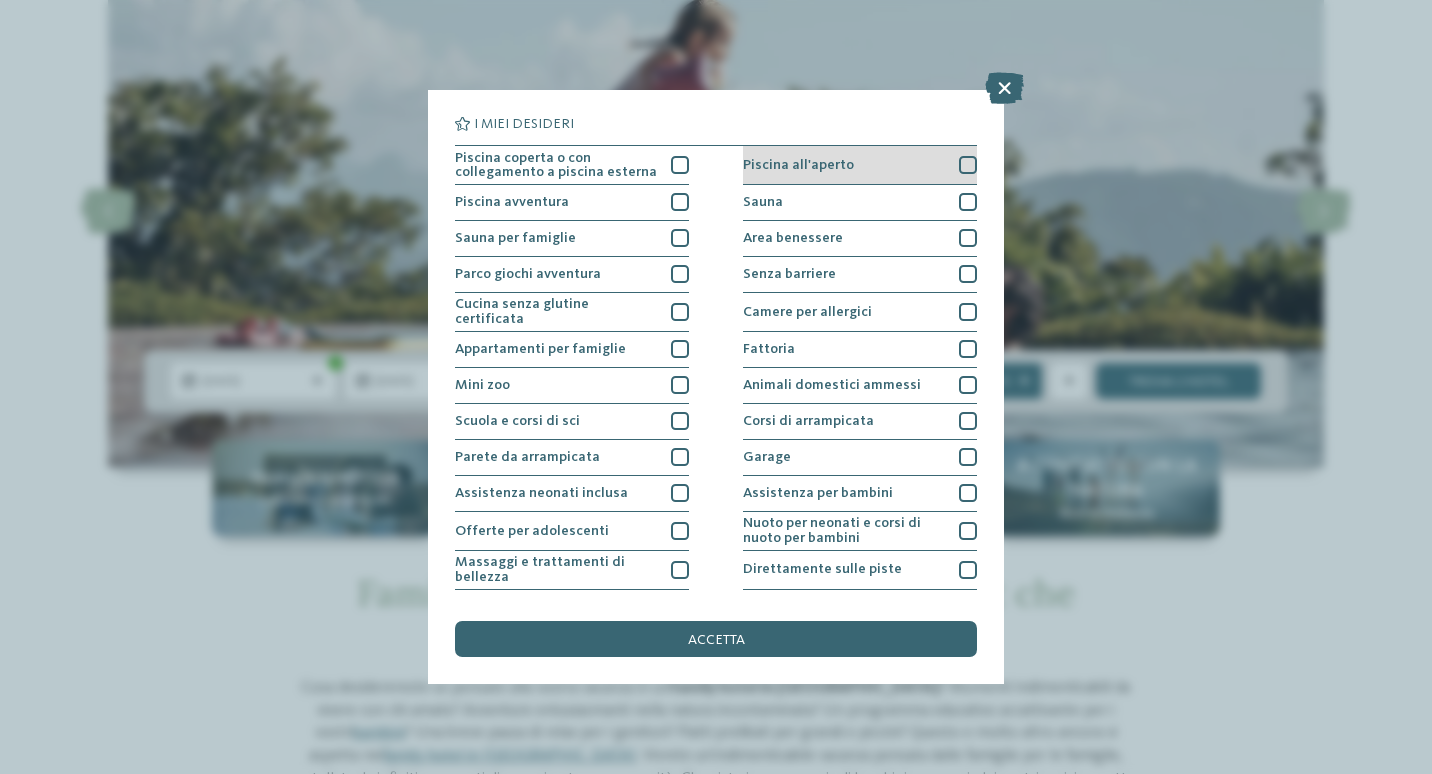 click on "Piscina all'aperto" at bounding box center (798, 165) 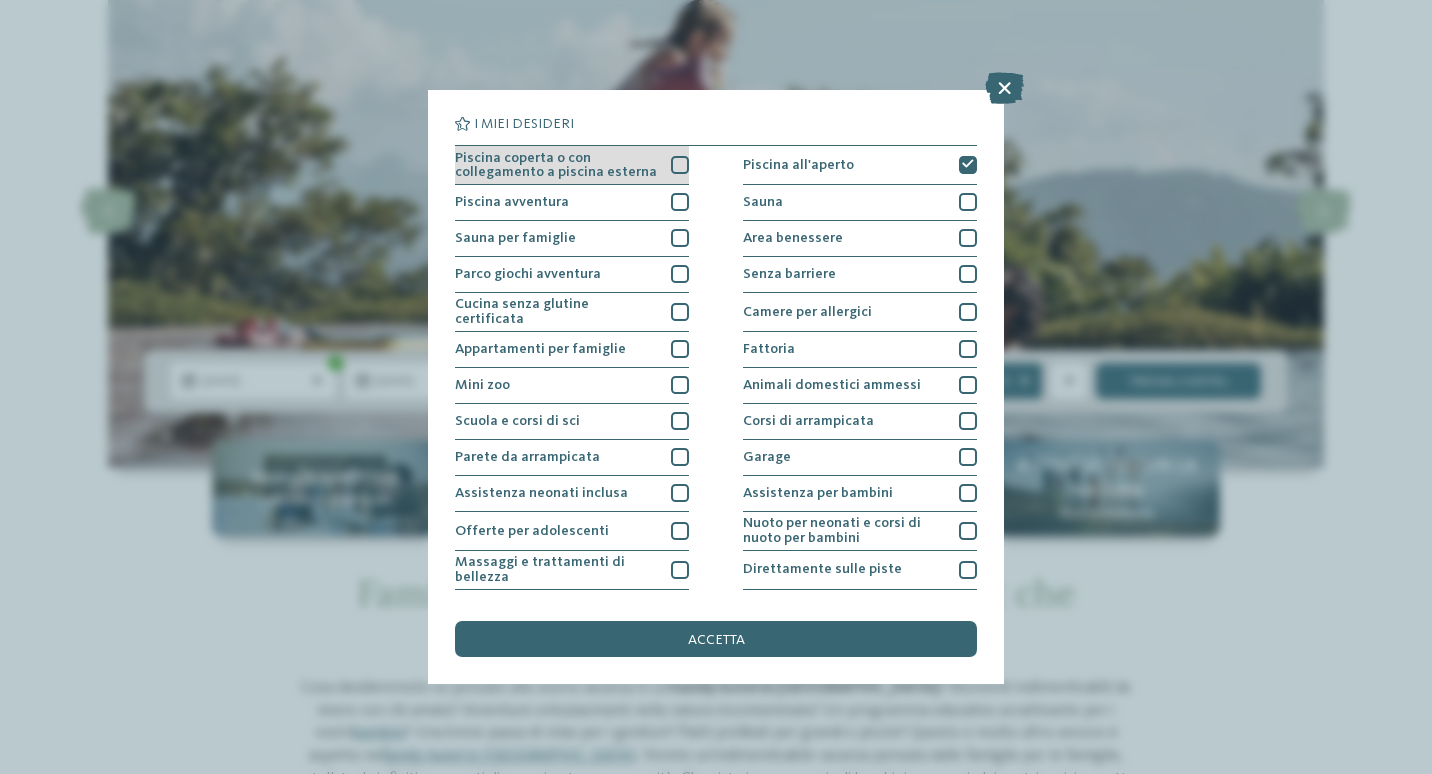 click on "Piscina coperta o con collegamento a piscina esterna" at bounding box center [556, 165] 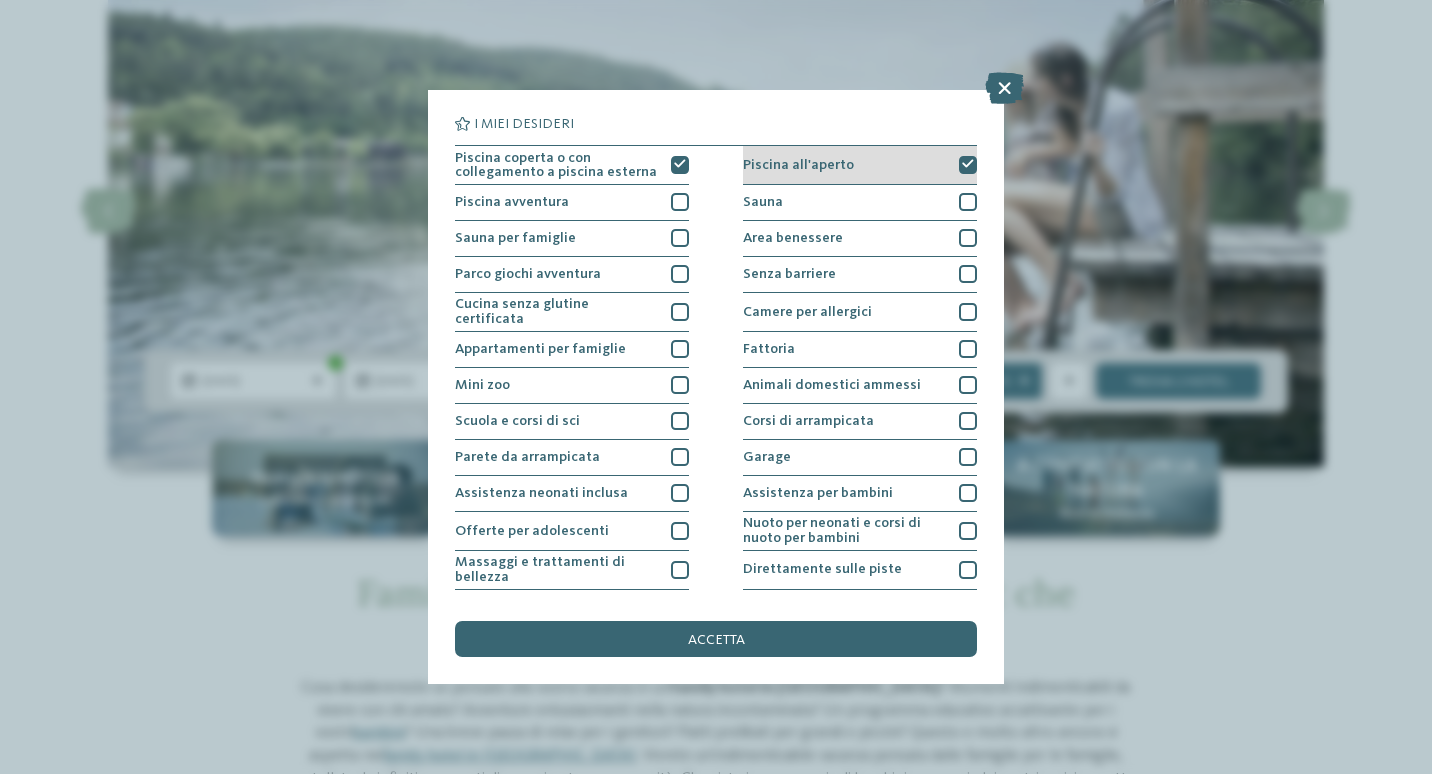click on "Piscina all'aperto" at bounding box center (798, 165) 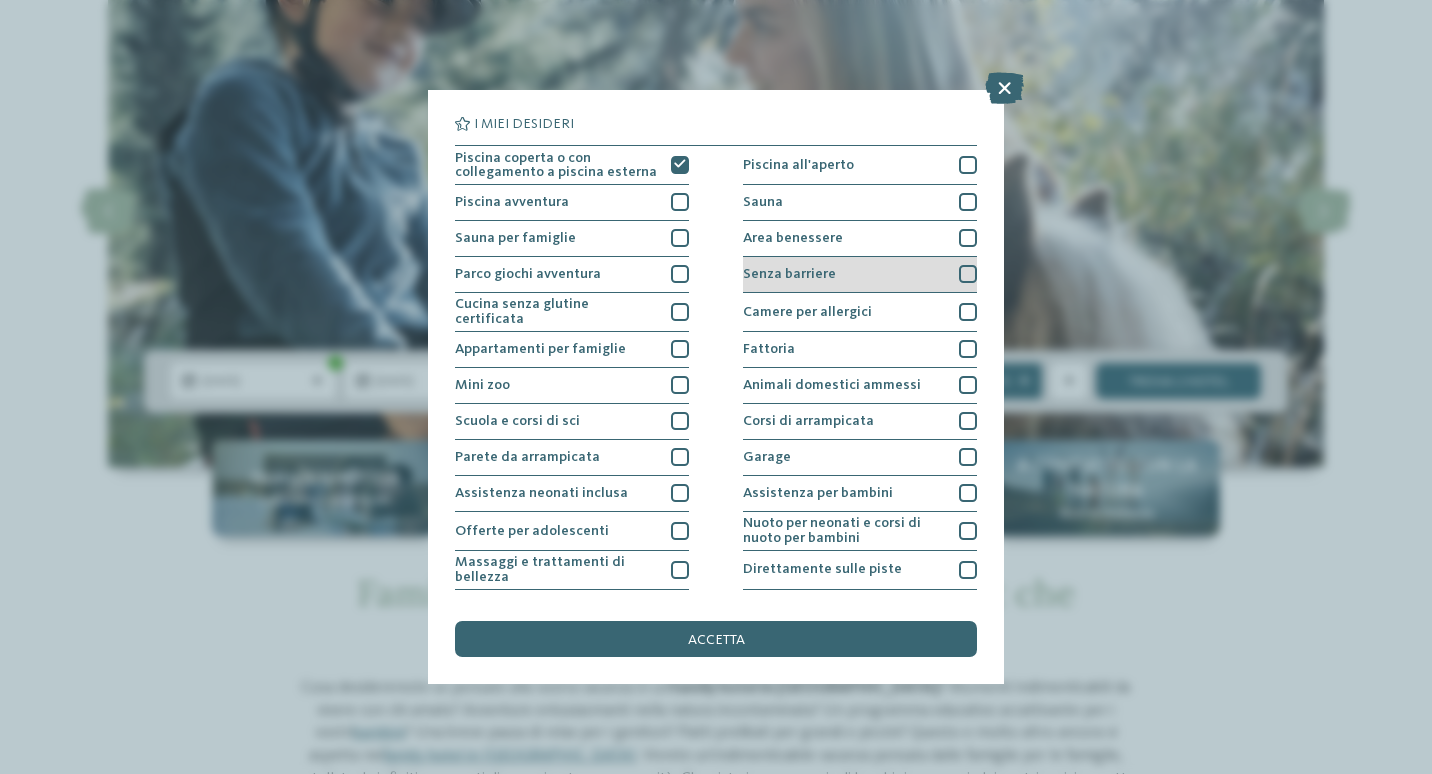 click on "Assistenza per bambini" at bounding box center [818, 493] 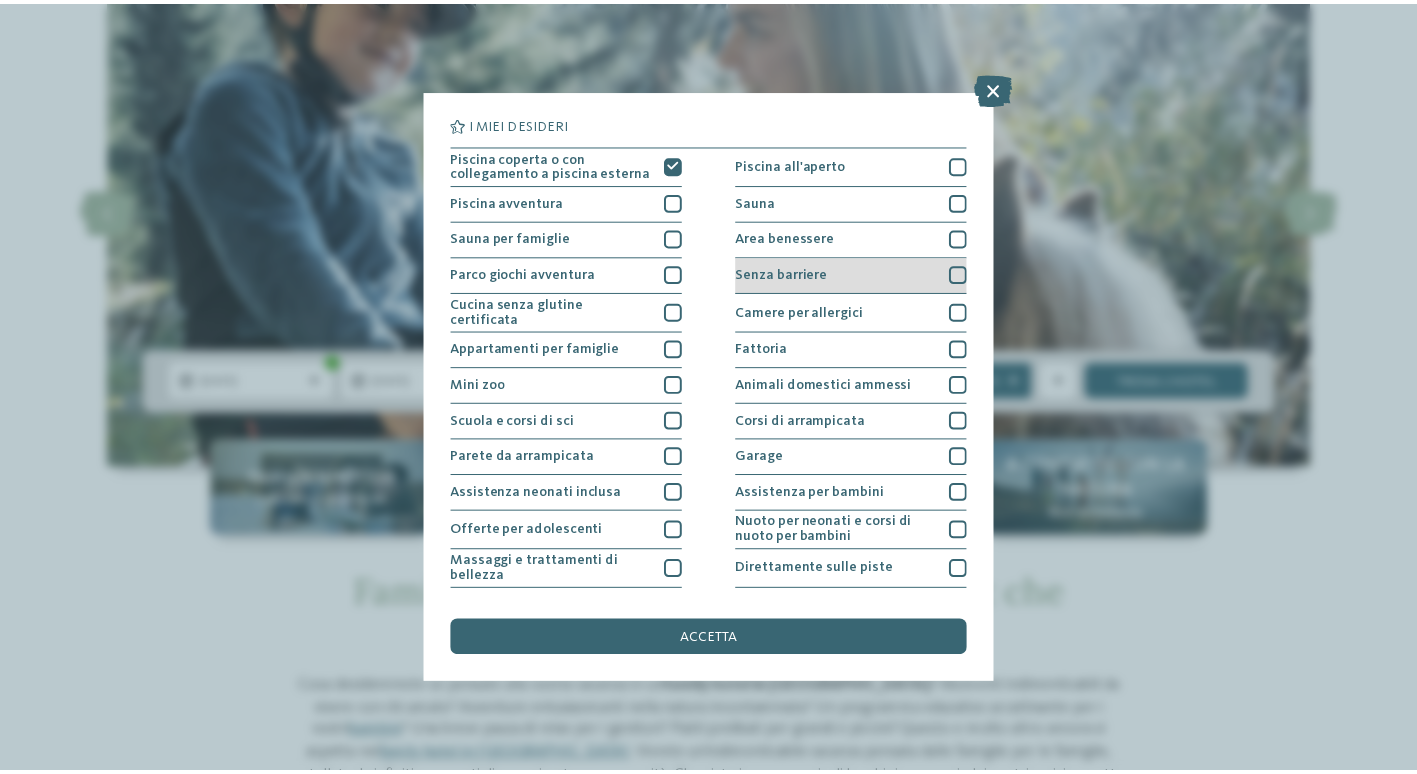 click on "trova l’hotel" at bounding box center [1178, 381] 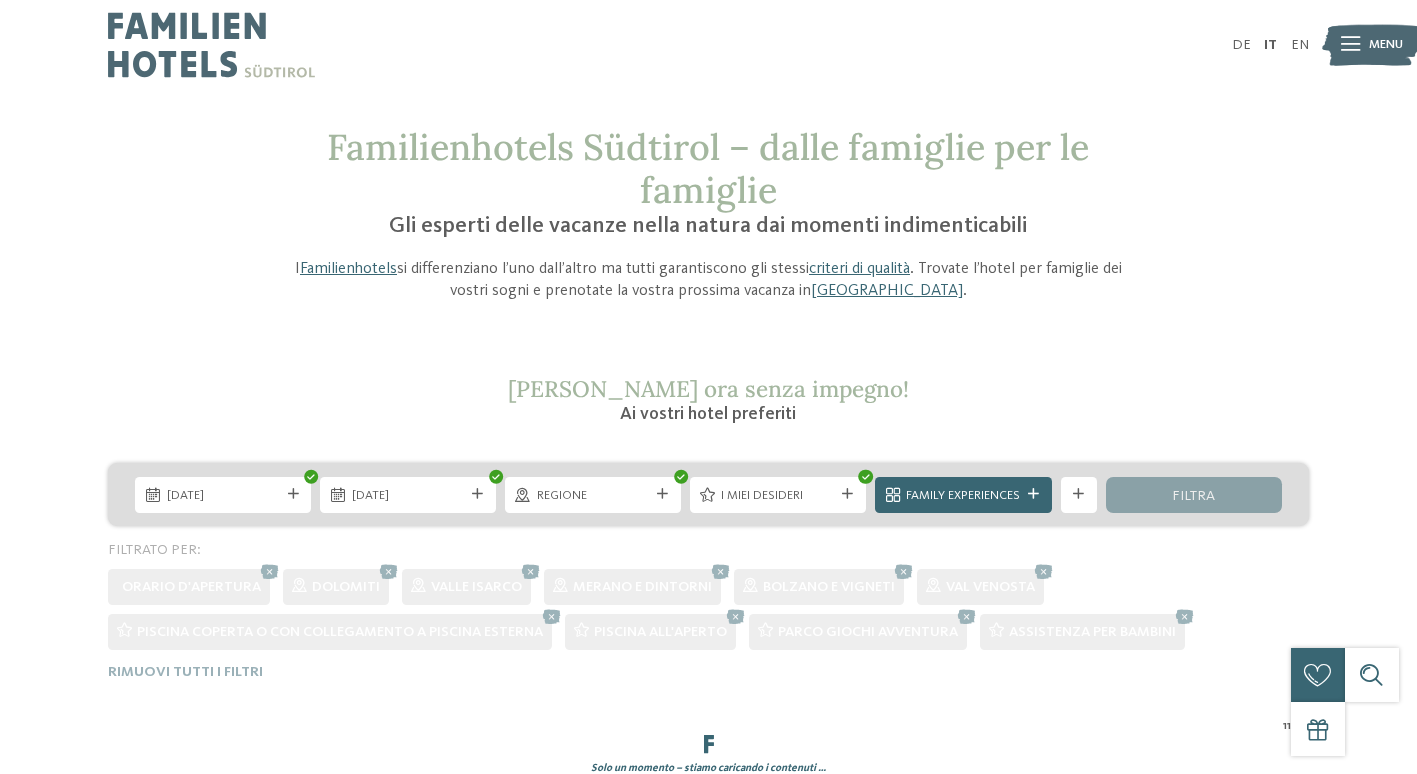scroll, scrollTop: 431, scrollLeft: 0, axis: vertical 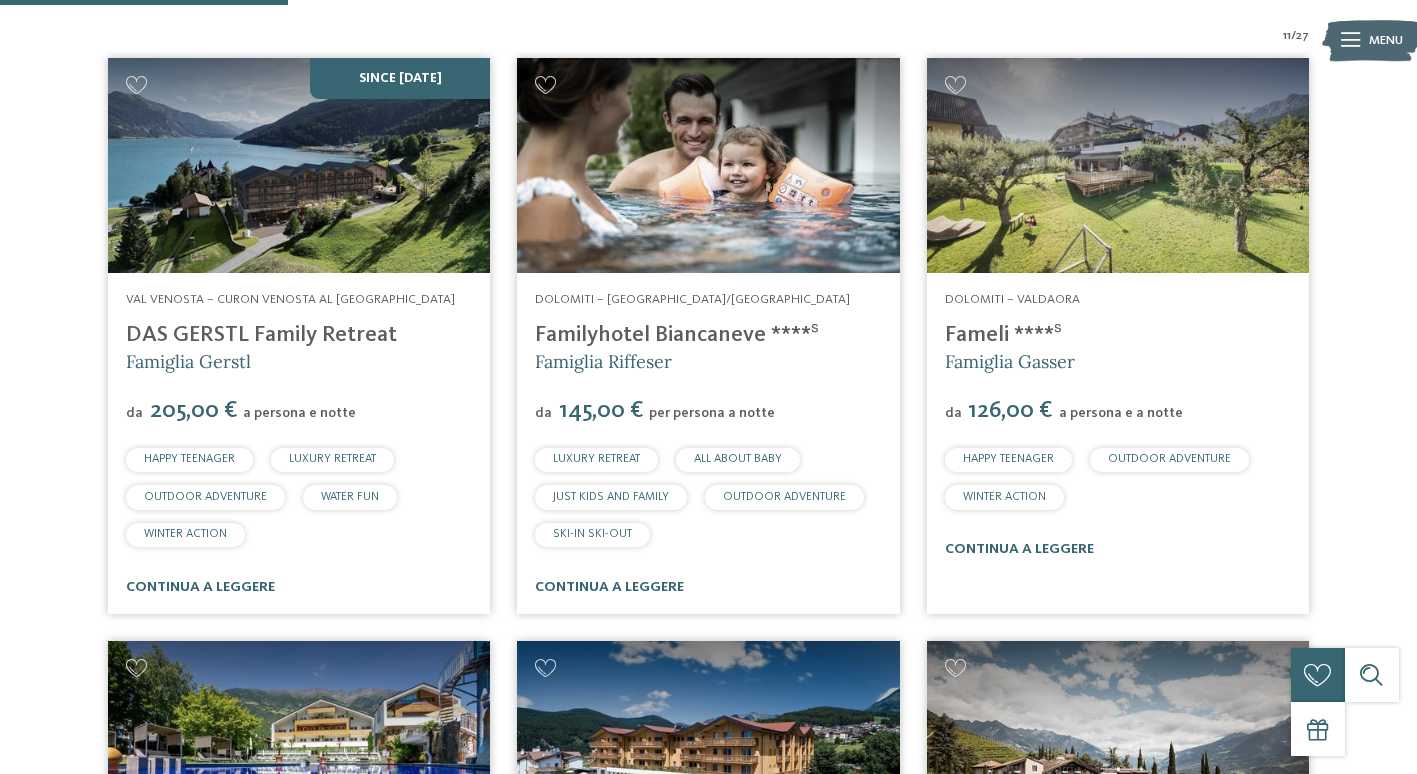 click at bounding box center (1118, 165) 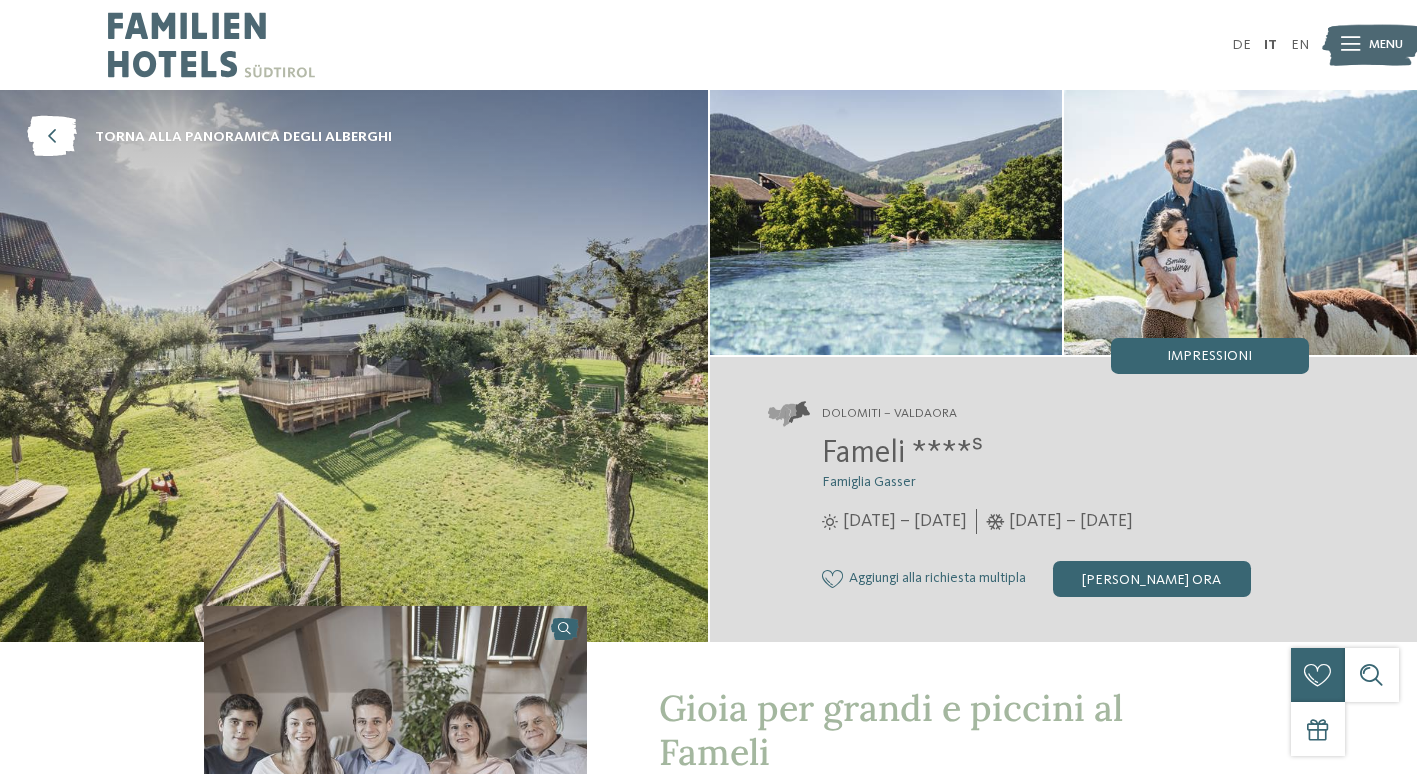 scroll, scrollTop: 0, scrollLeft: 0, axis: both 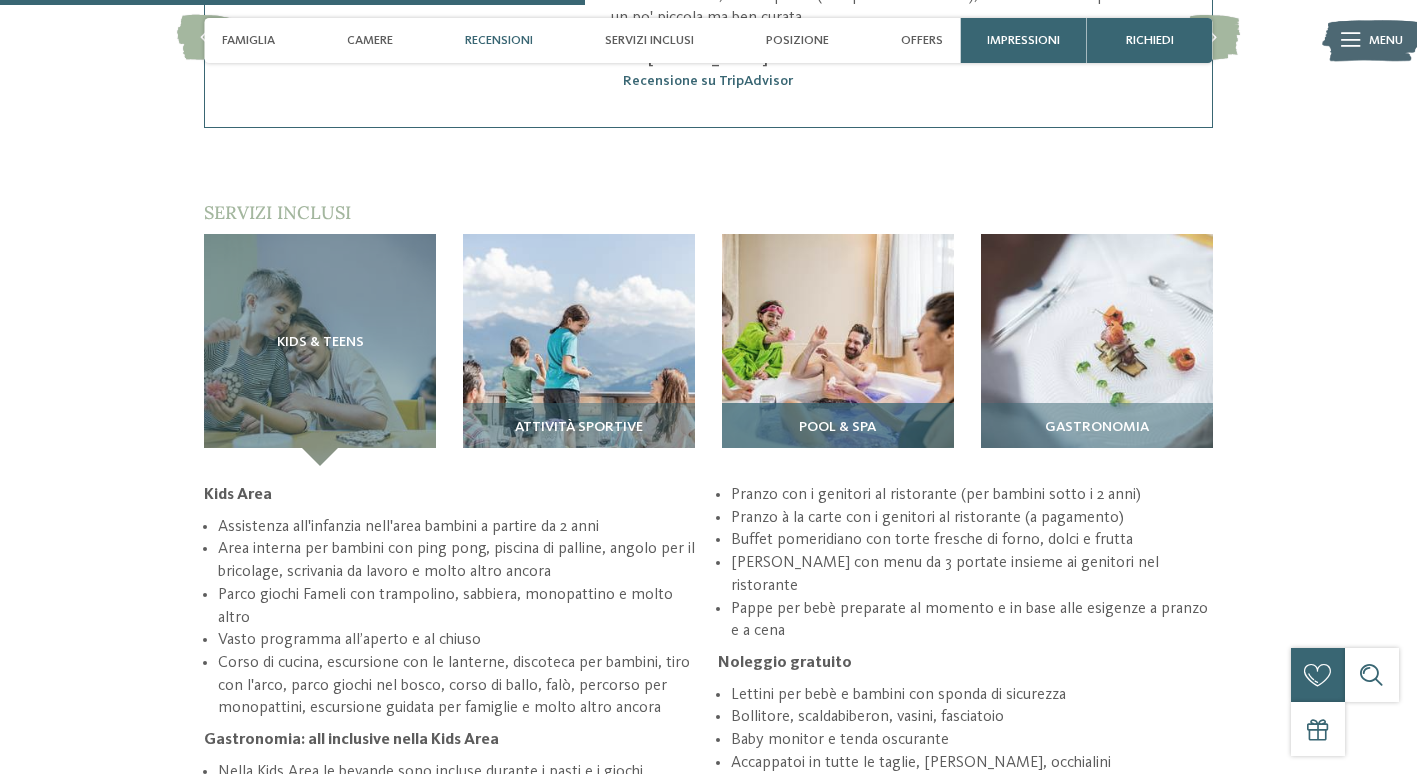 click at bounding box center (838, 350) 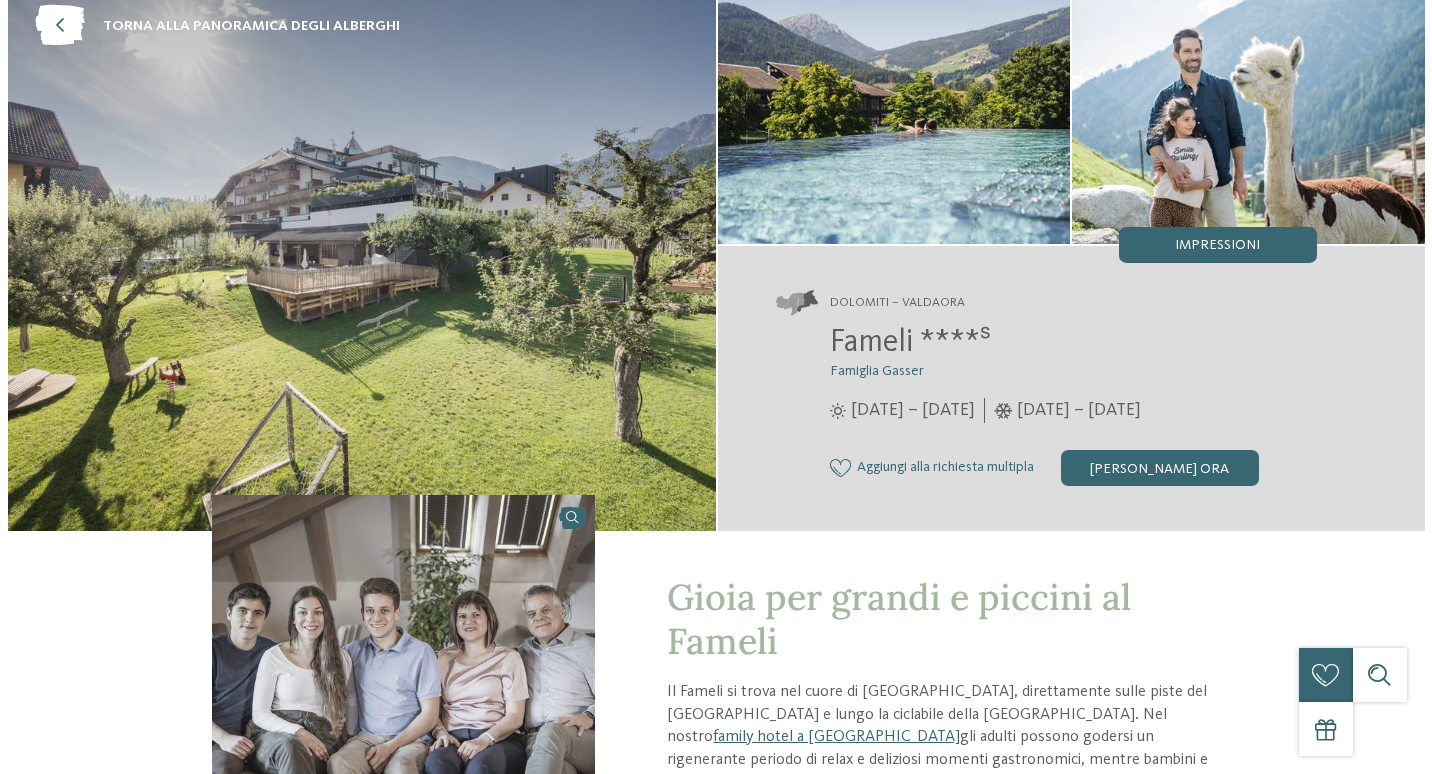 scroll, scrollTop: 0, scrollLeft: 0, axis: both 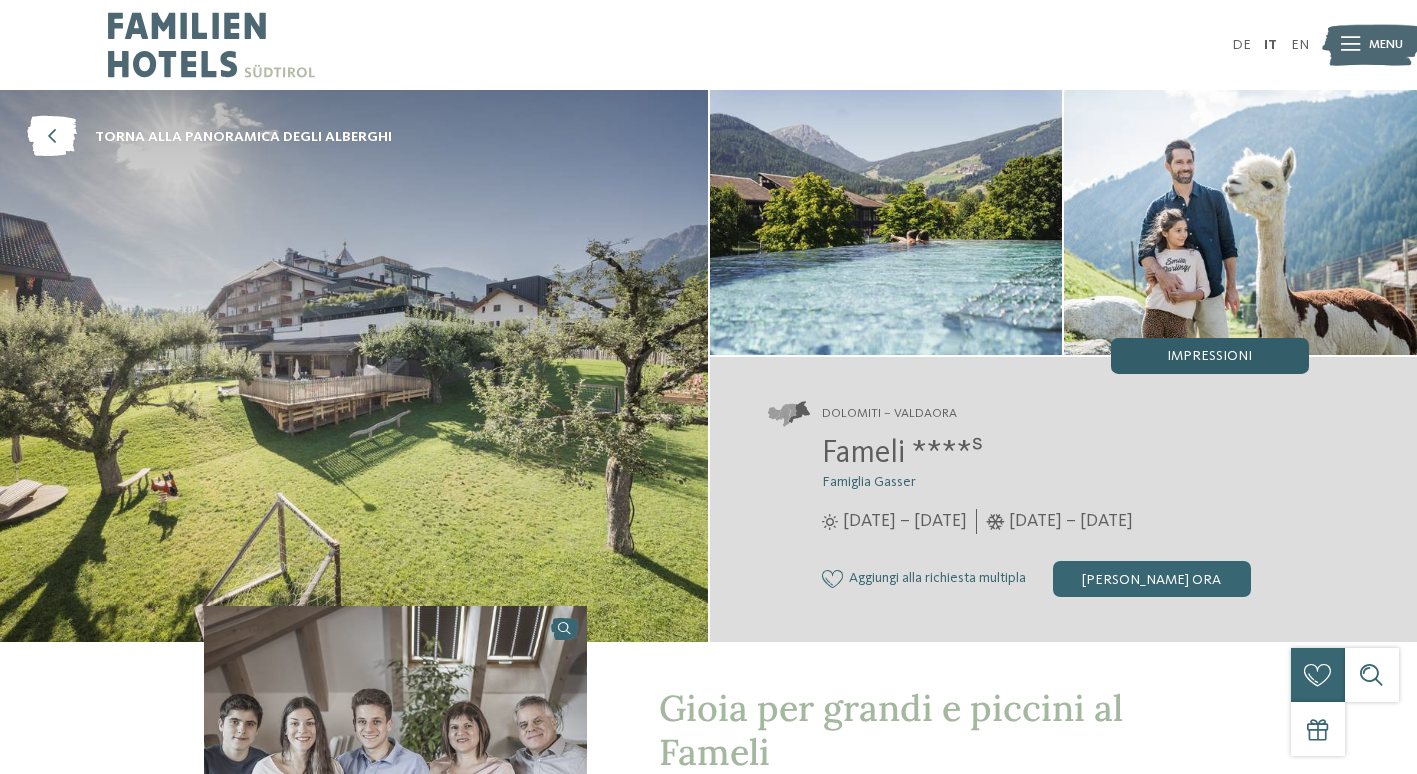 click on "Impressioni" at bounding box center [1209, 356] 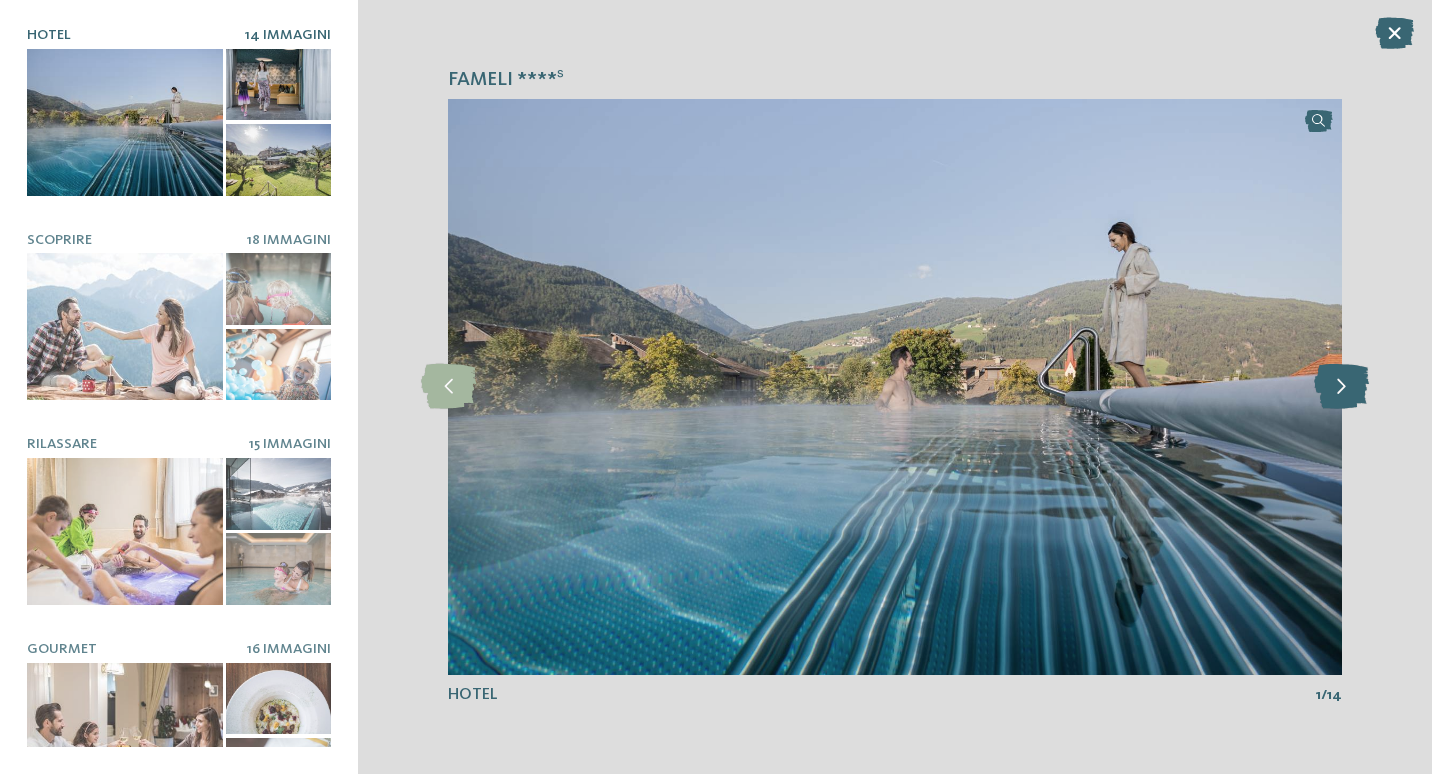 click at bounding box center [1341, 386] 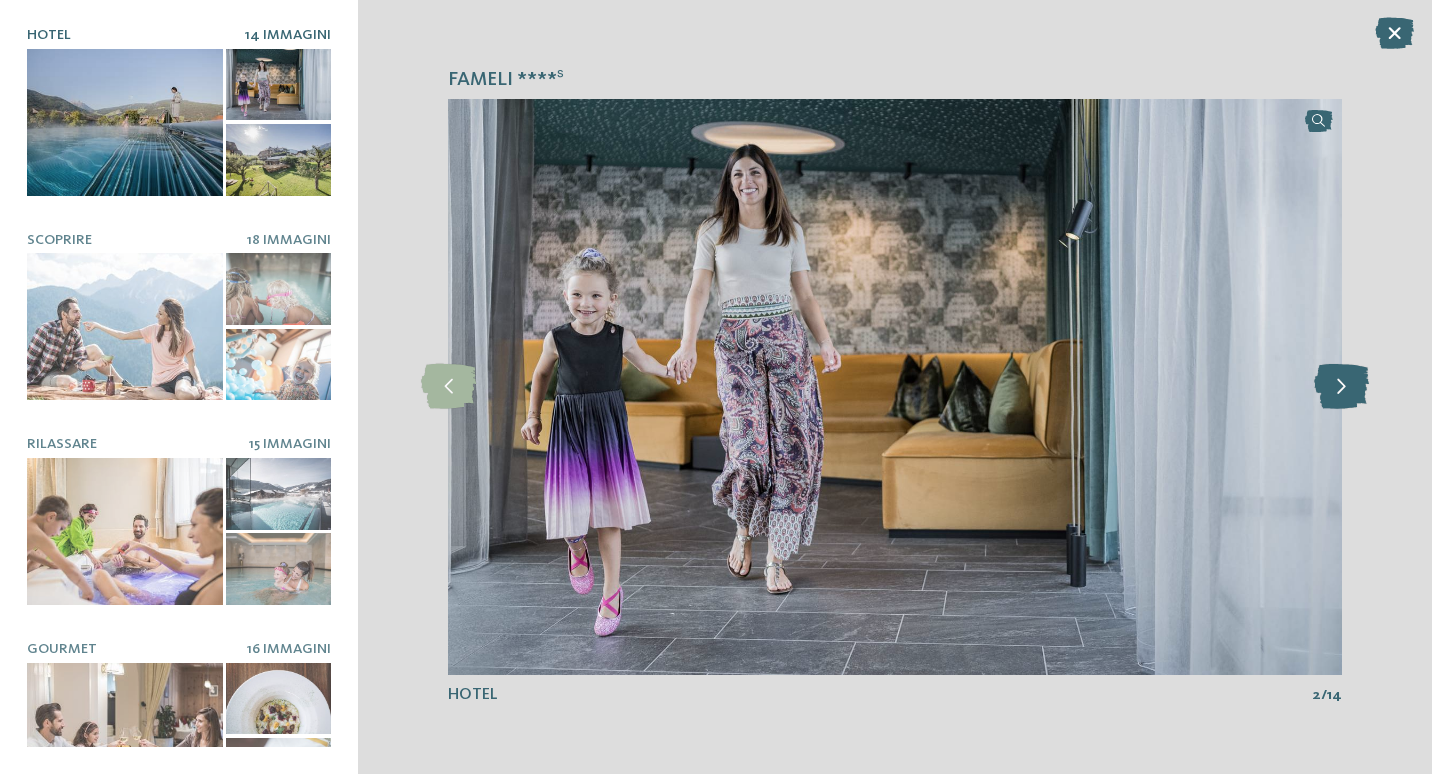 click at bounding box center [1341, 386] 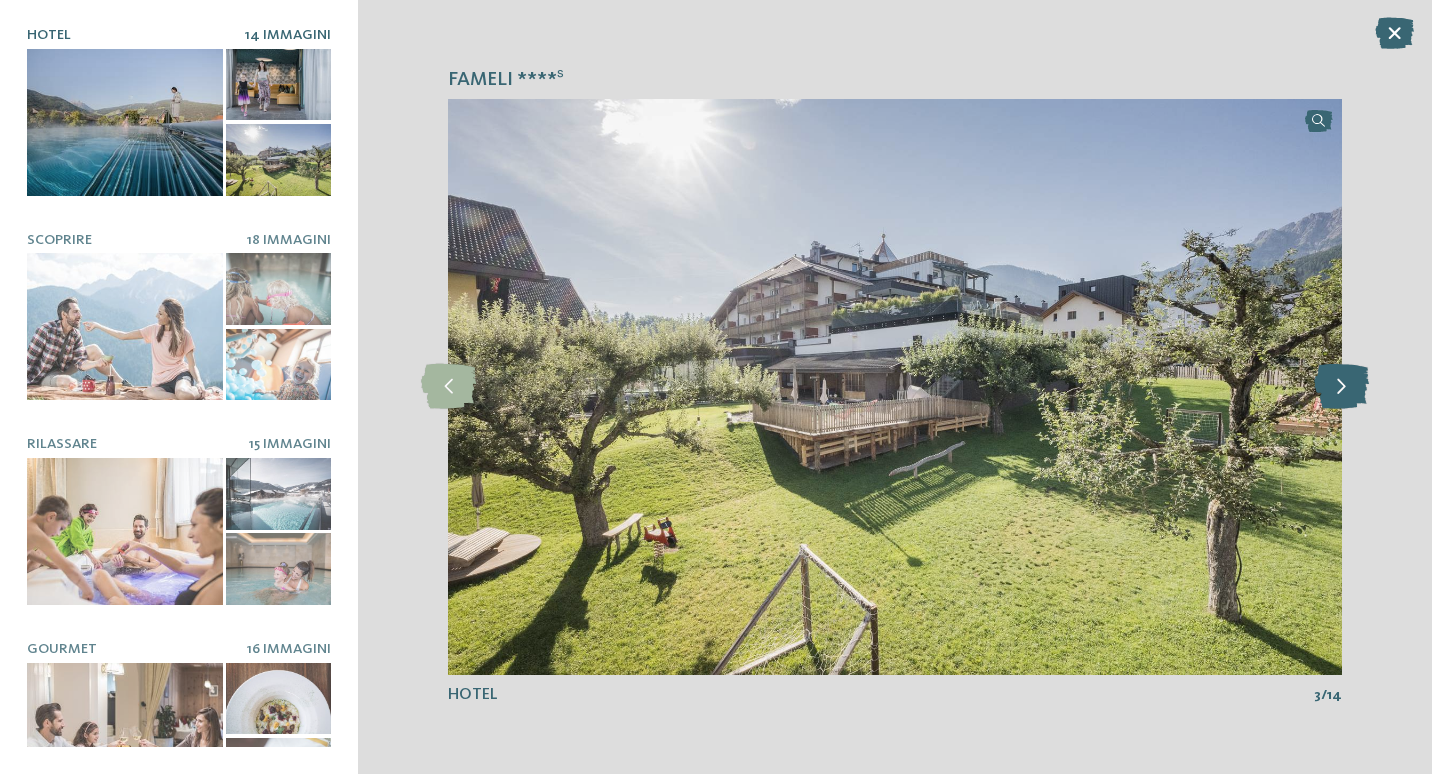 click at bounding box center (1341, 386) 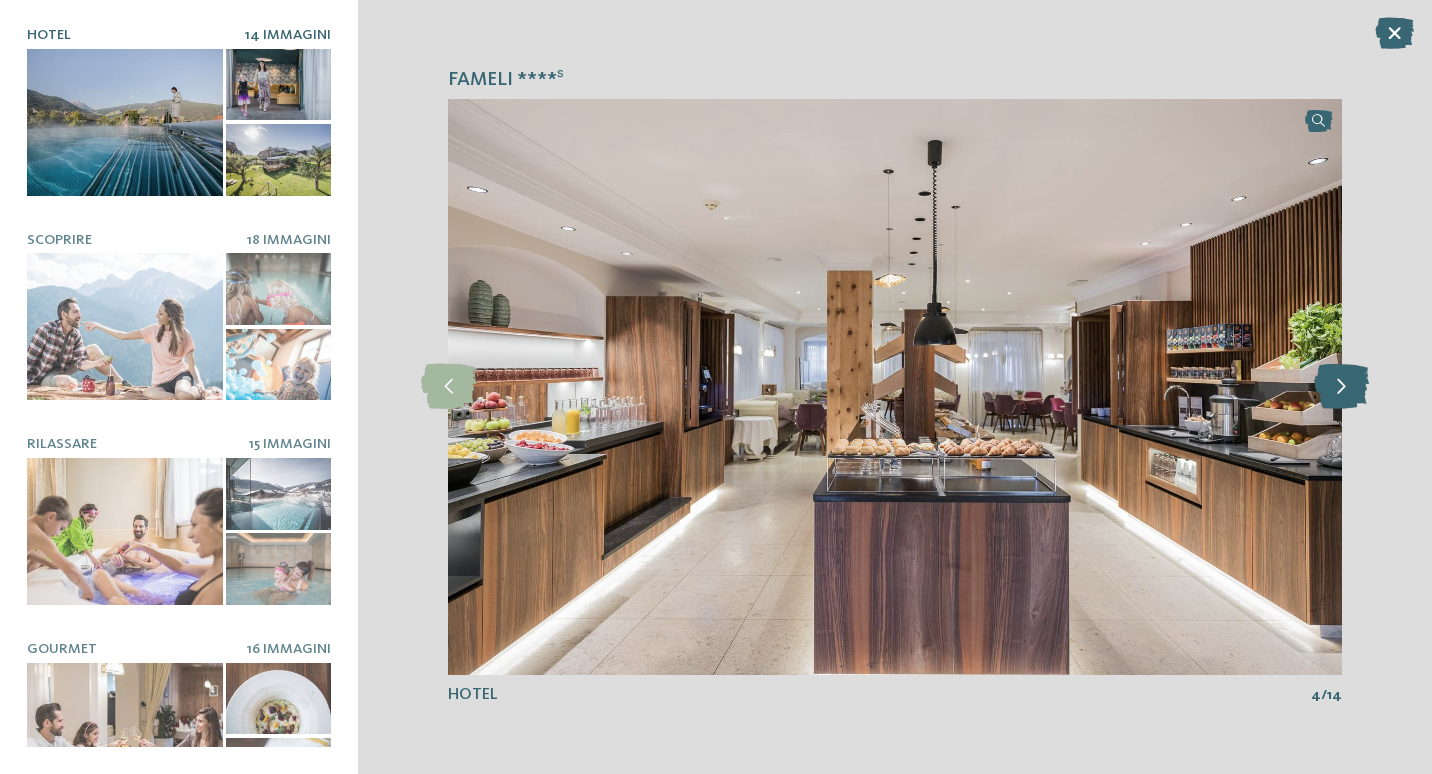 click at bounding box center [1341, 386] 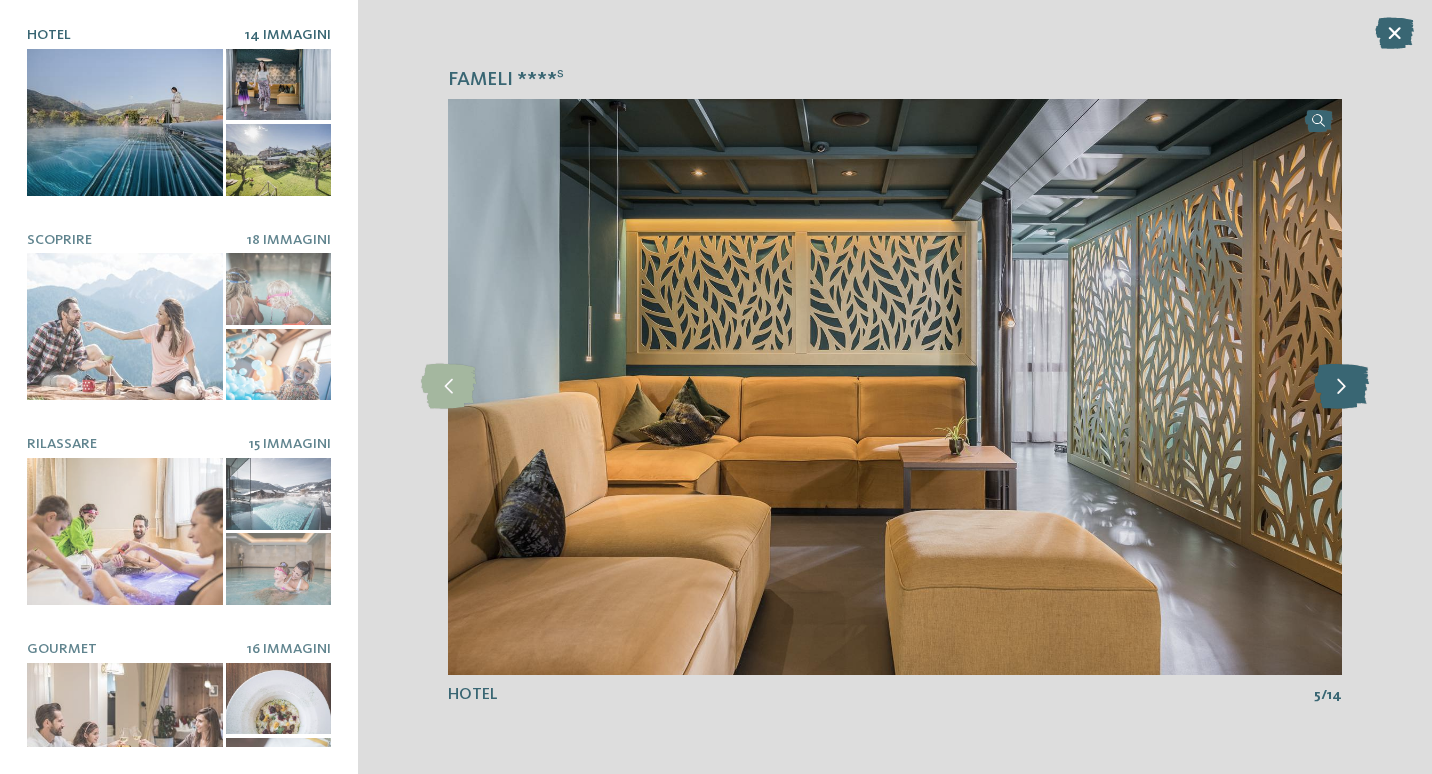 click at bounding box center (1341, 386) 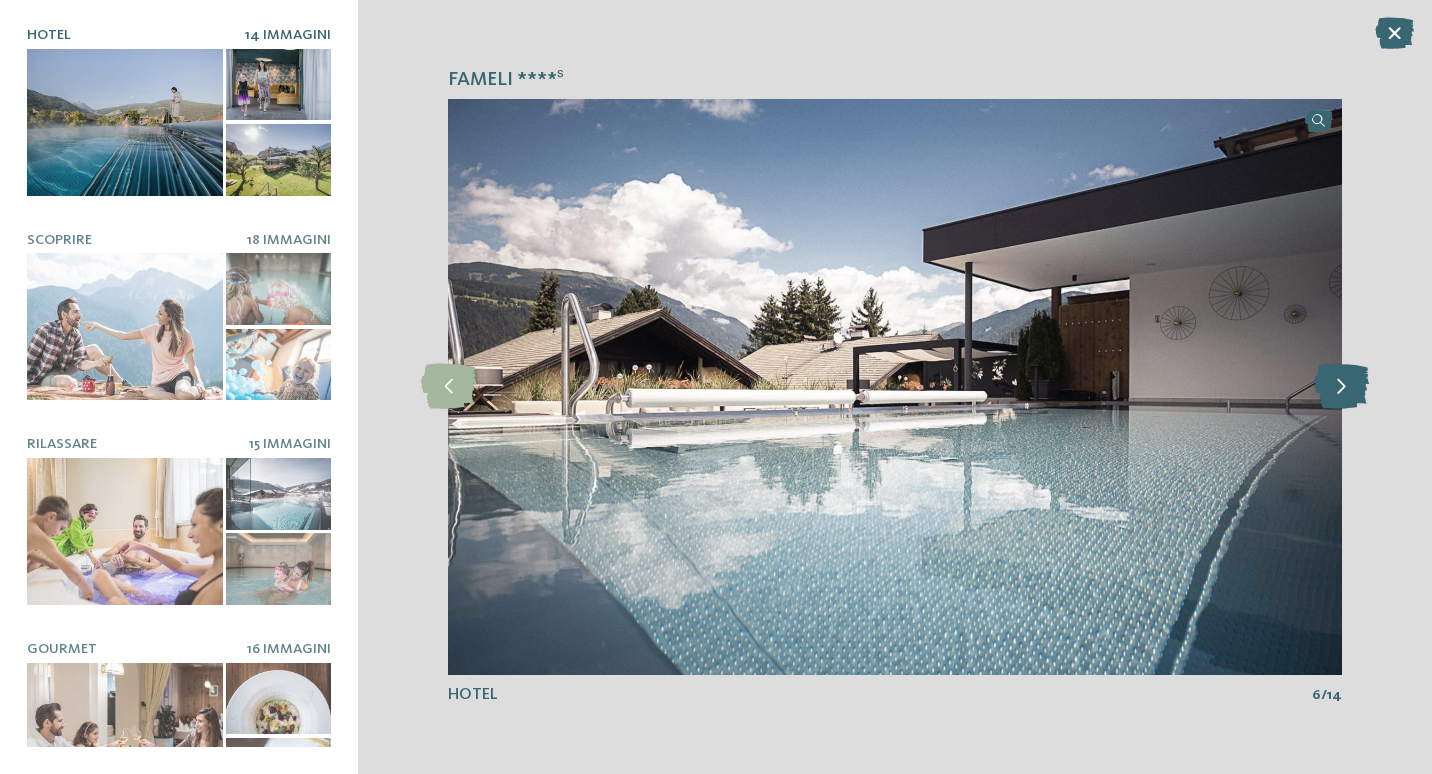 click at bounding box center [1341, 386] 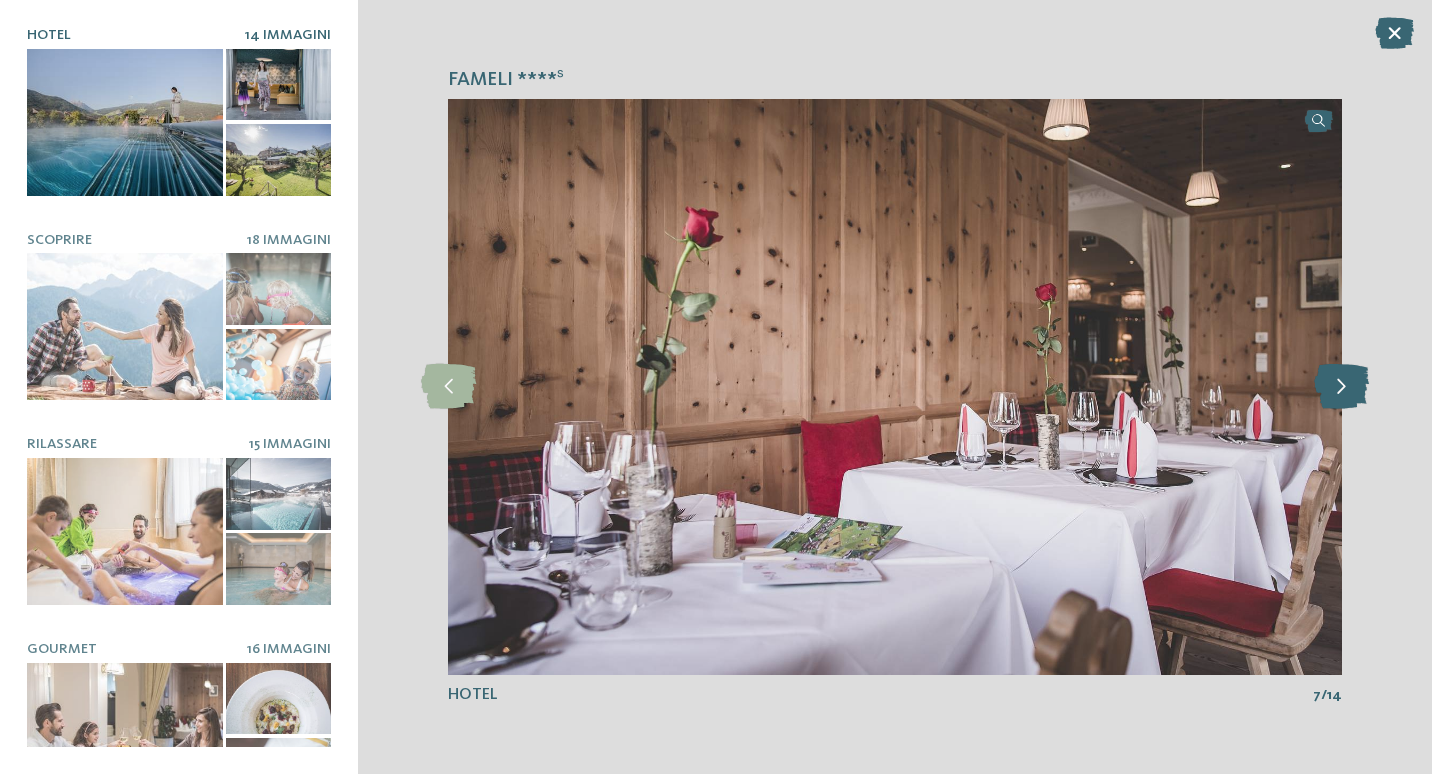 click at bounding box center [1341, 386] 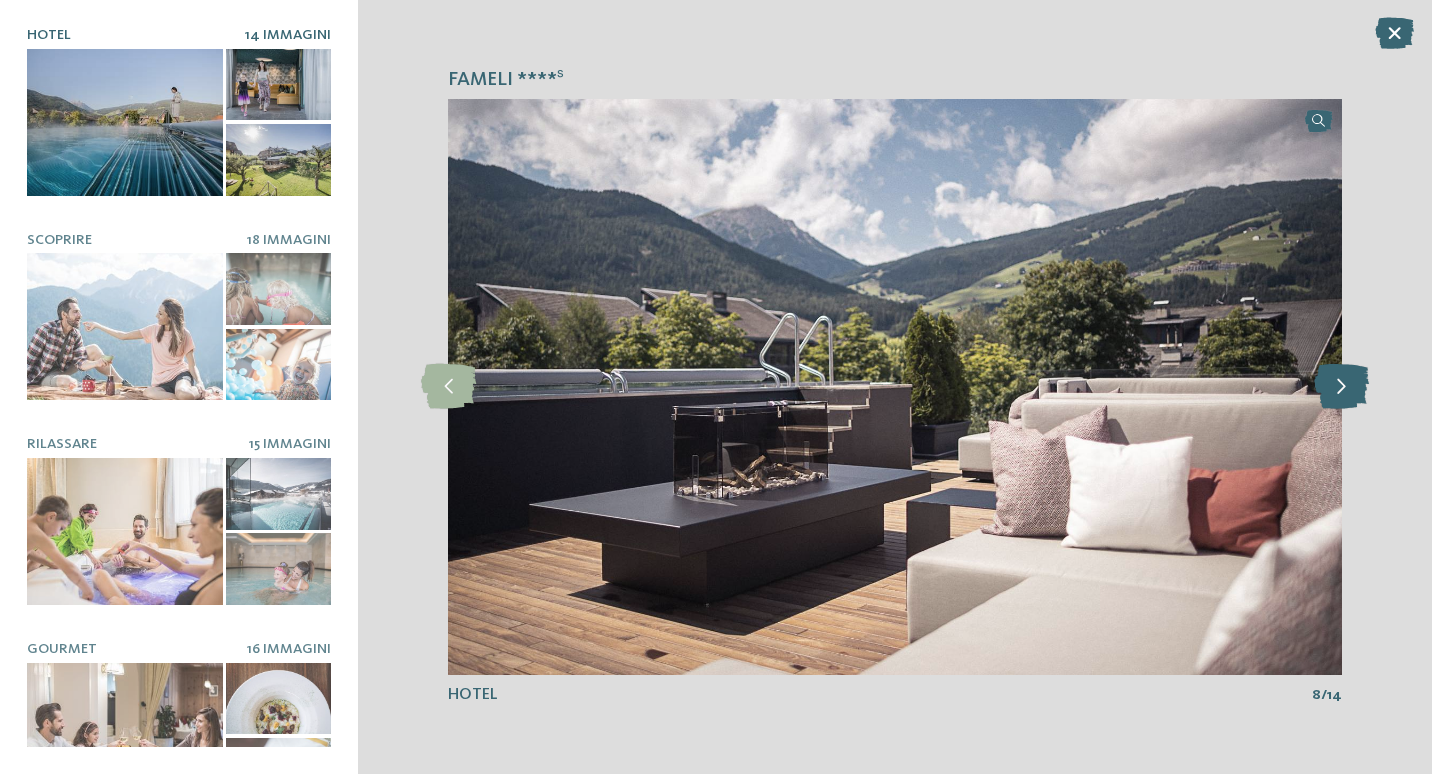 click at bounding box center (1341, 386) 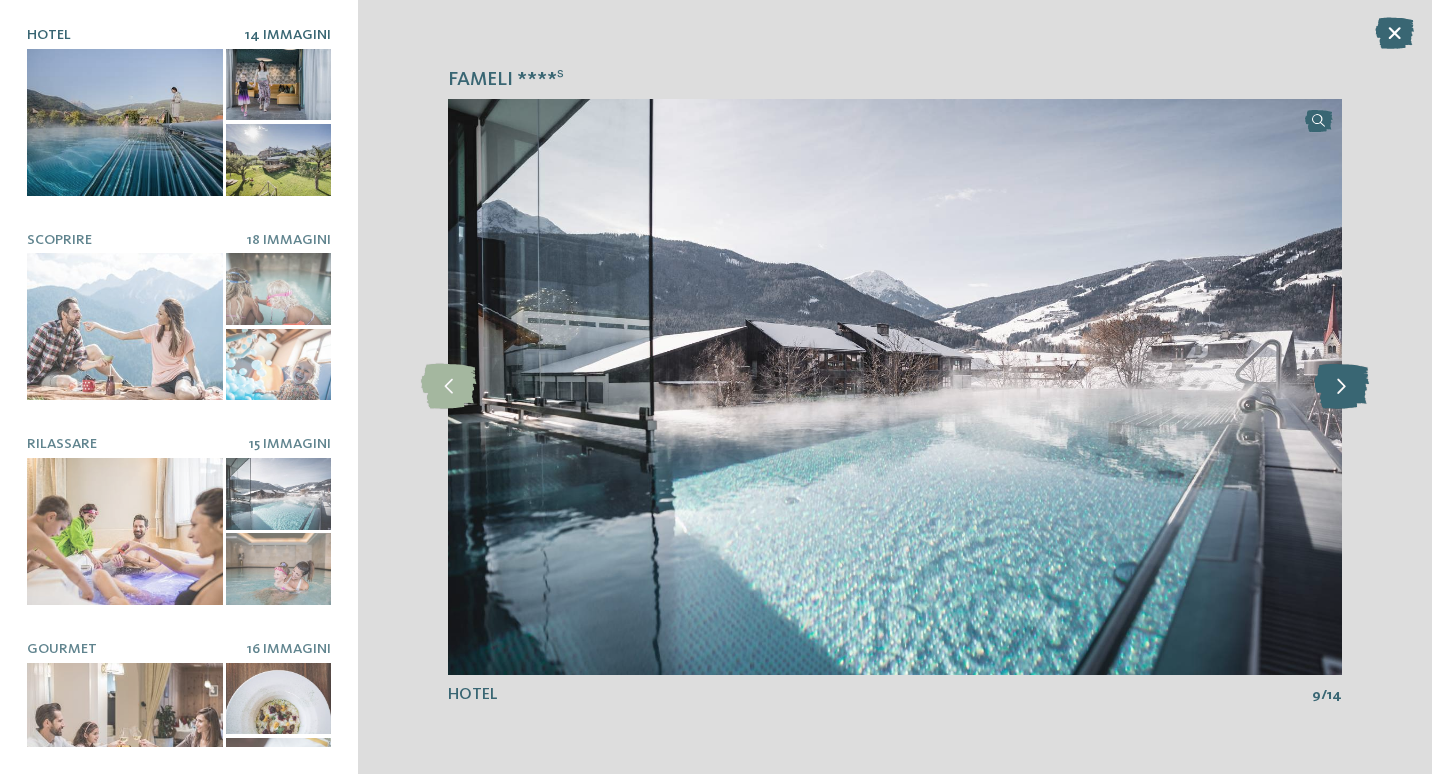 click at bounding box center (1341, 386) 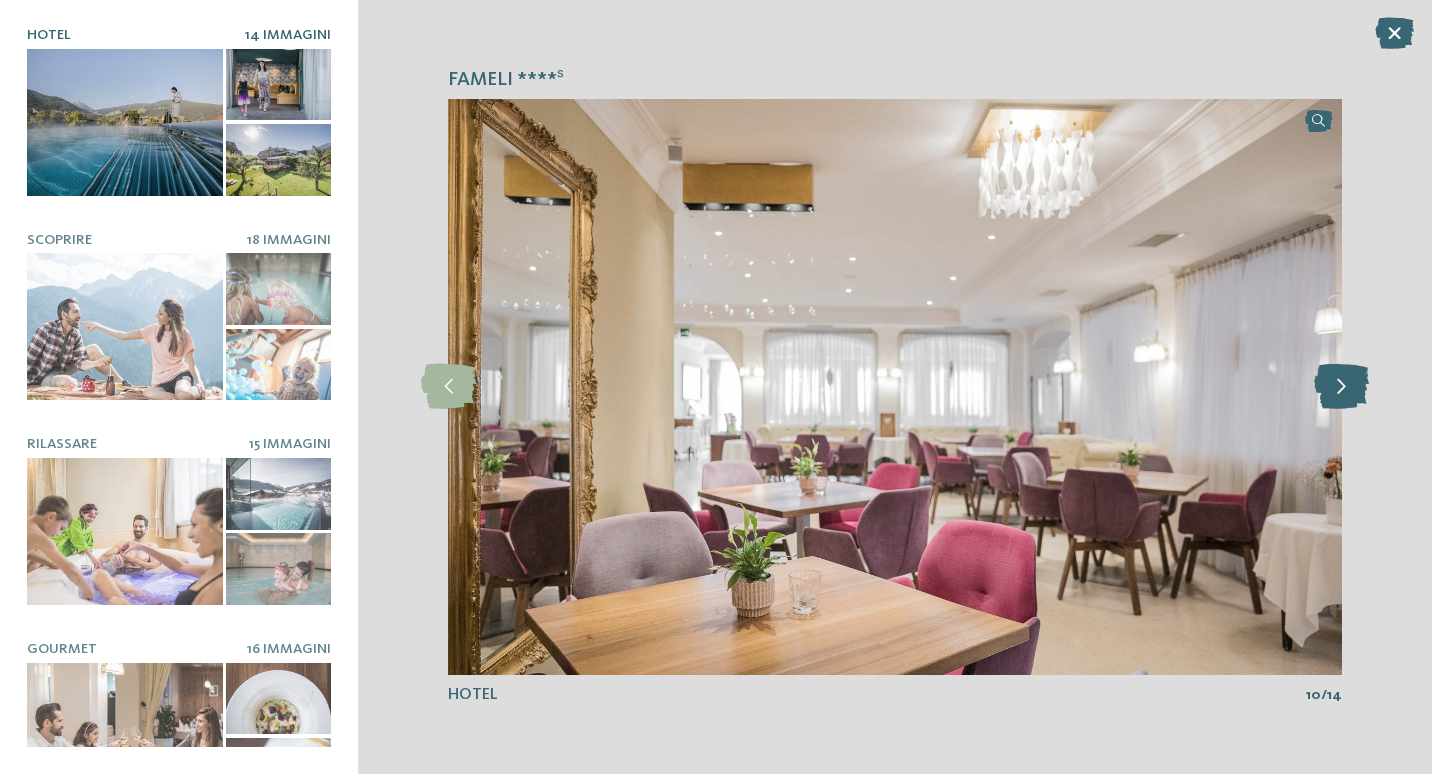 click at bounding box center (1341, 386) 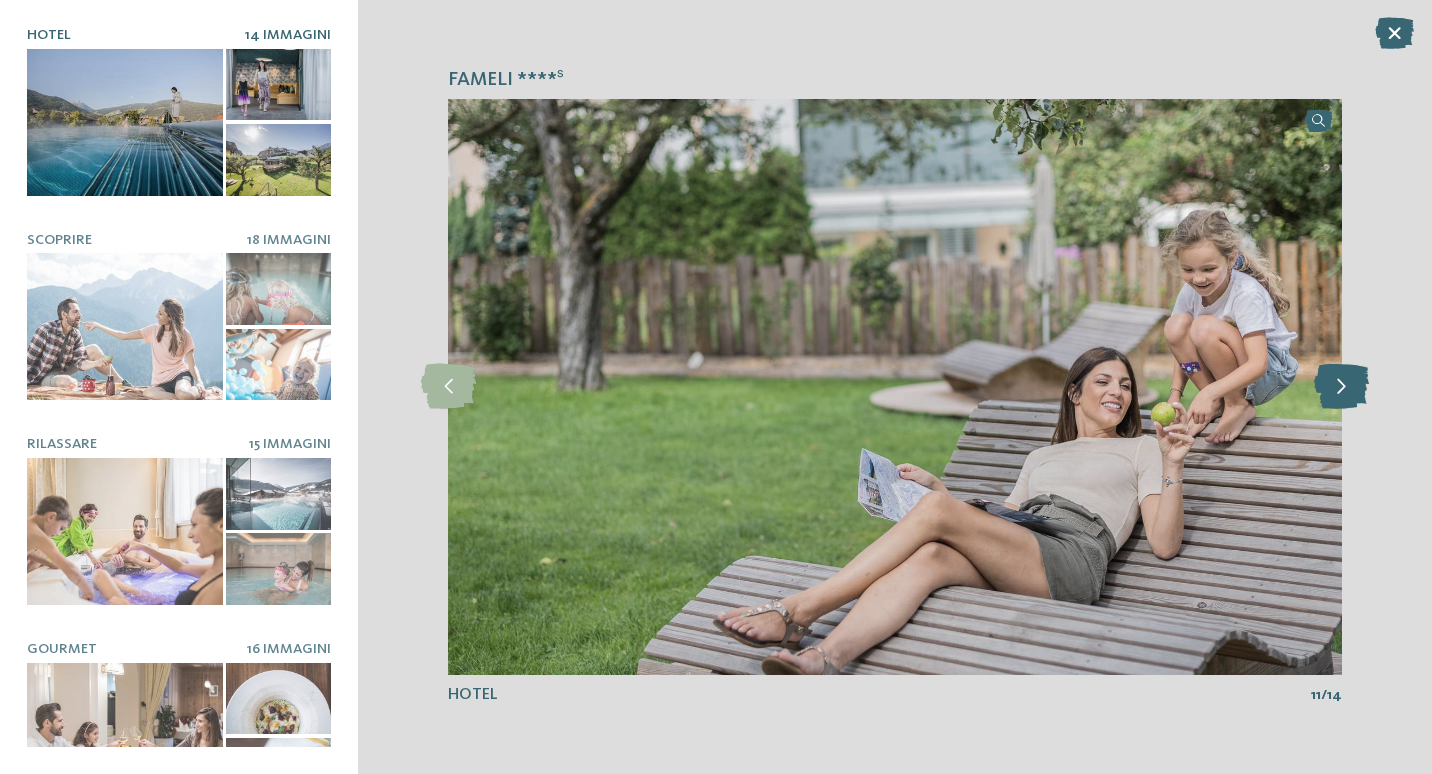 click at bounding box center (1341, 386) 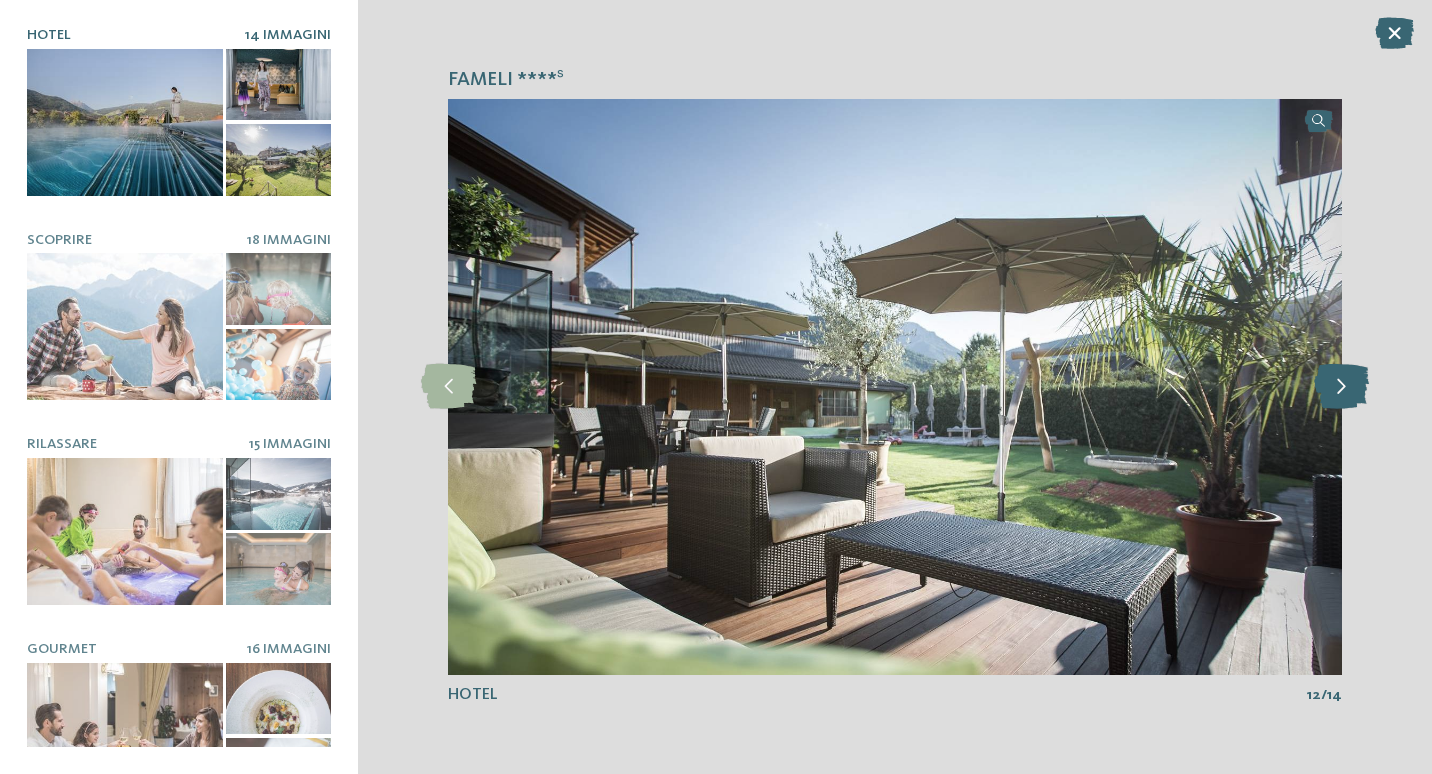 click at bounding box center (1341, 386) 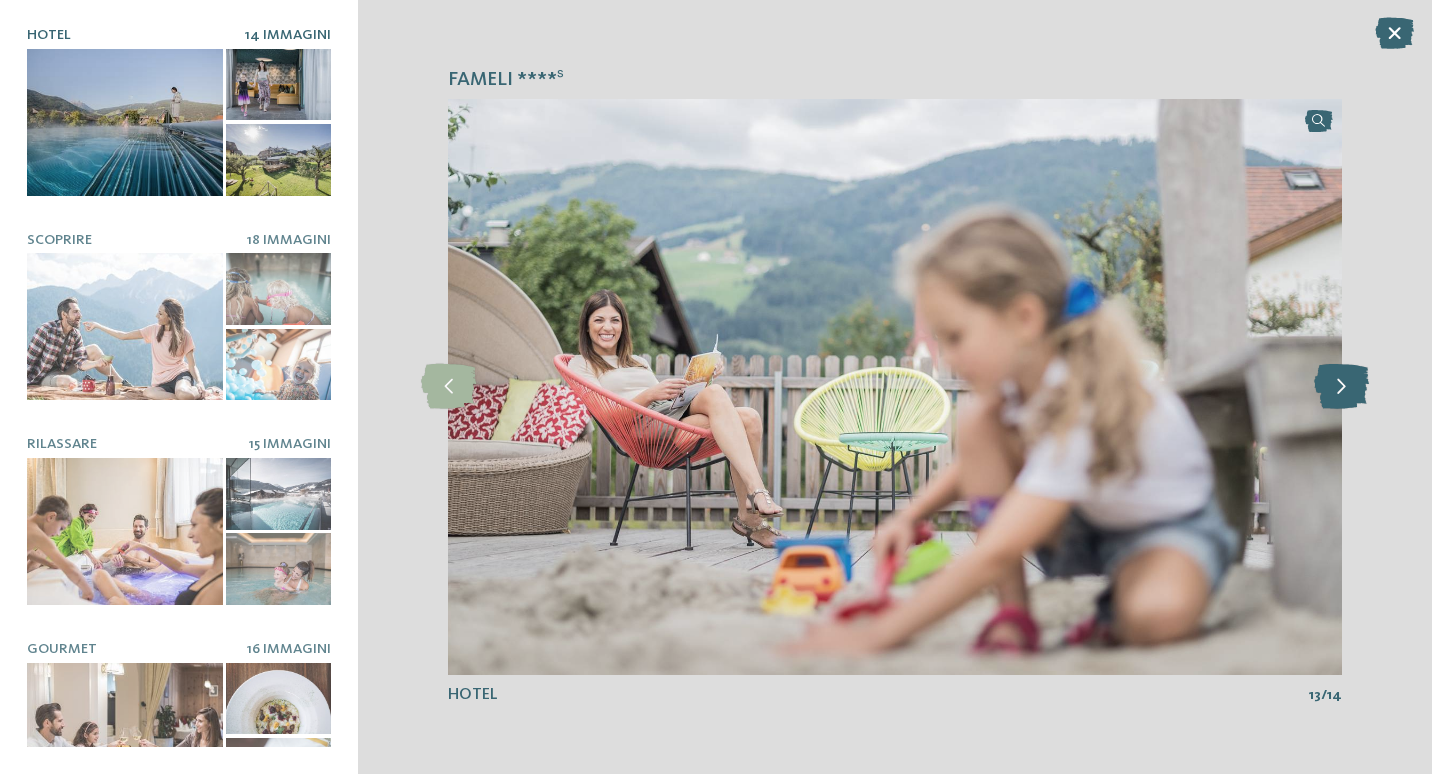 click at bounding box center (1341, 386) 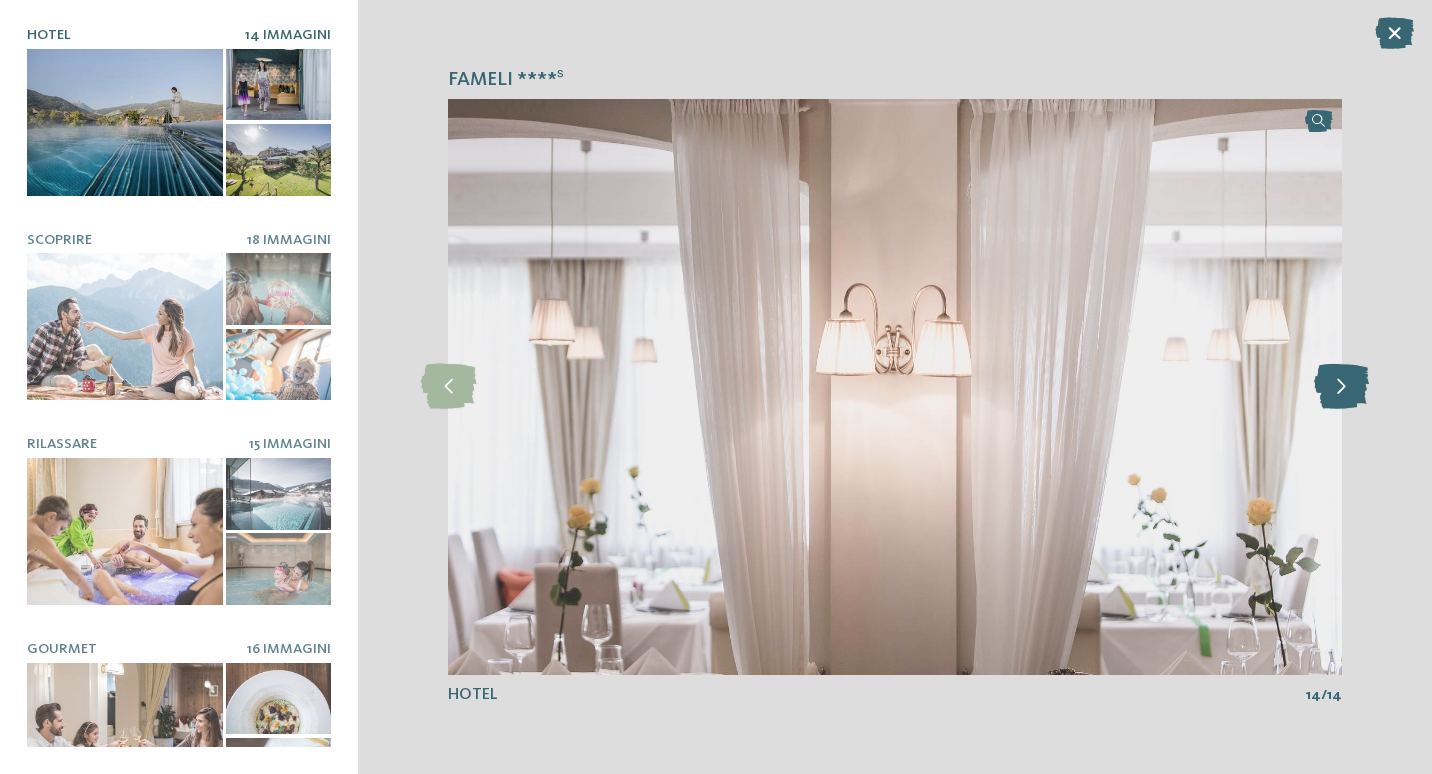 click at bounding box center [1341, 386] 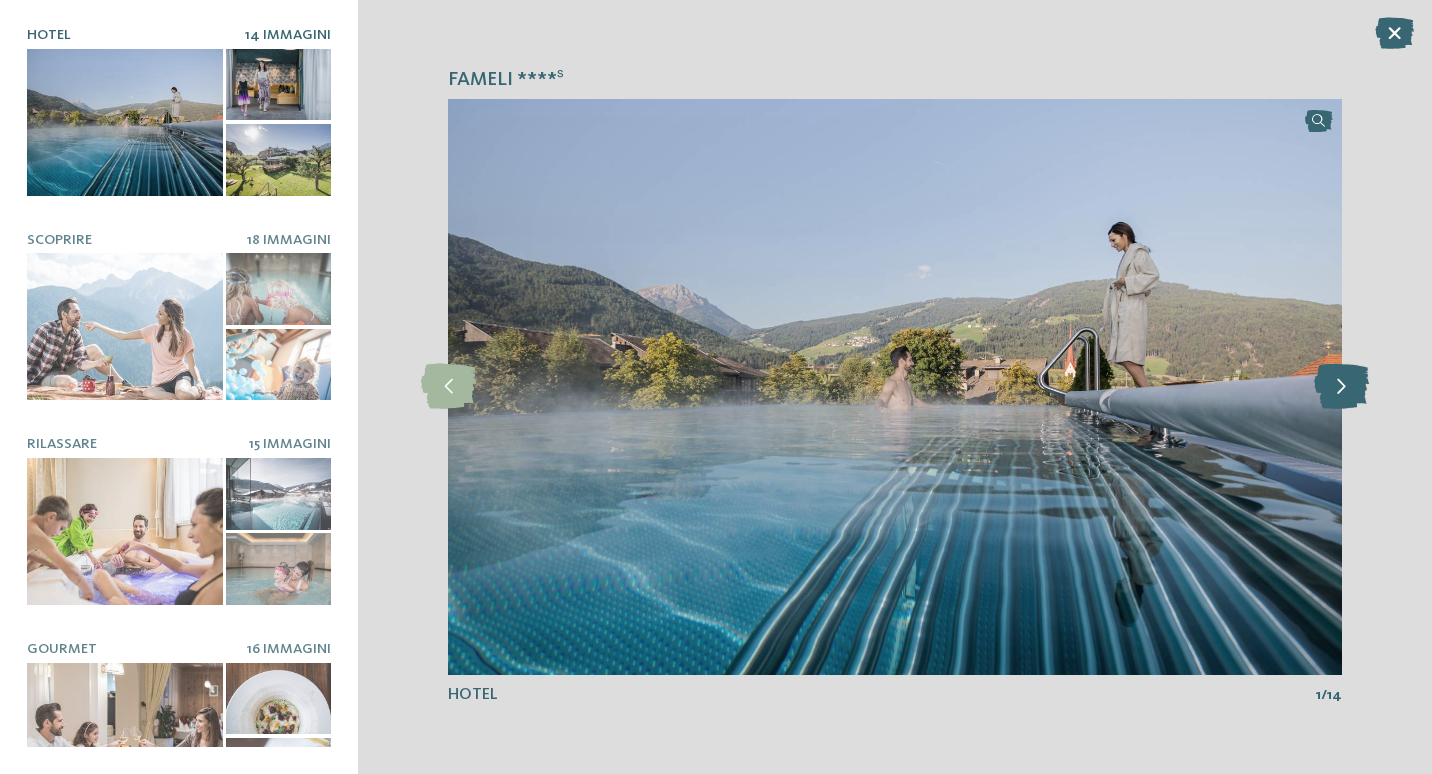 click at bounding box center [1341, 386] 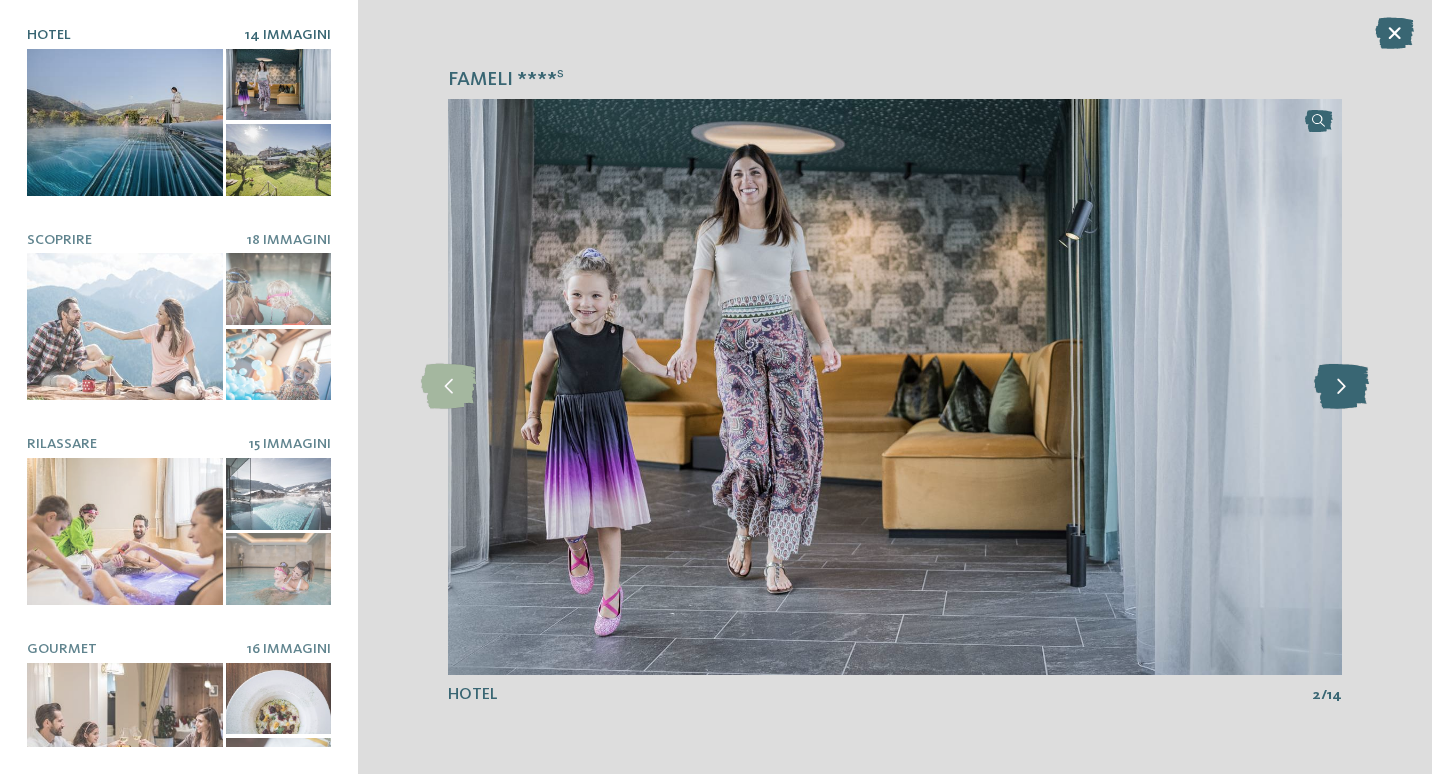 click at bounding box center (1341, 386) 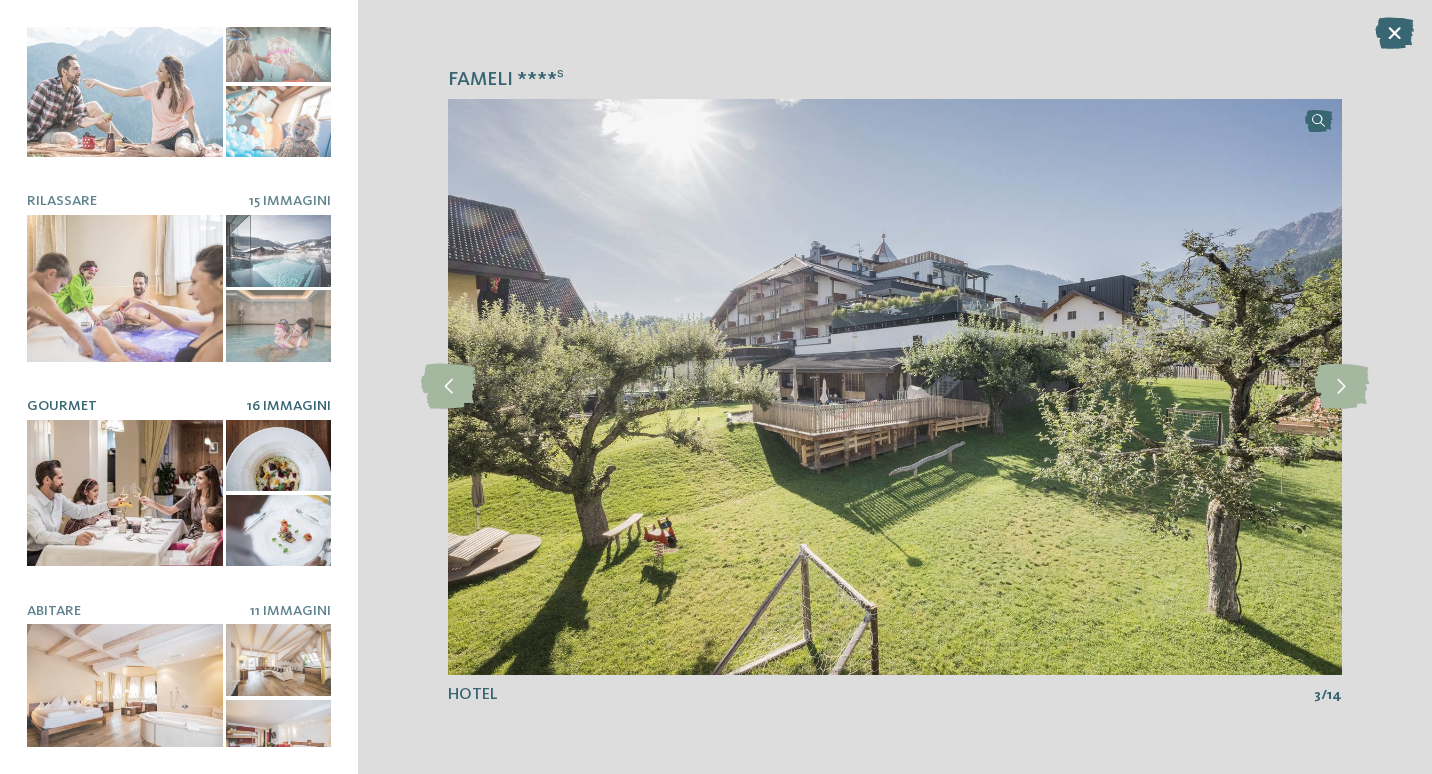 scroll, scrollTop: 0, scrollLeft: 0, axis: both 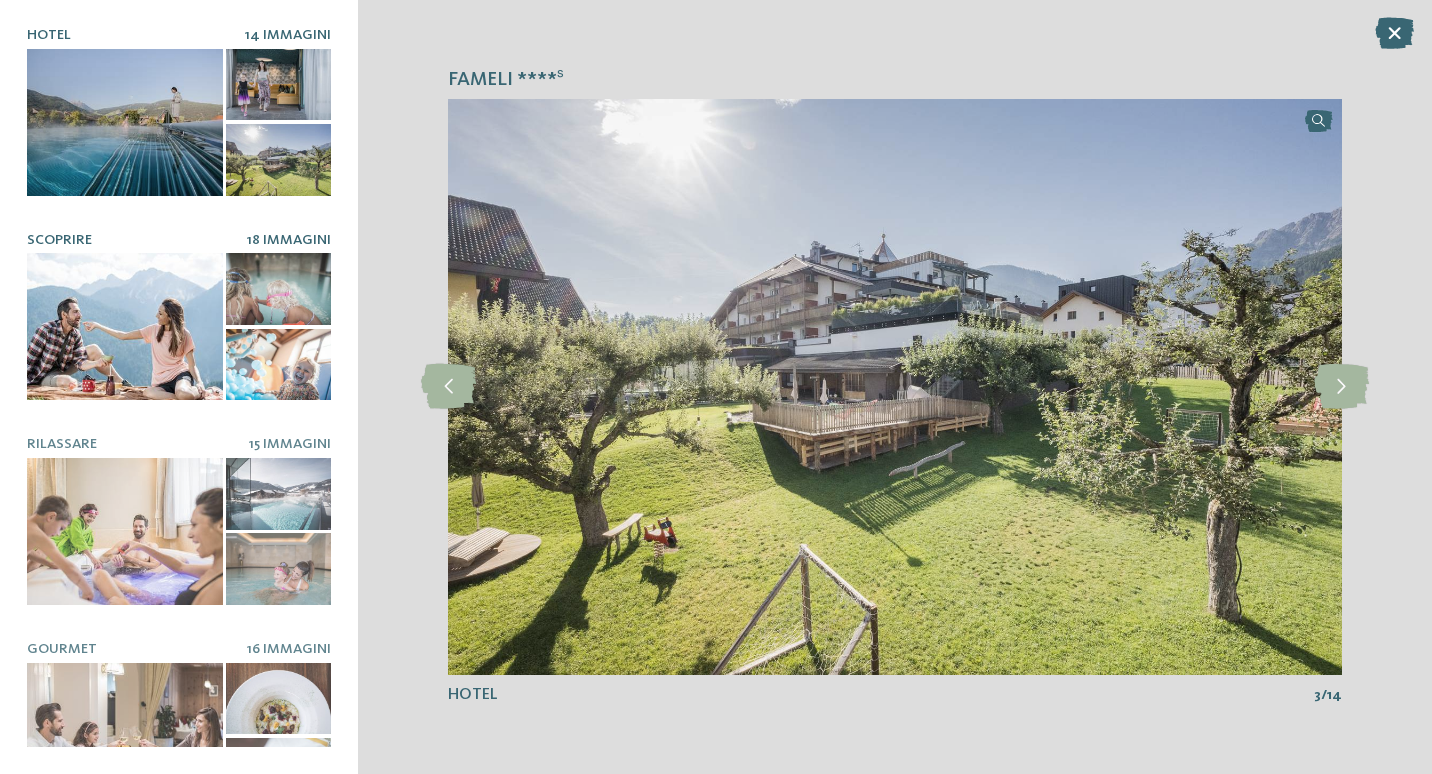 click at bounding box center [125, 326] 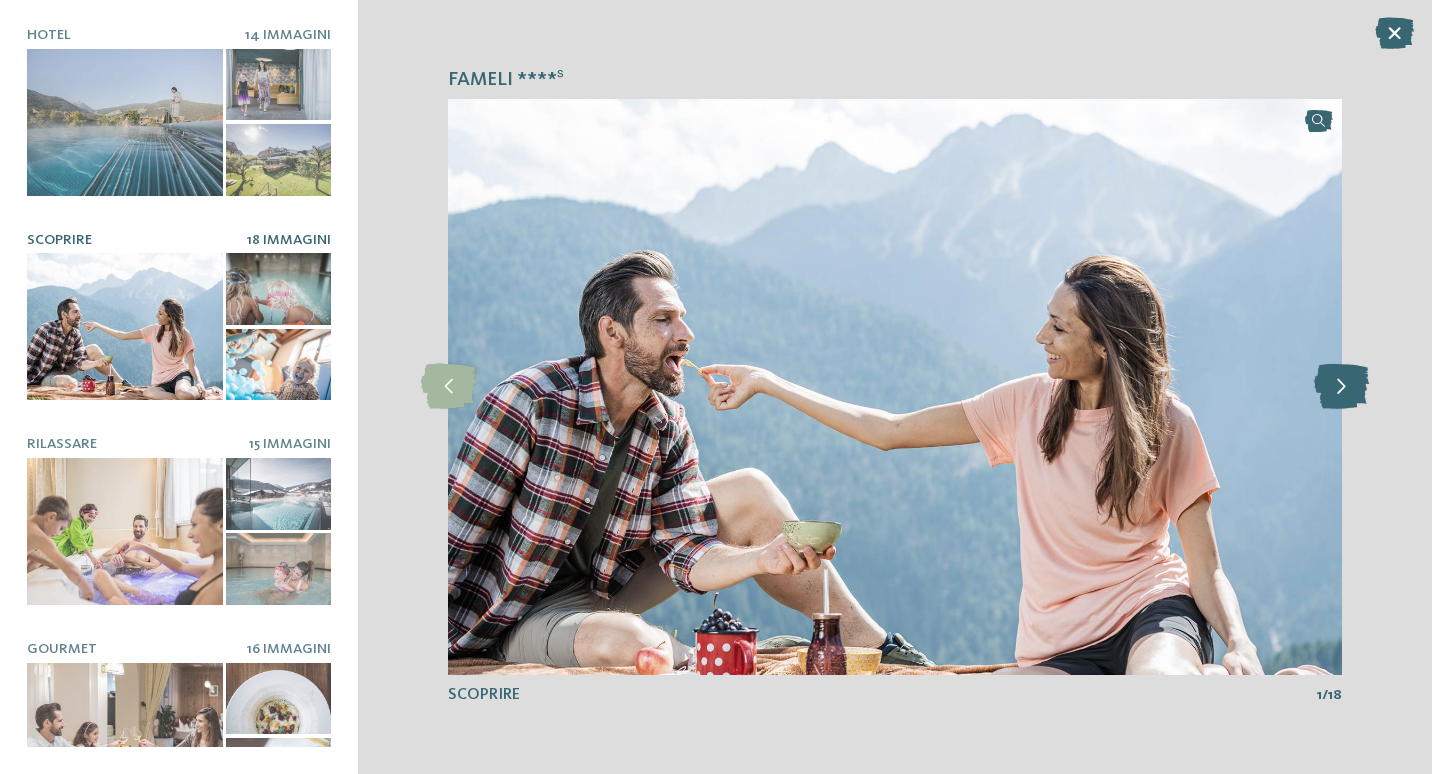 click at bounding box center (1341, 386) 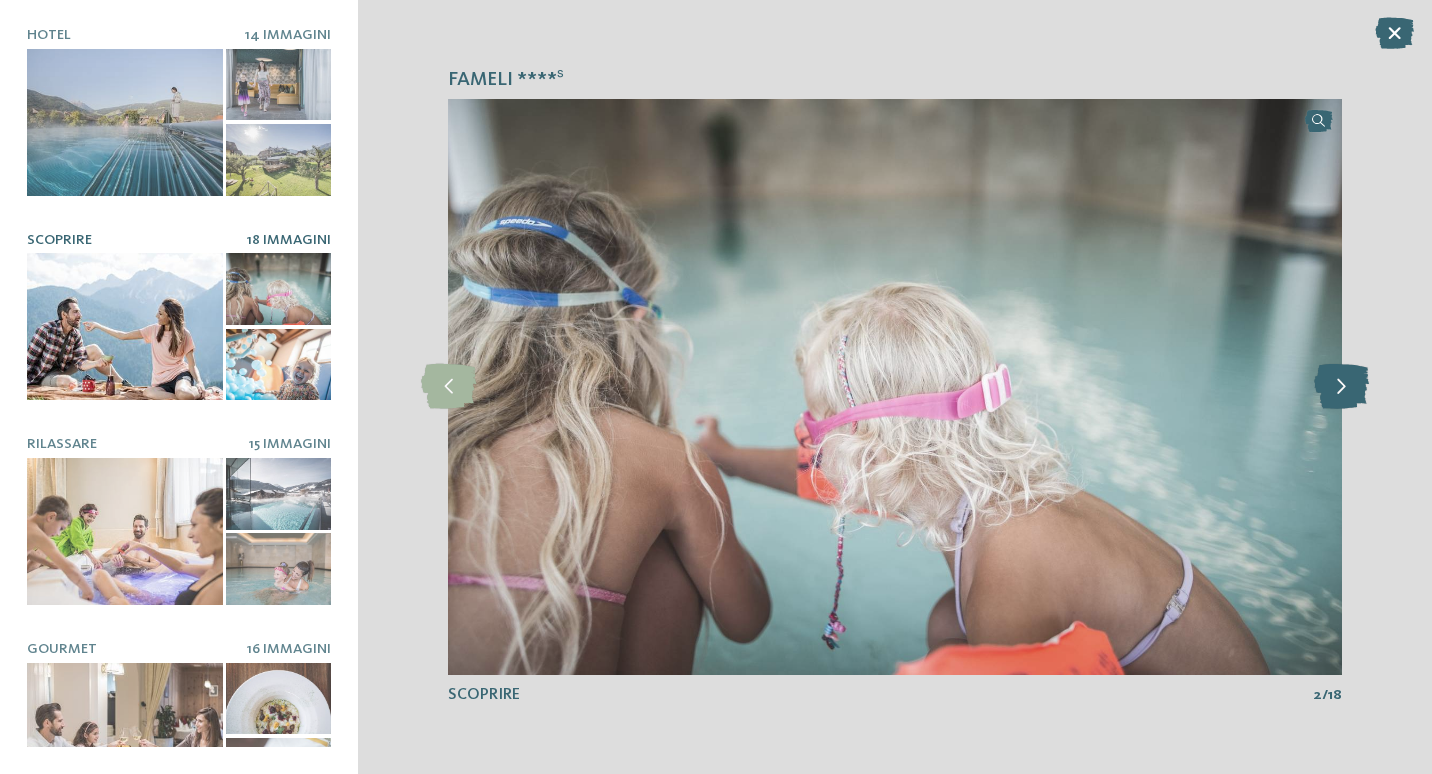 click at bounding box center (1341, 386) 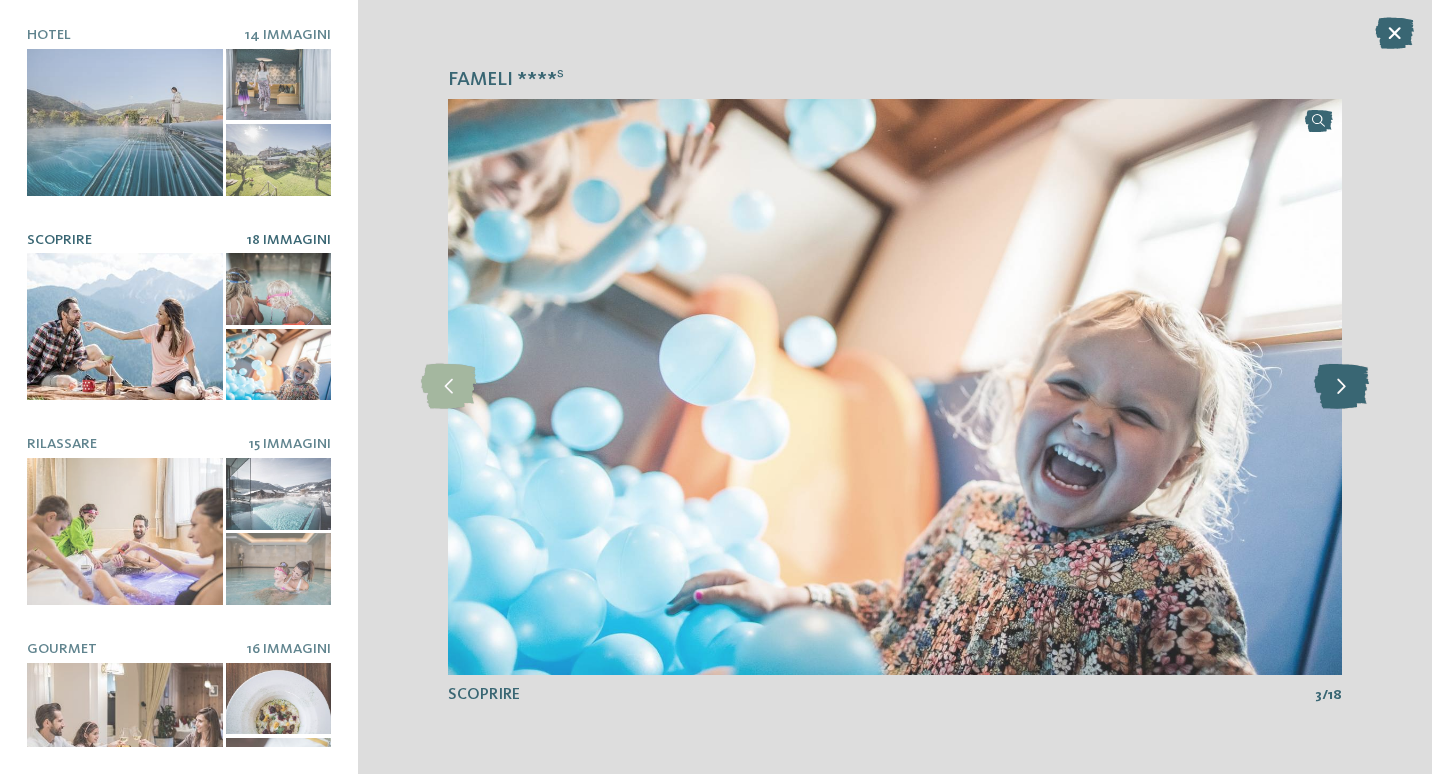 click at bounding box center (1341, 386) 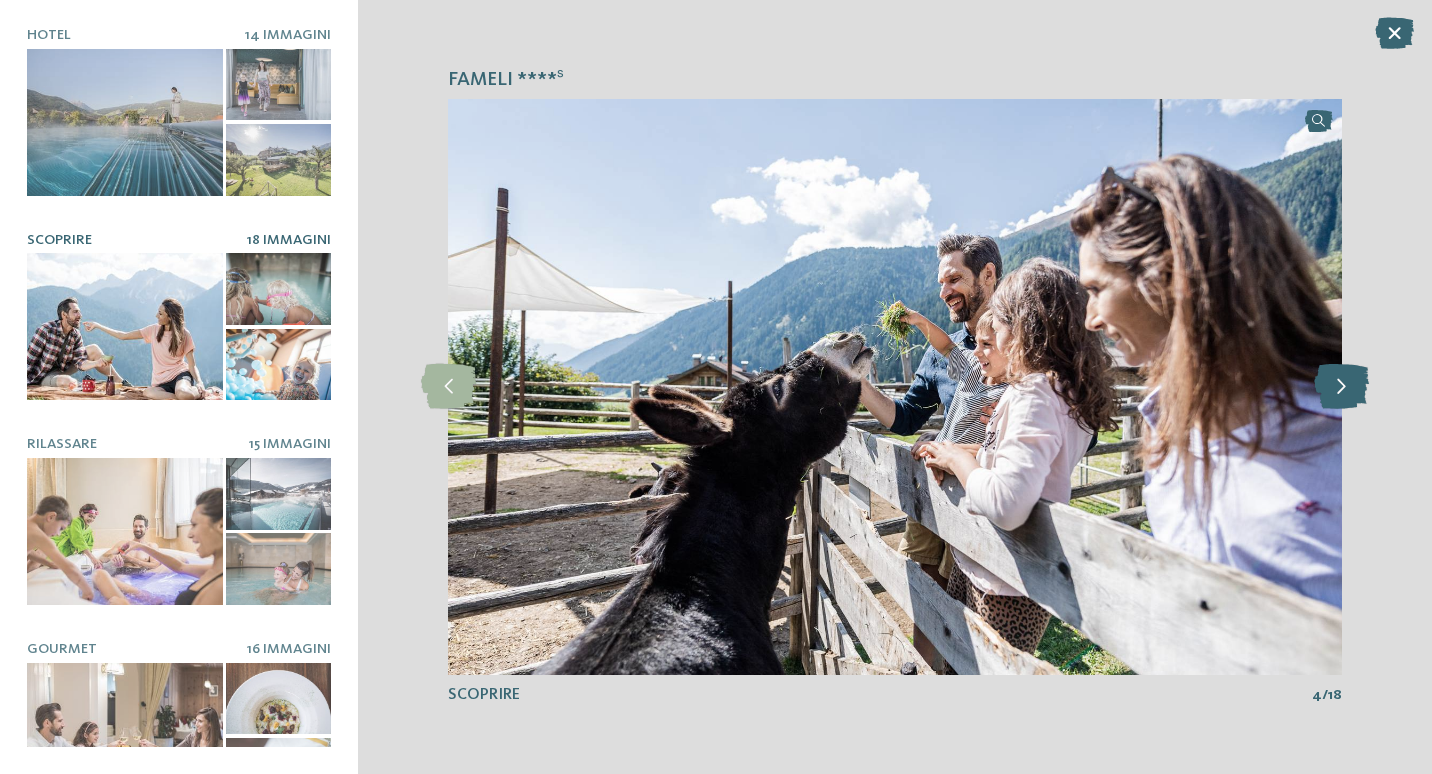 click at bounding box center [1341, 386] 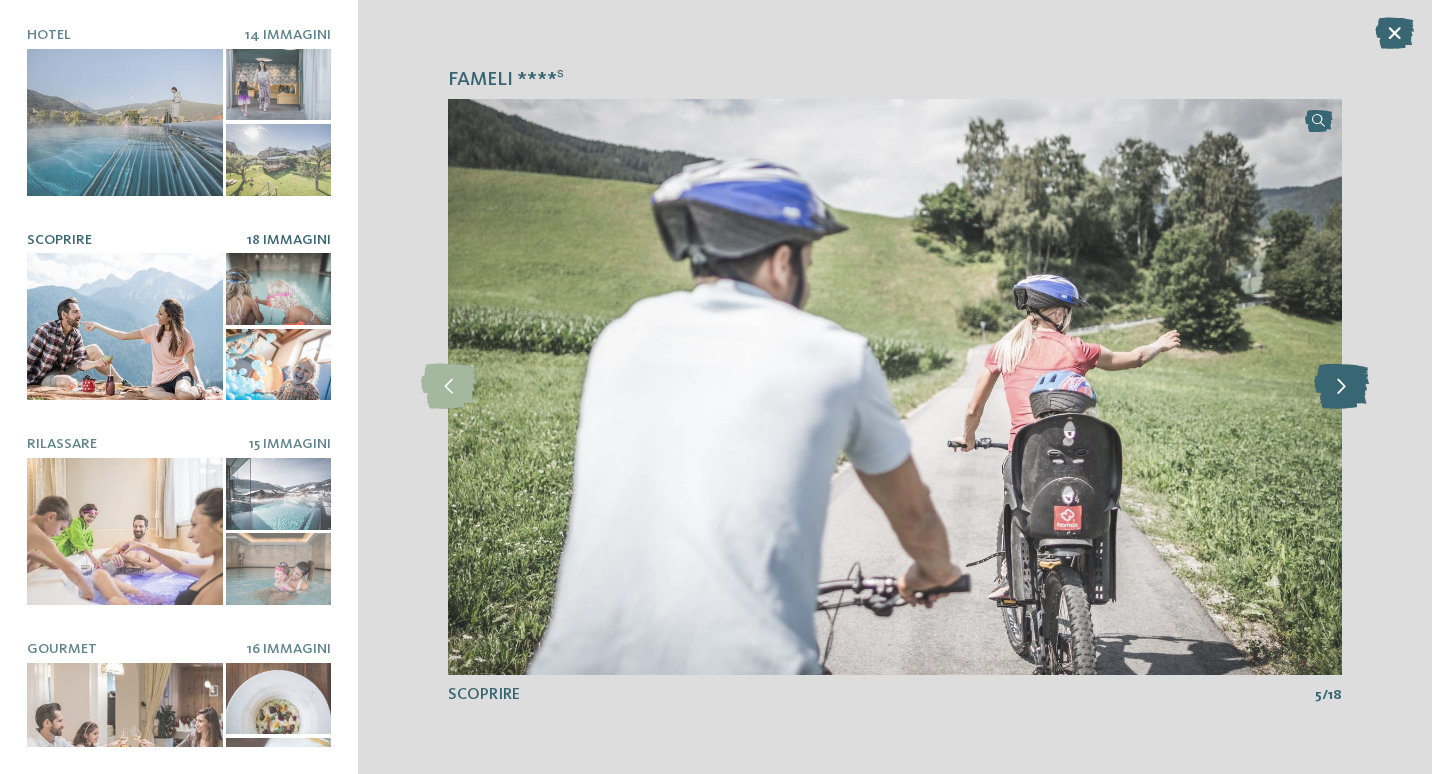click at bounding box center (1341, 386) 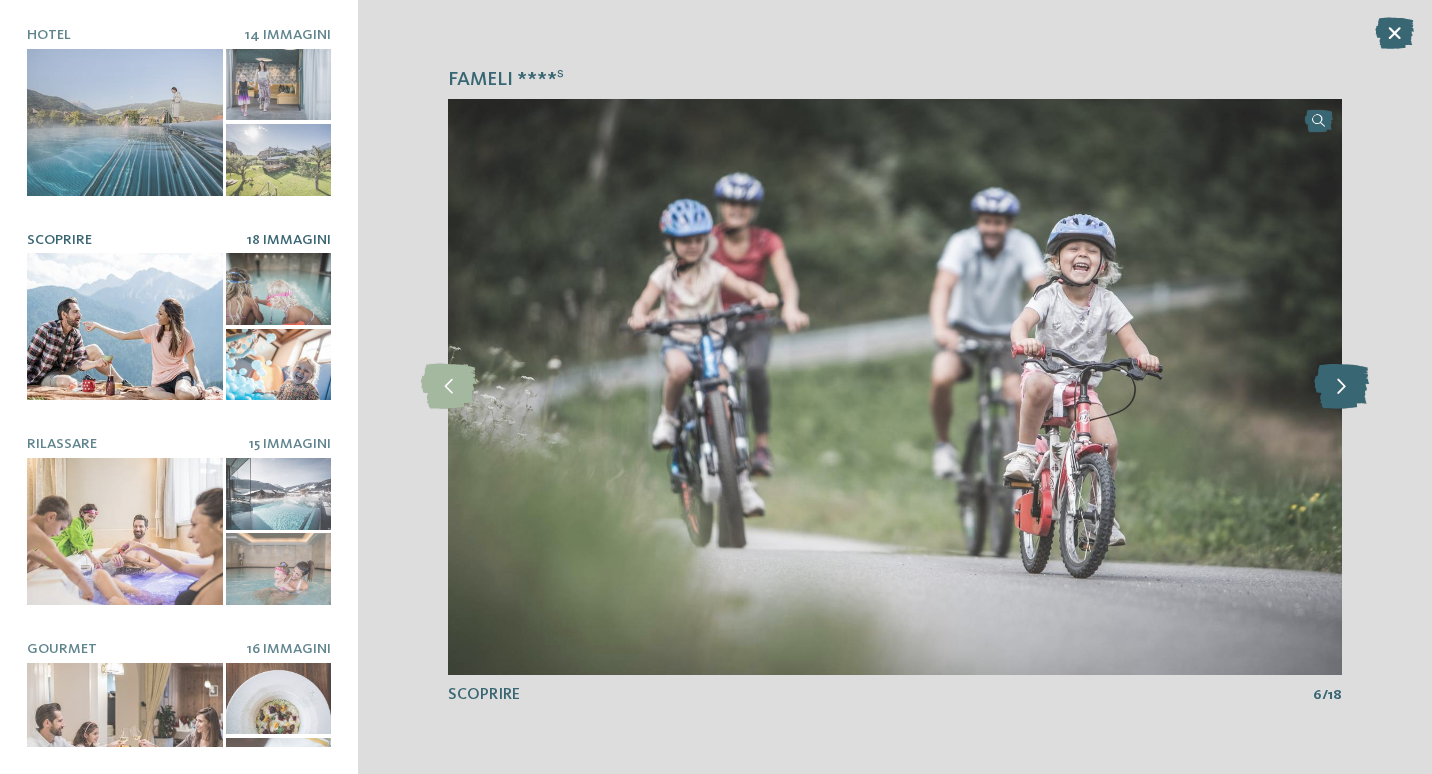 click at bounding box center [1341, 386] 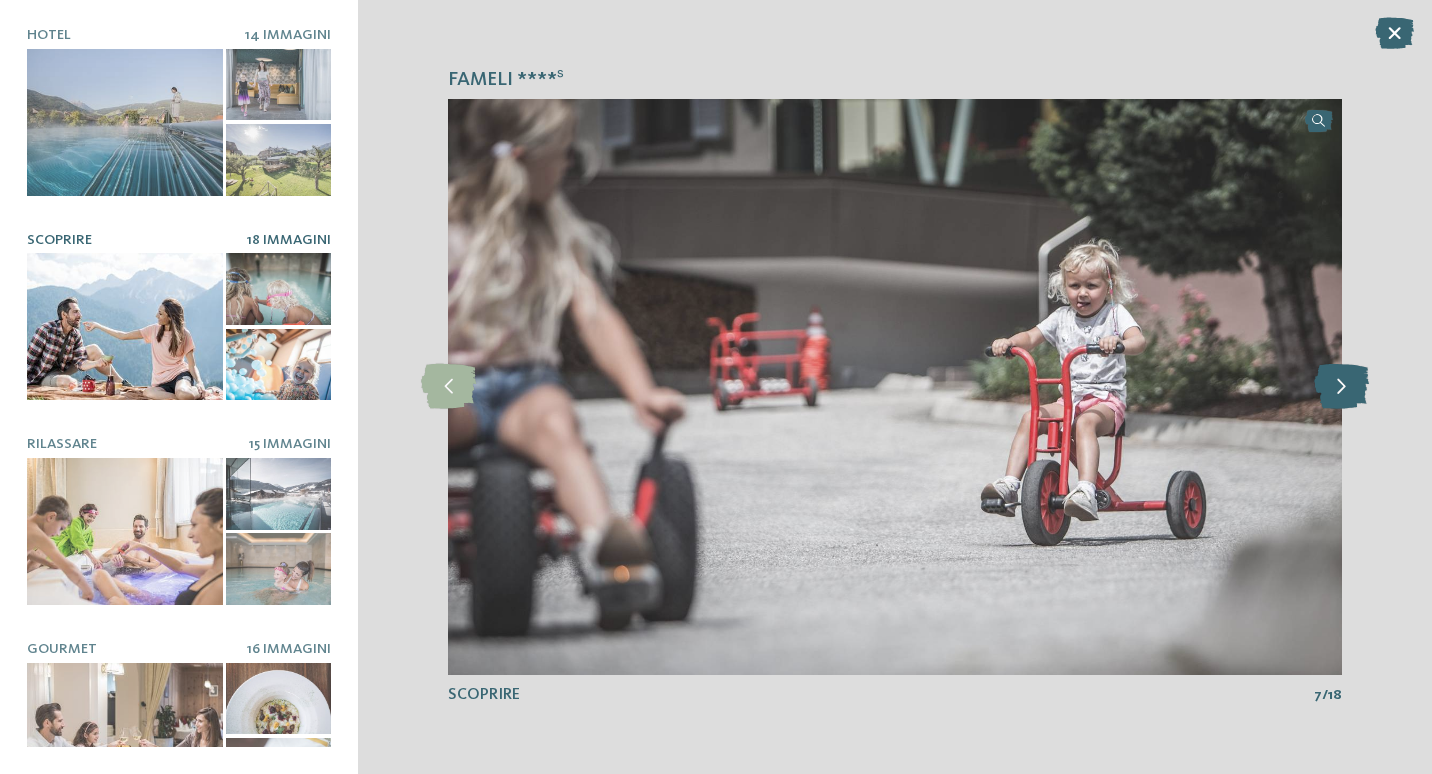 click at bounding box center [1341, 386] 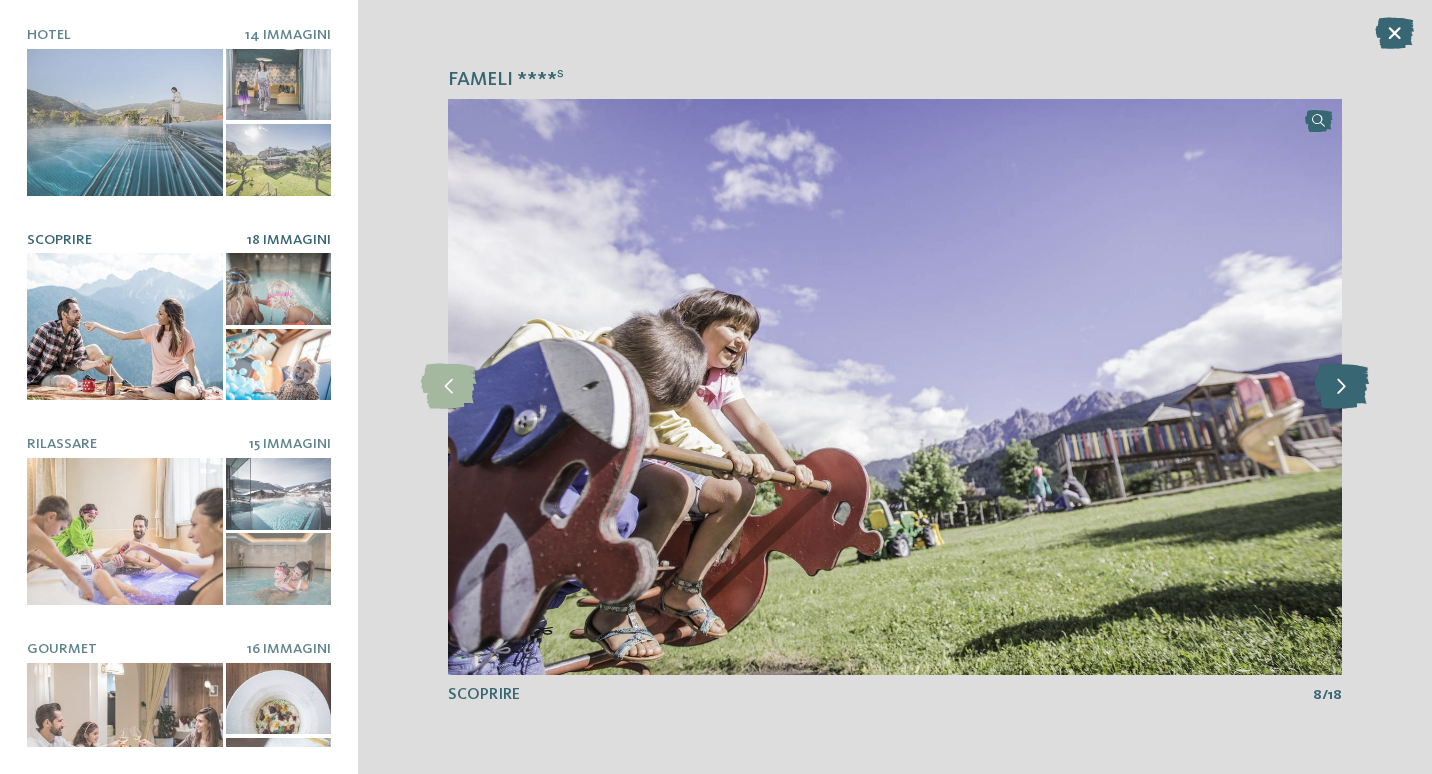 click at bounding box center [1341, 386] 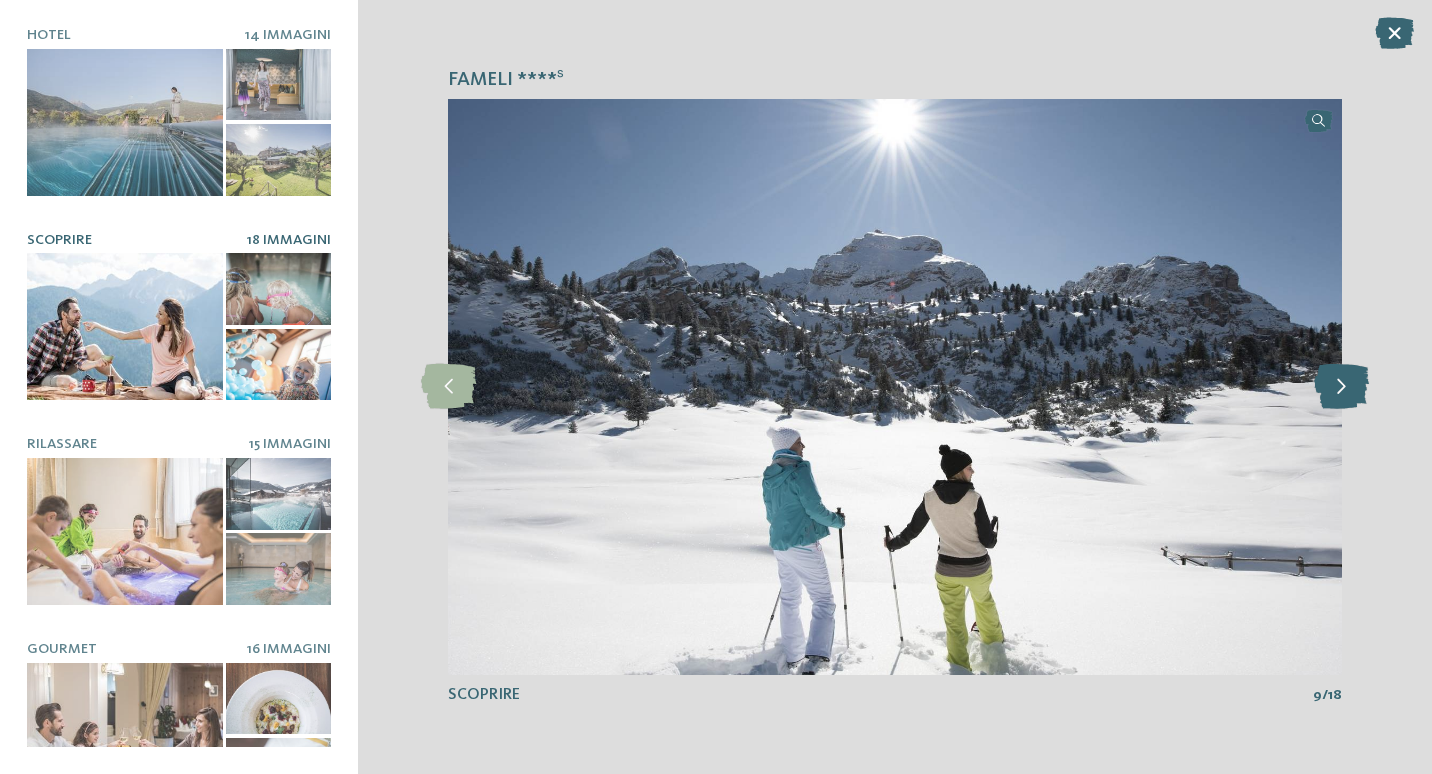 click at bounding box center [1341, 386] 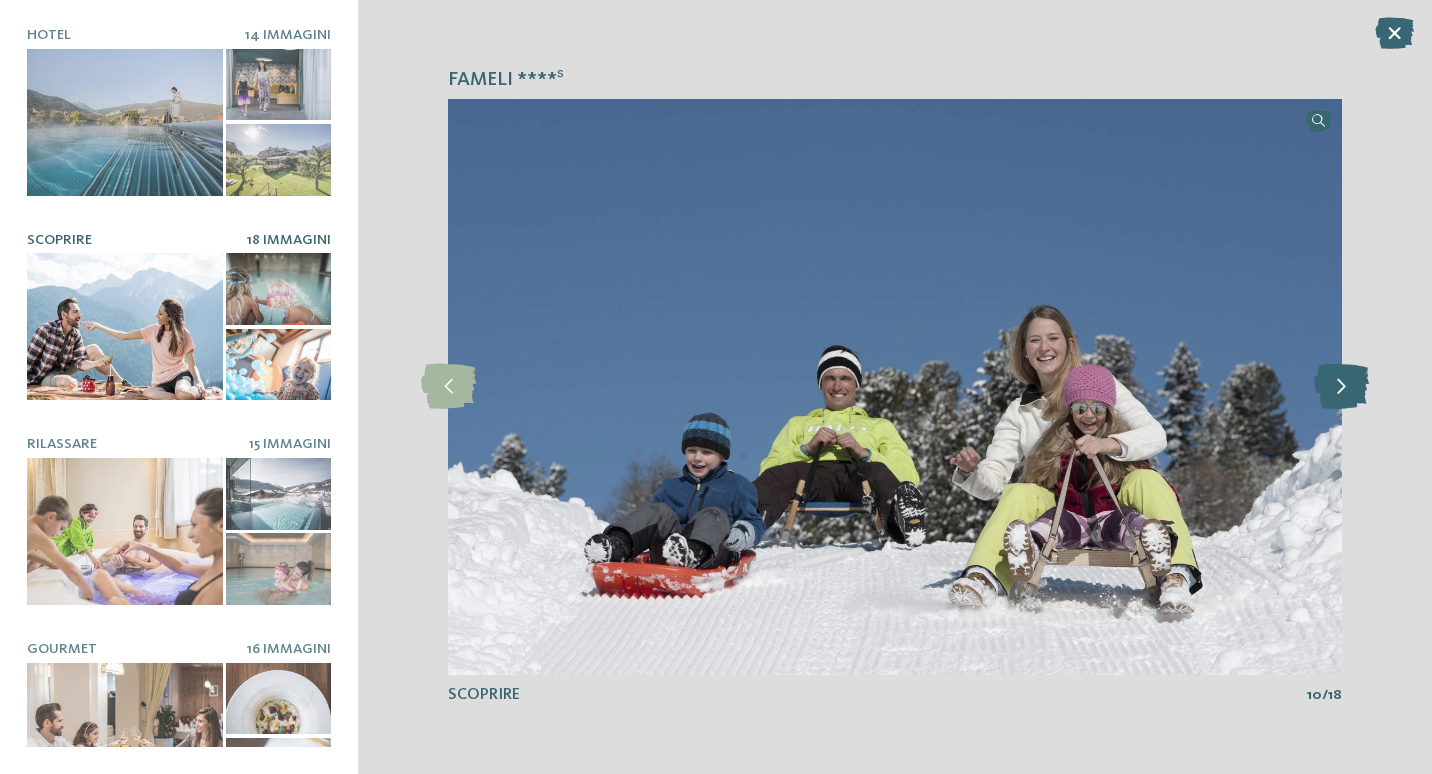 click at bounding box center [1341, 386] 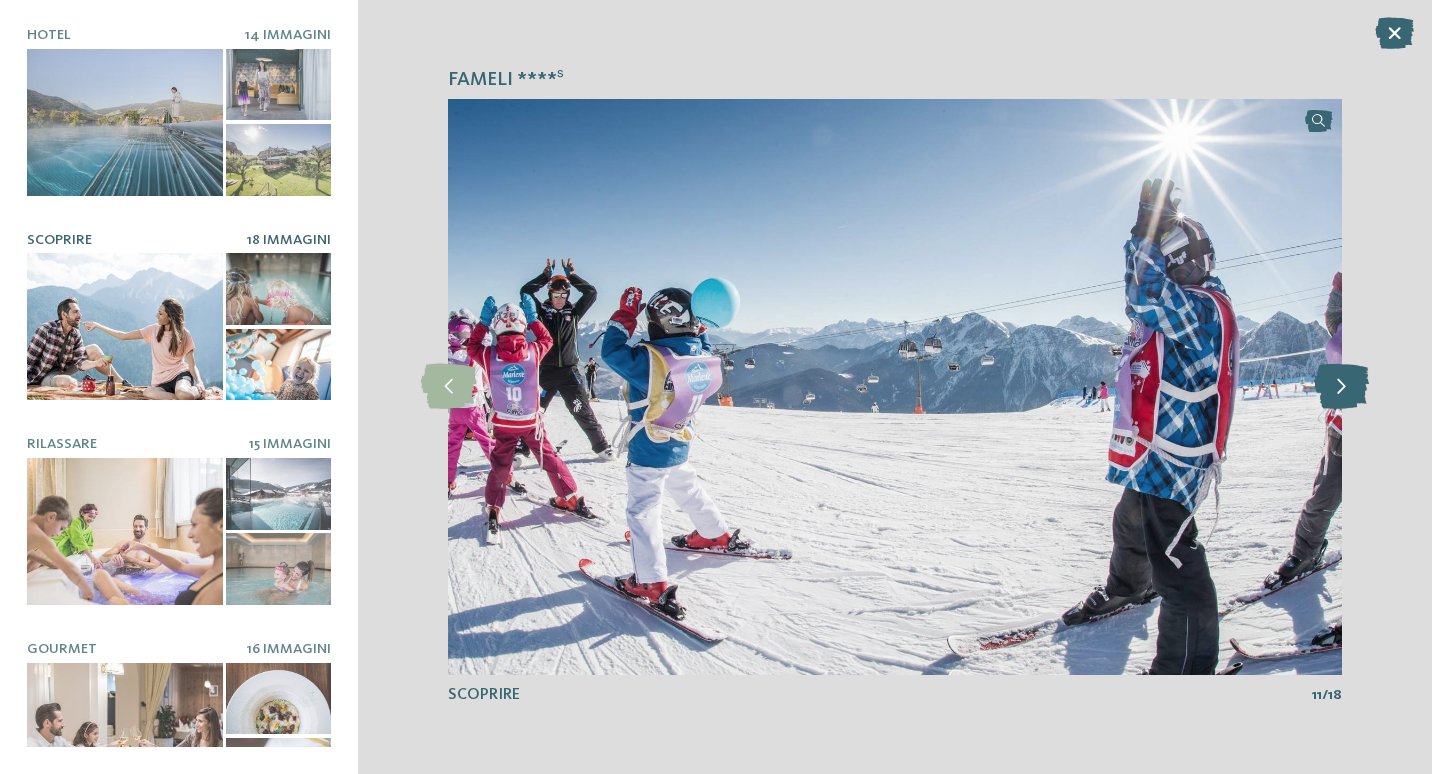 click at bounding box center (1341, 386) 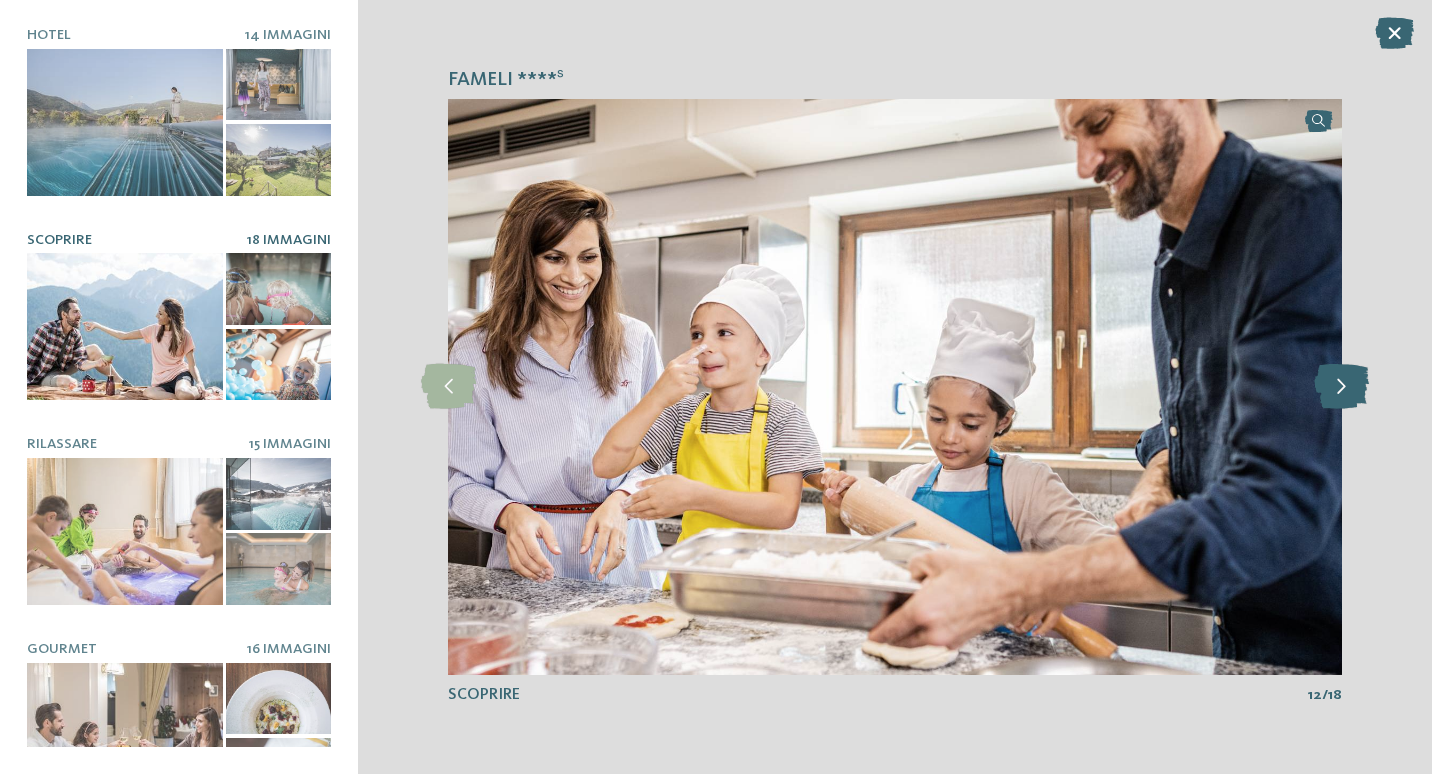 click at bounding box center (1341, 386) 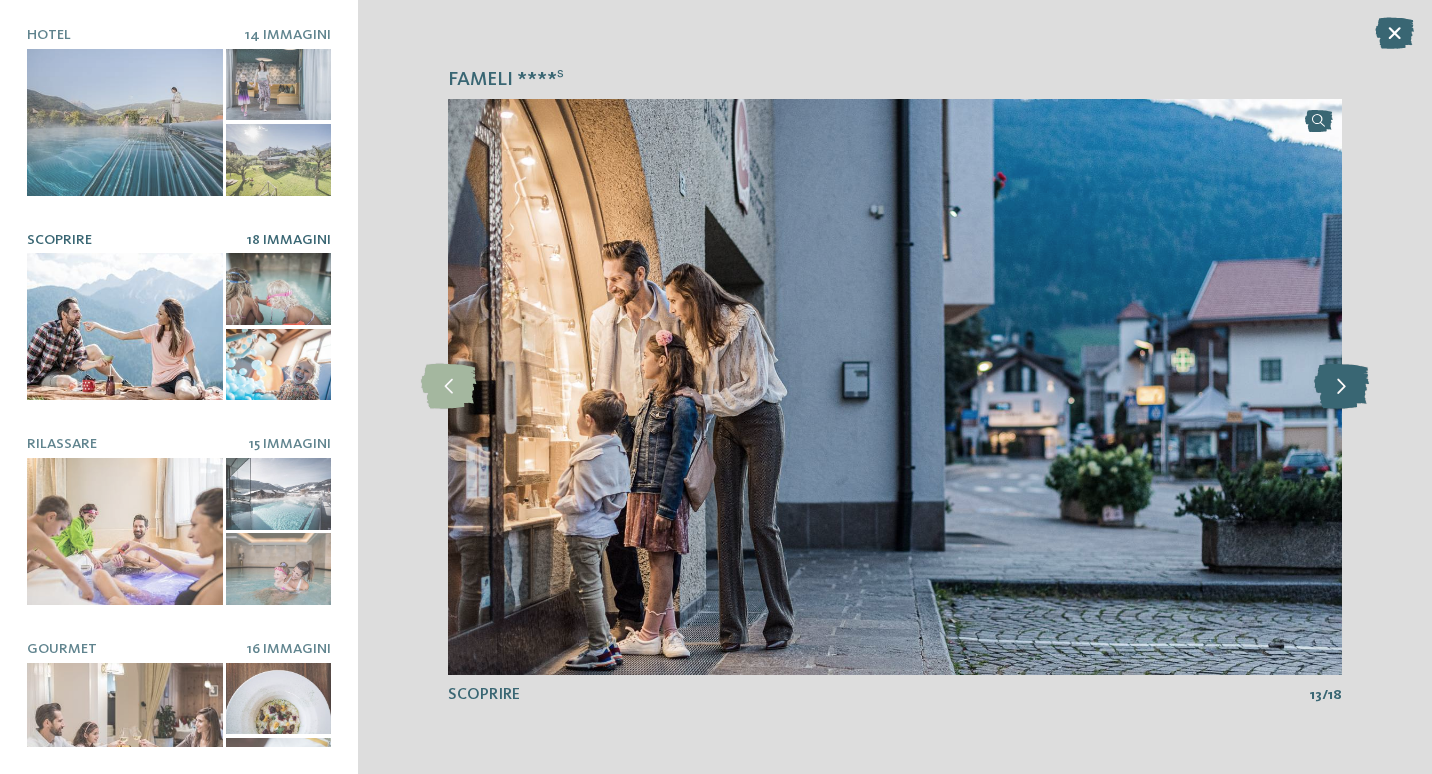 click at bounding box center (1341, 386) 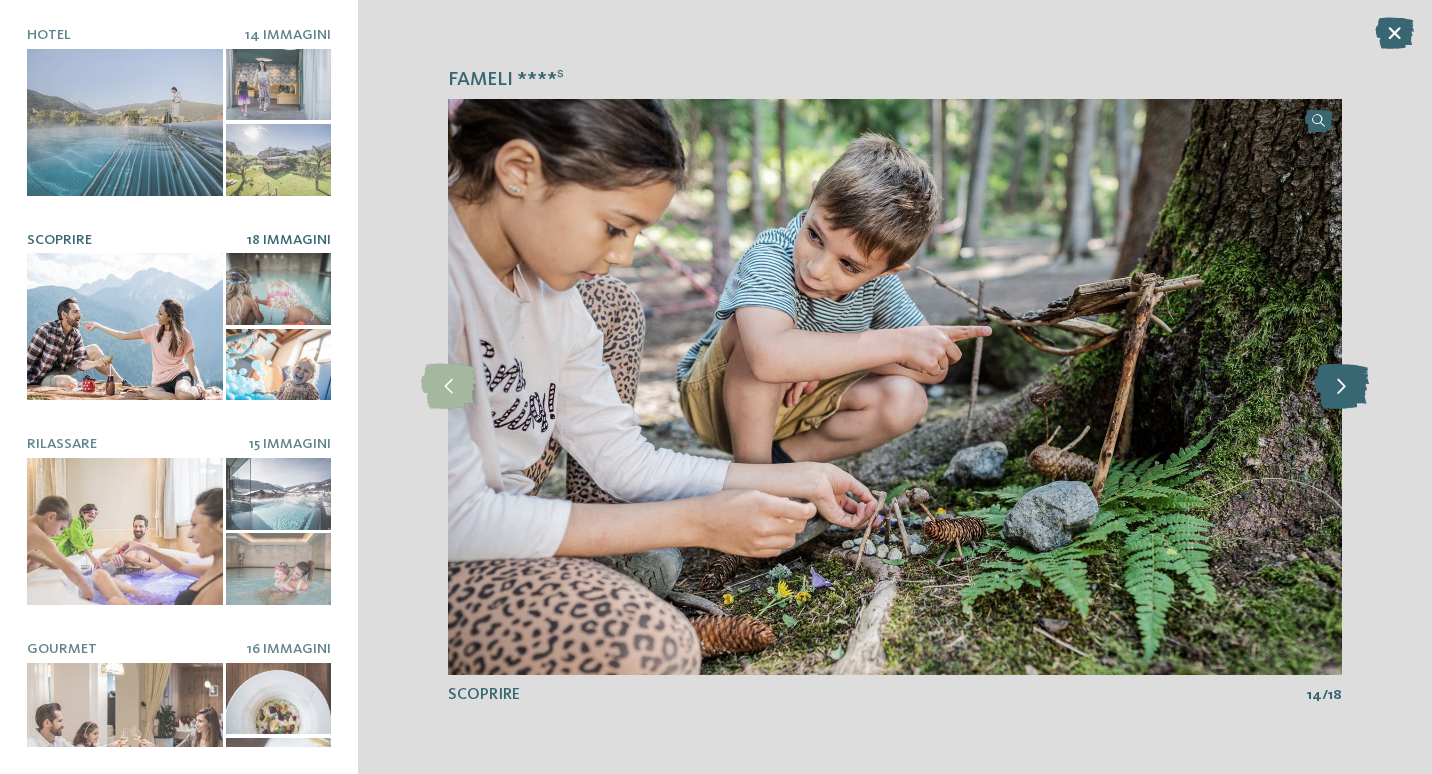 click at bounding box center [1341, 386] 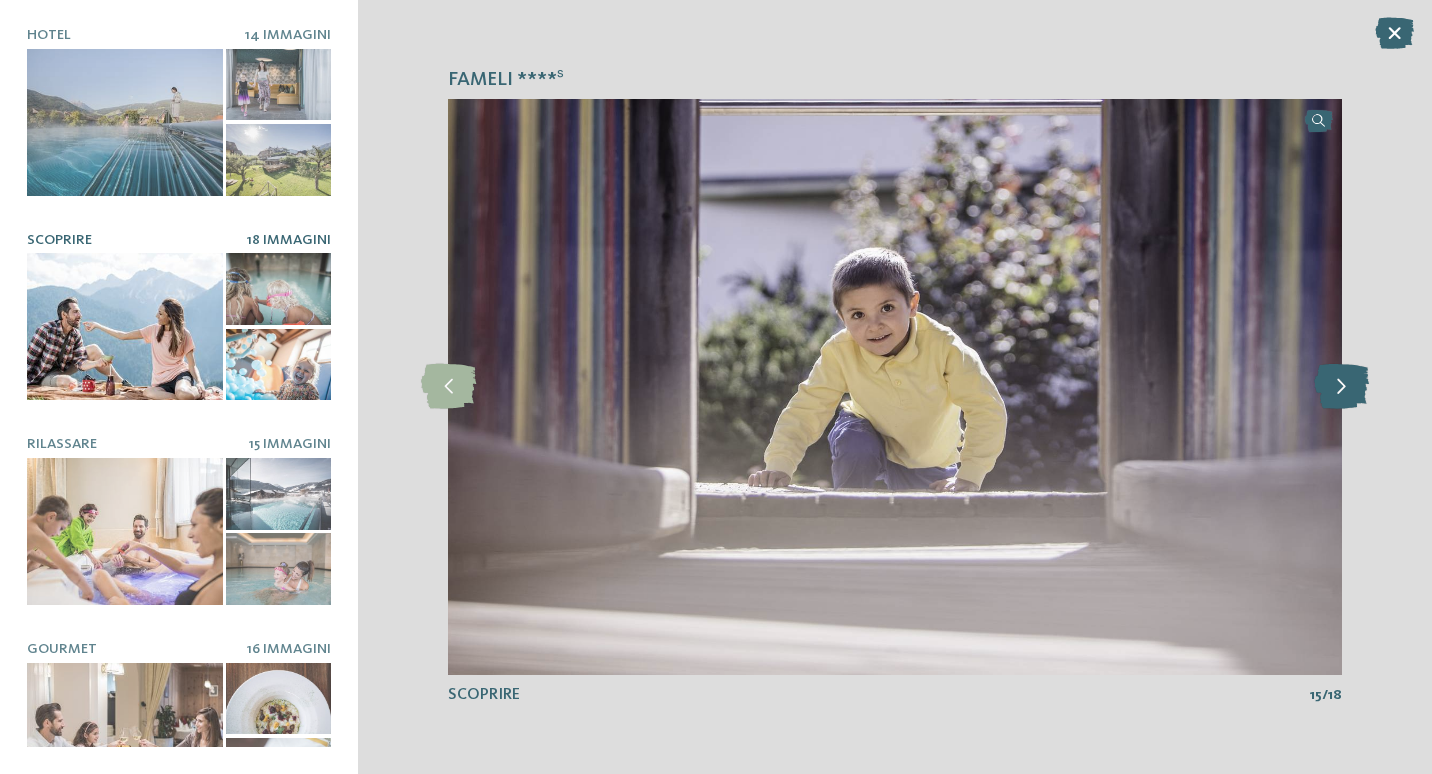 click at bounding box center (1341, 386) 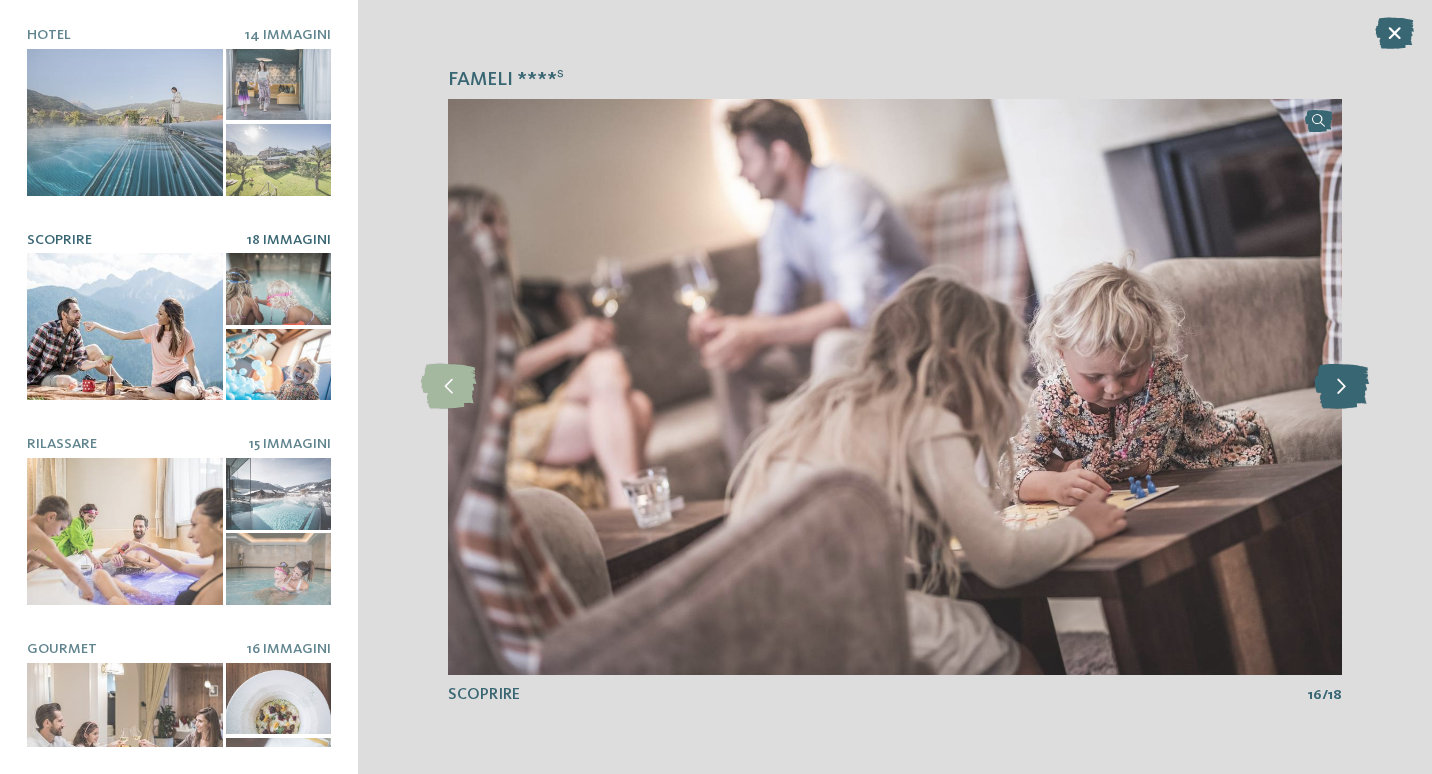 click at bounding box center (1341, 386) 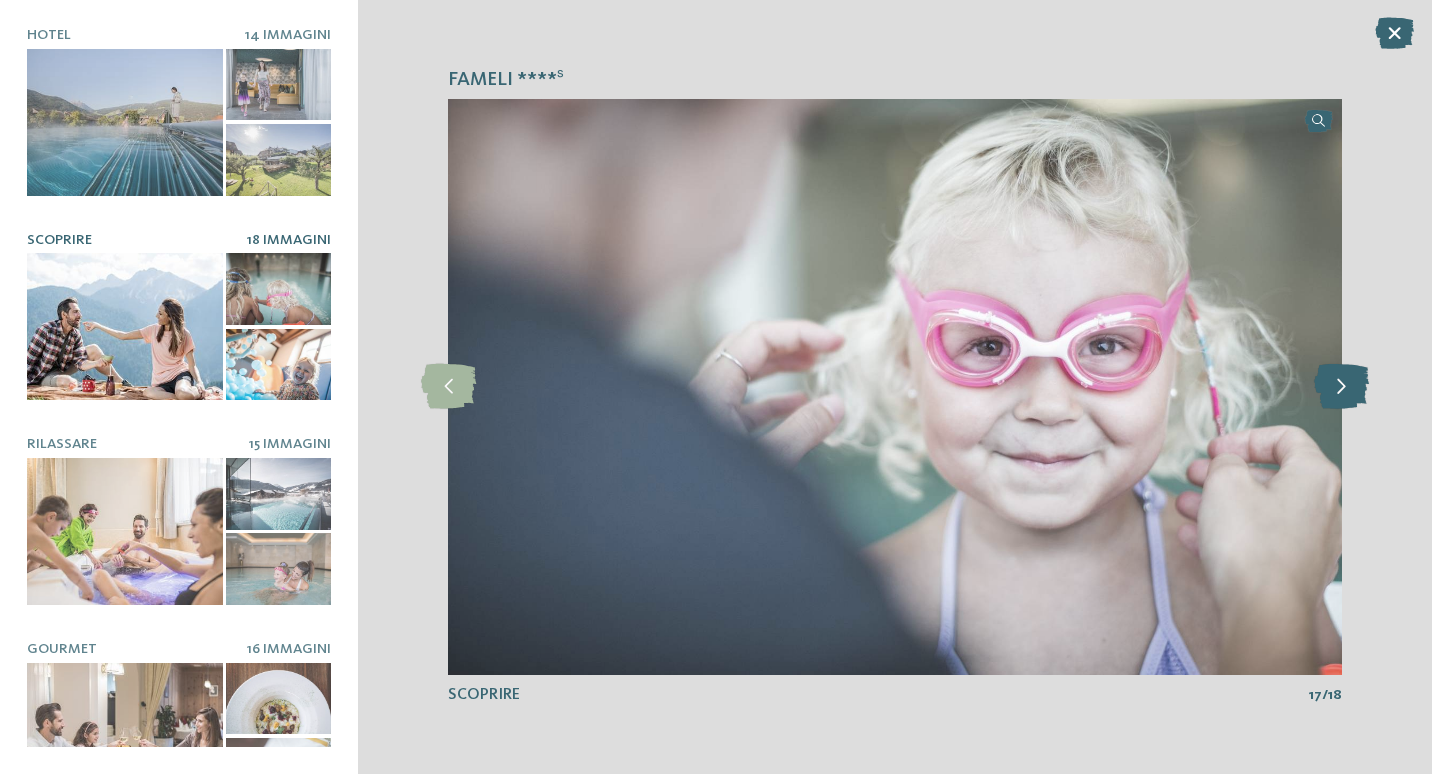 click at bounding box center [1341, 386] 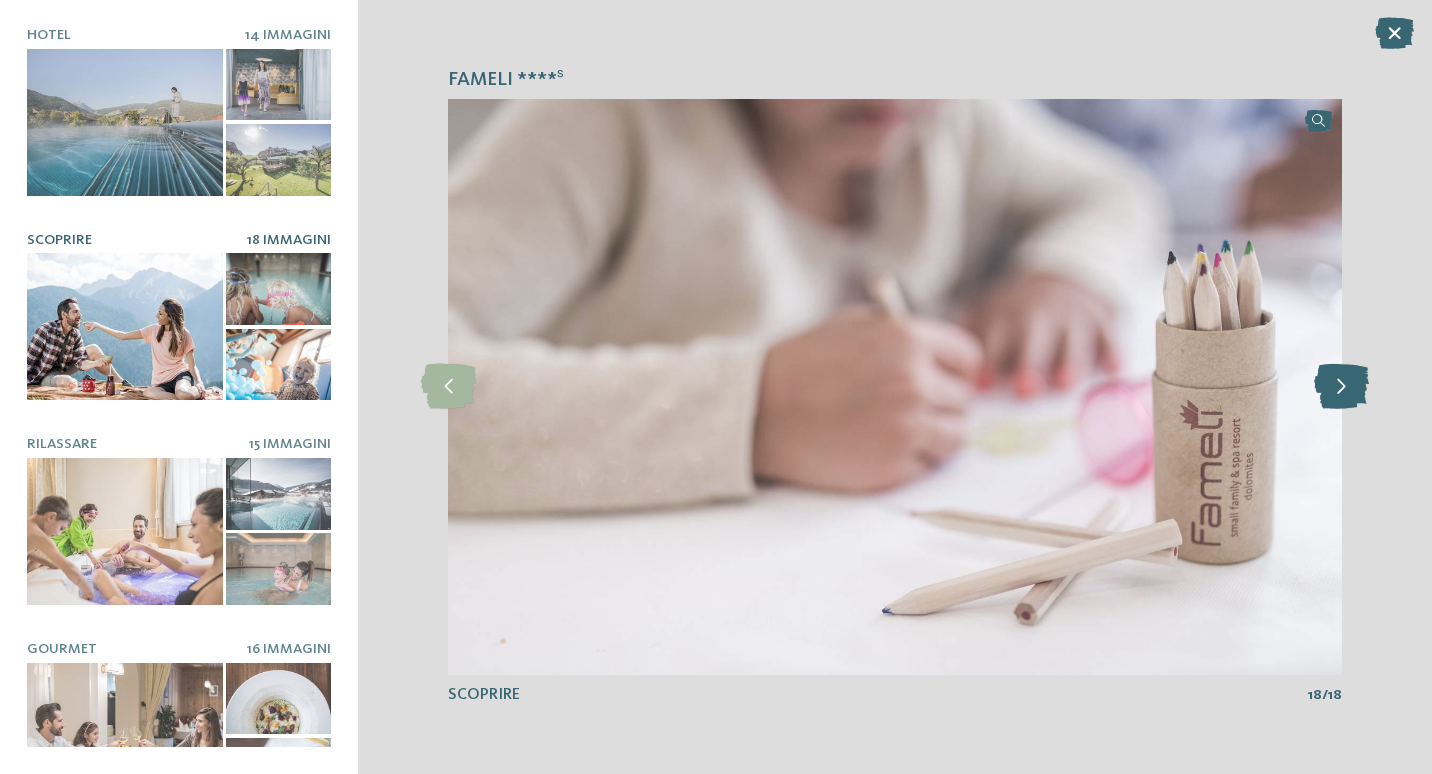 click at bounding box center (1341, 386) 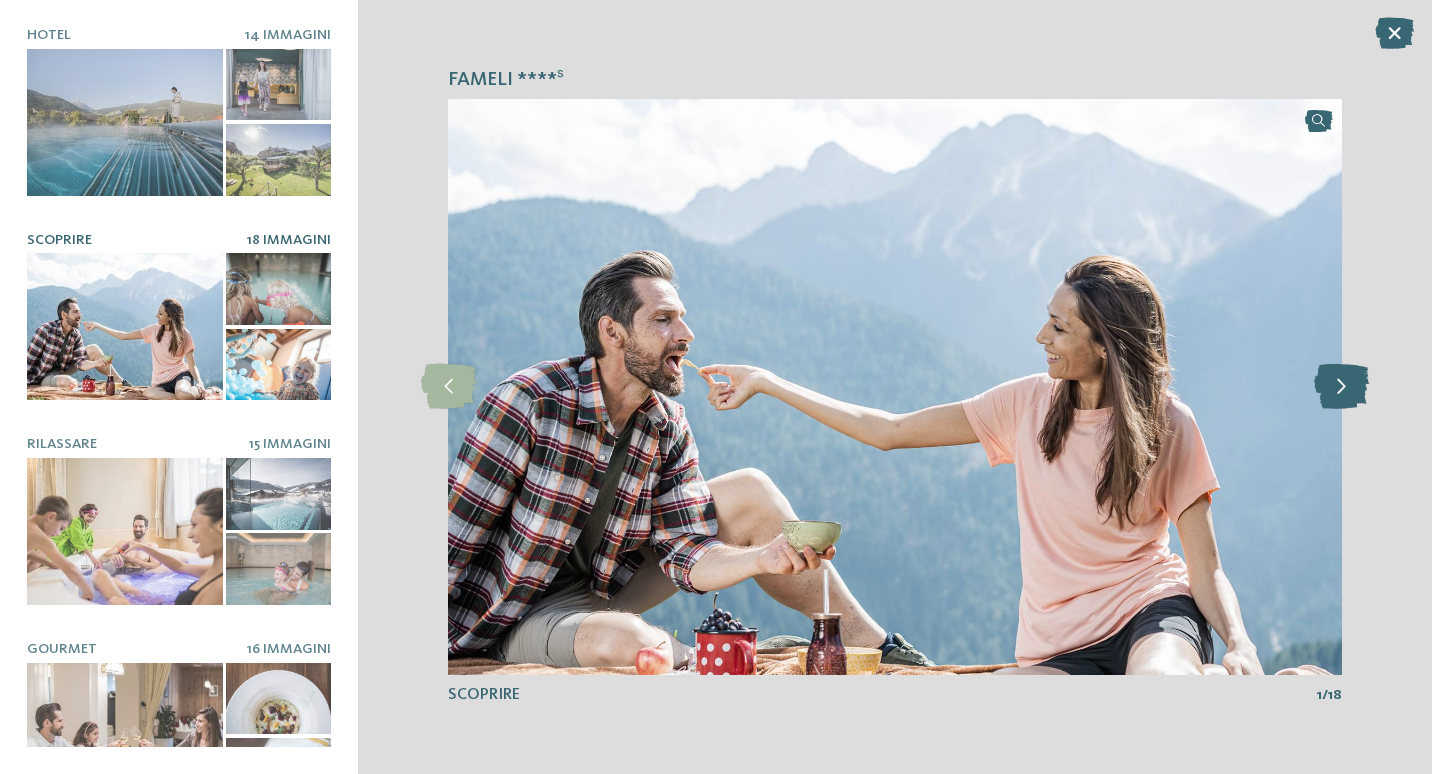 click at bounding box center (1341, 386) 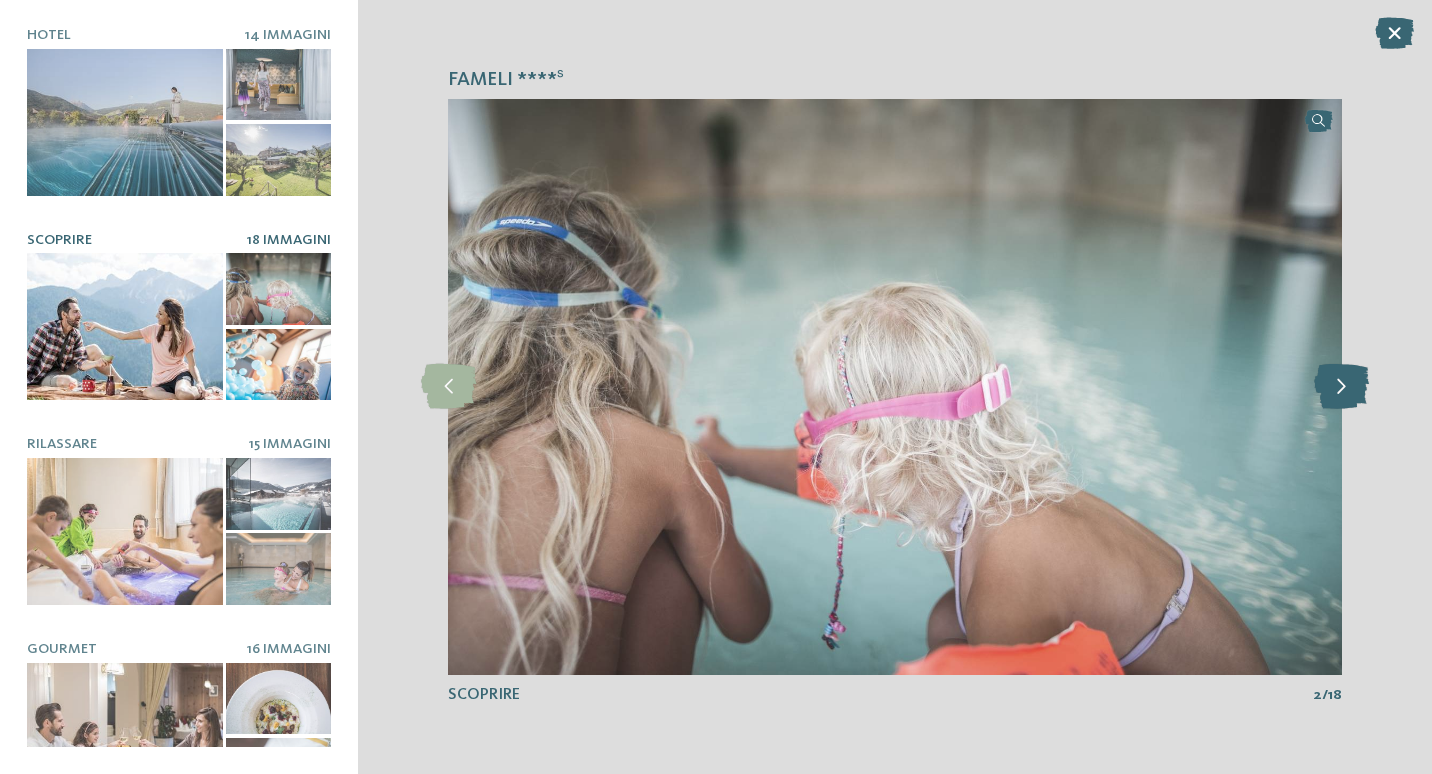 click at bounding box center (1341, 386) 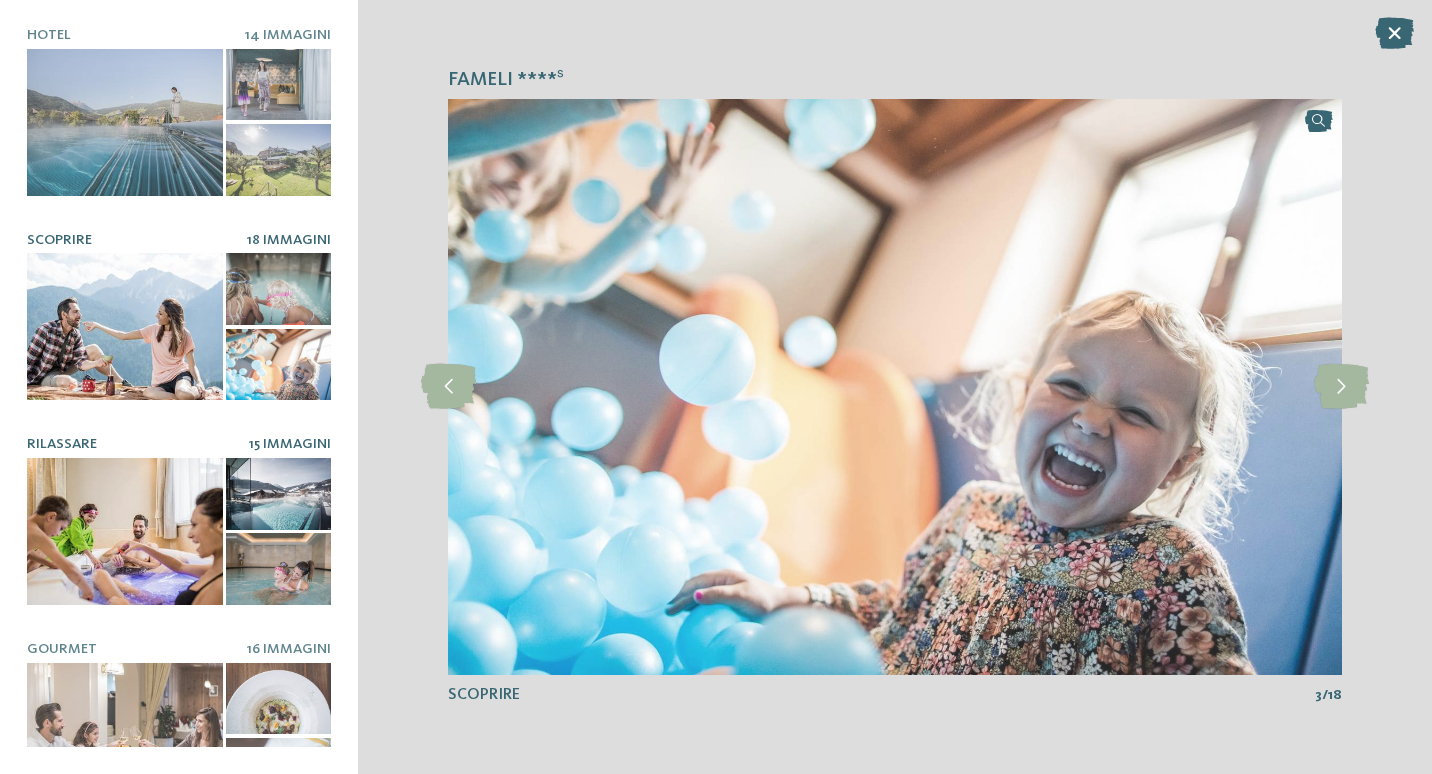 click at bounding box center [125, 531] 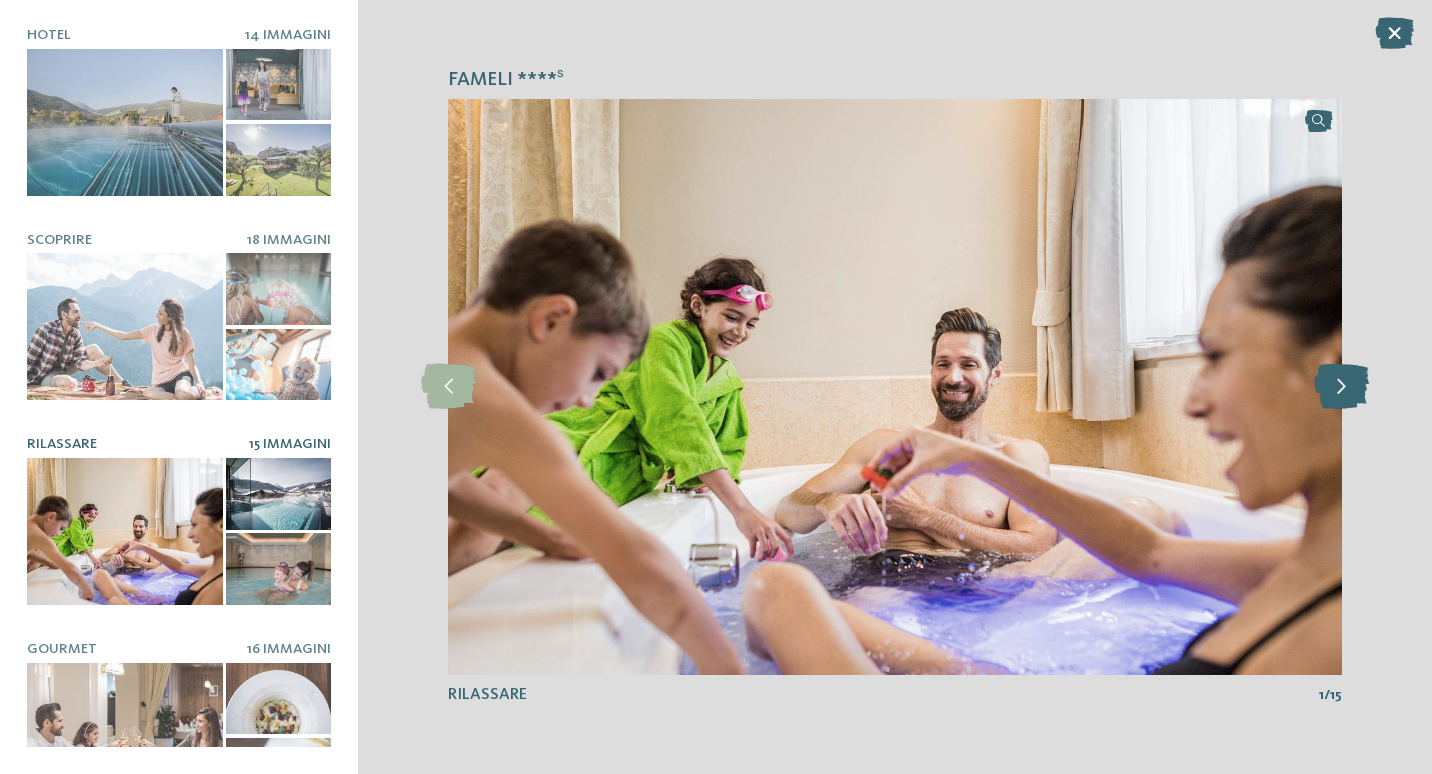 click at bounding box center [1341, 386] 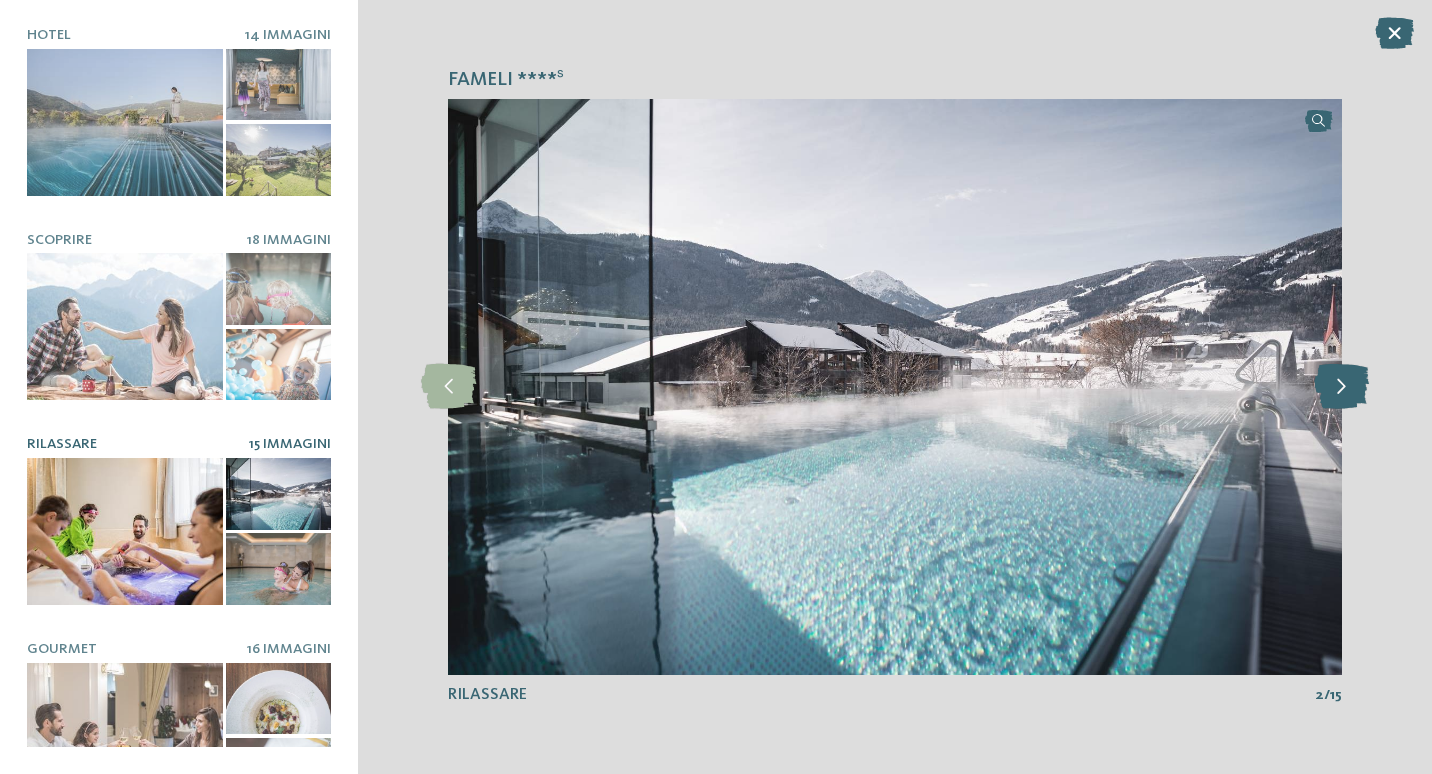 click at bounding box center [1341, 386] 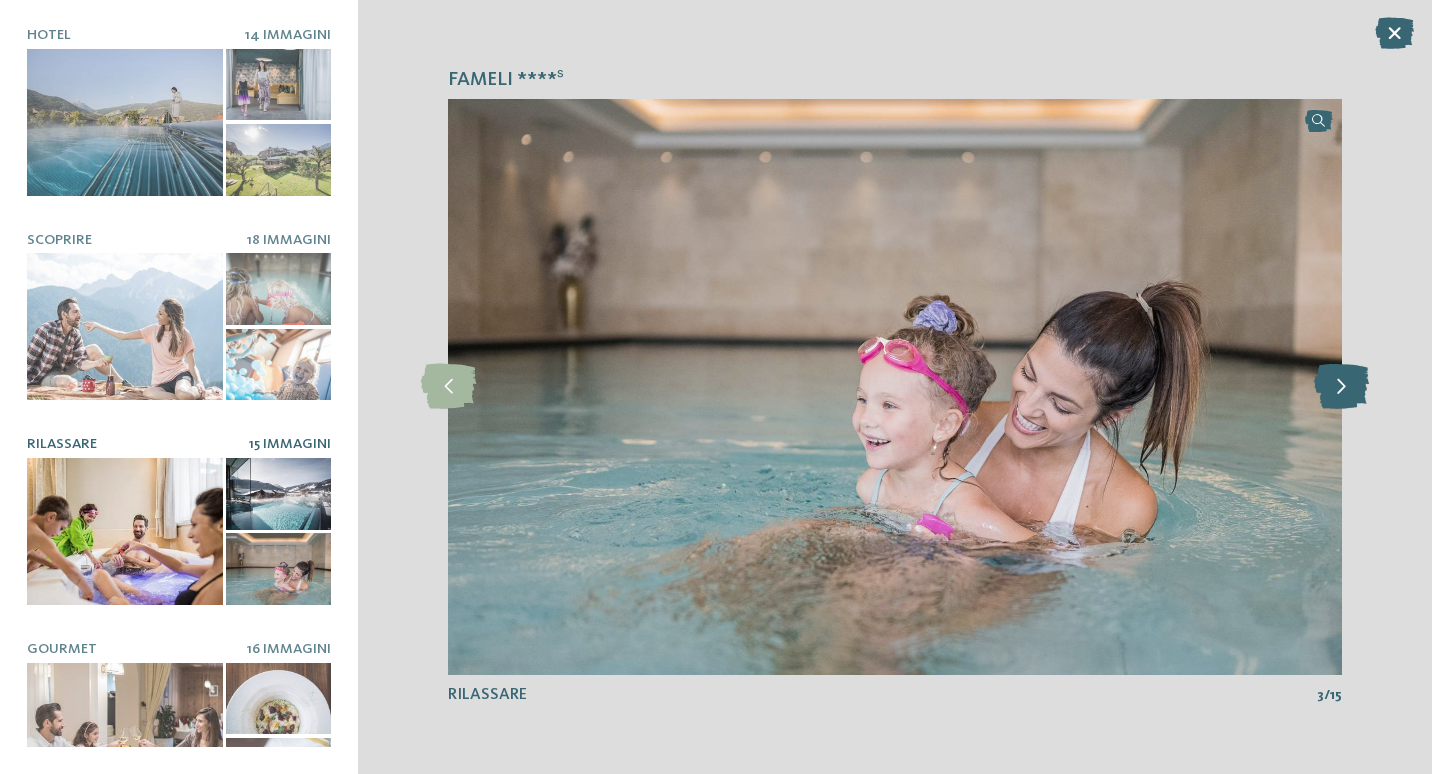 click at bounding box center [1341, 386] 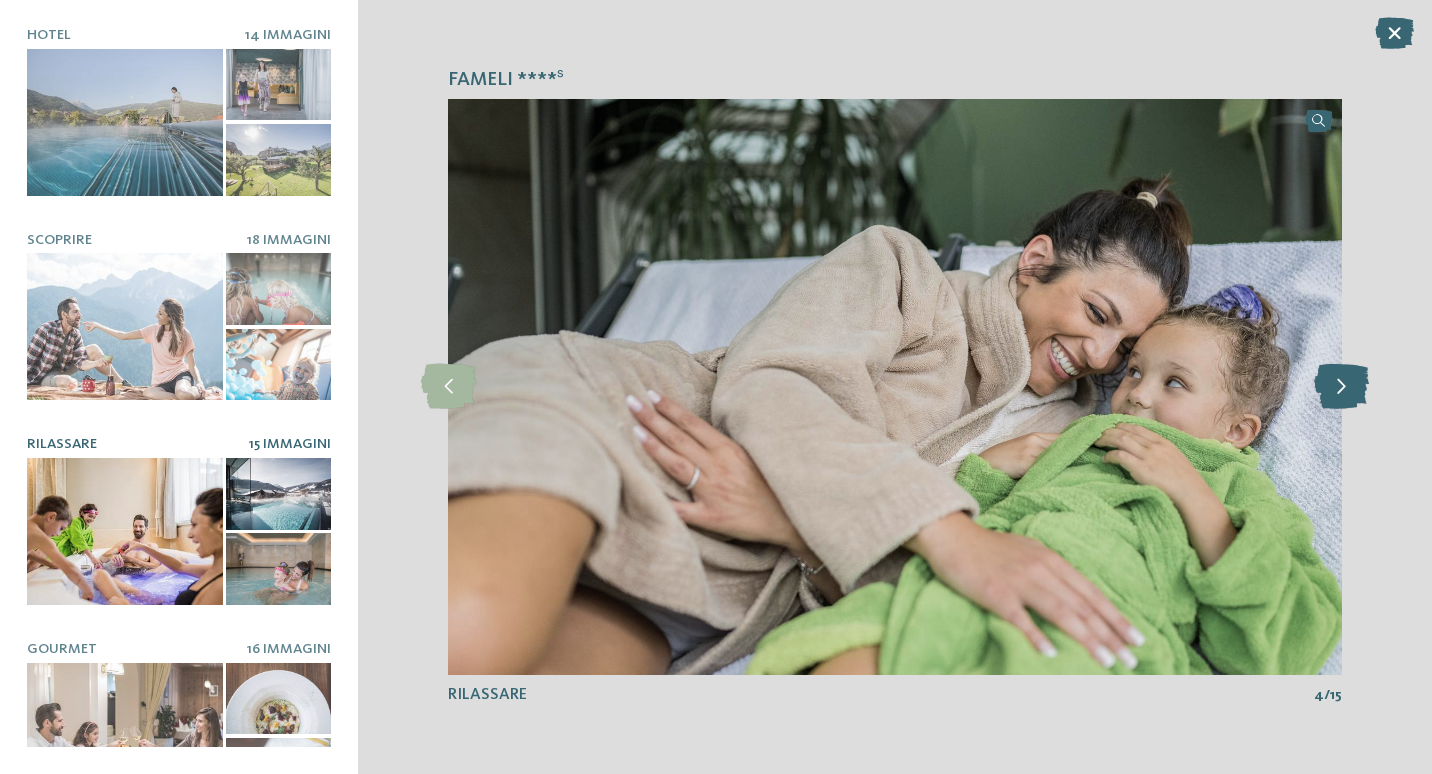 click at bounding box center (1341, 386) 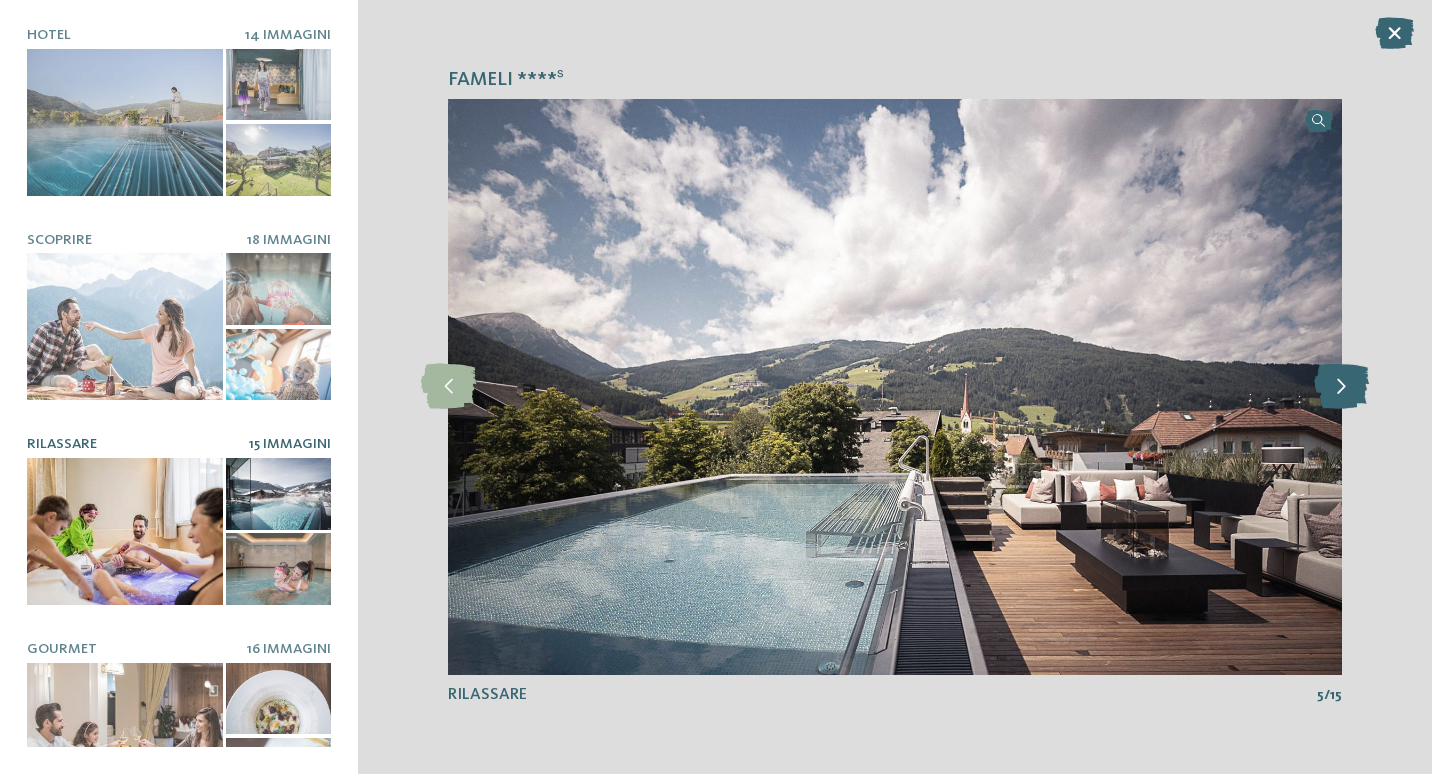 click at bounding box center [1341, 386] 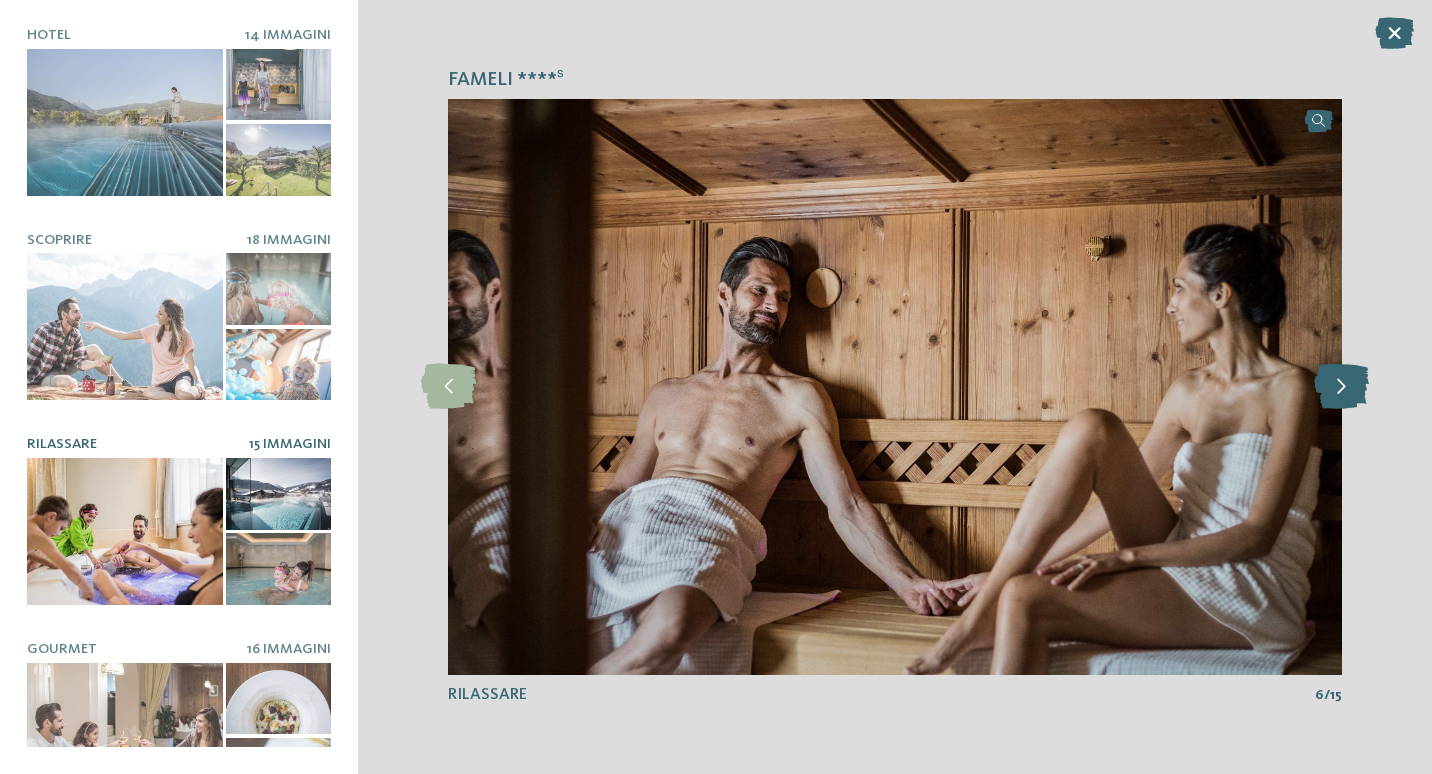click at bounding box center [1341, 386] 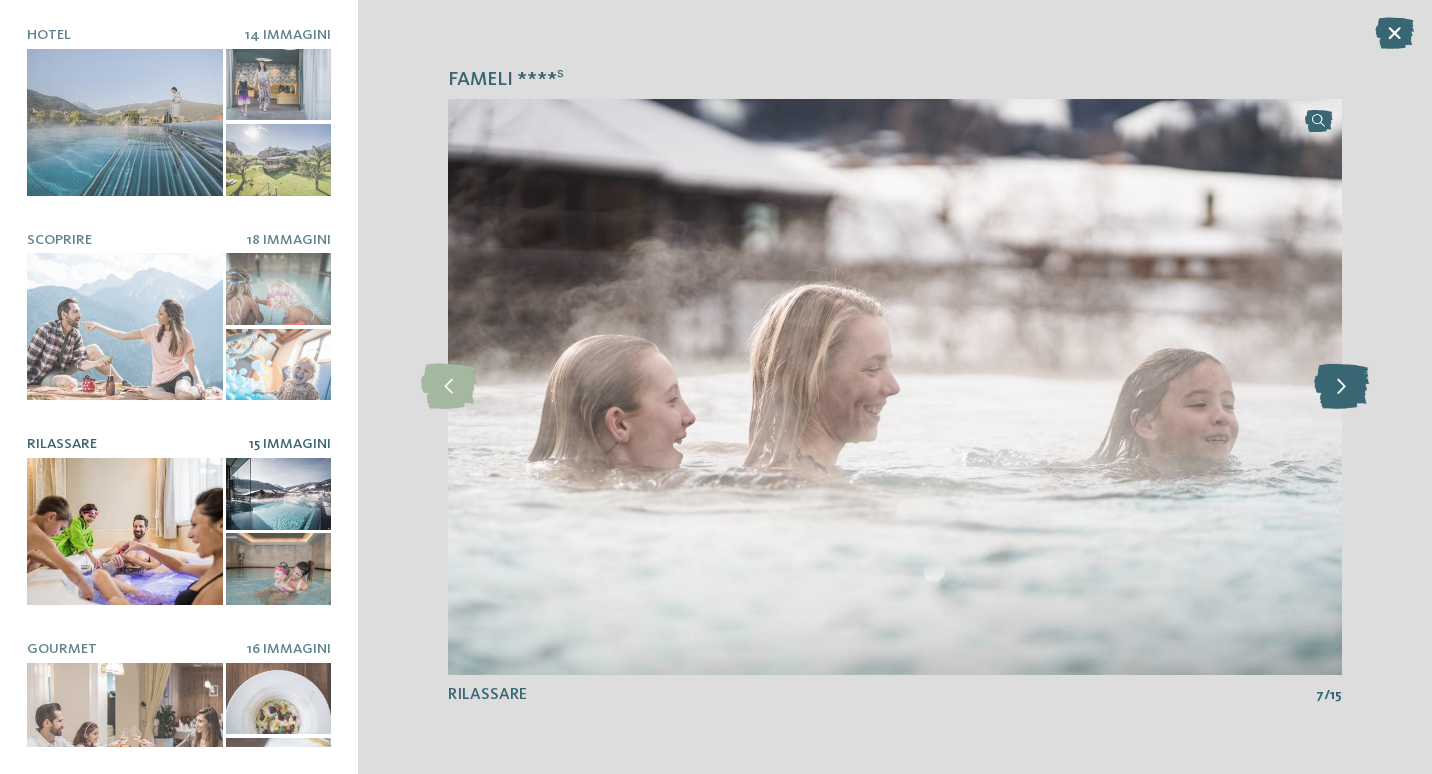 click at bounding box center [1341, 386] 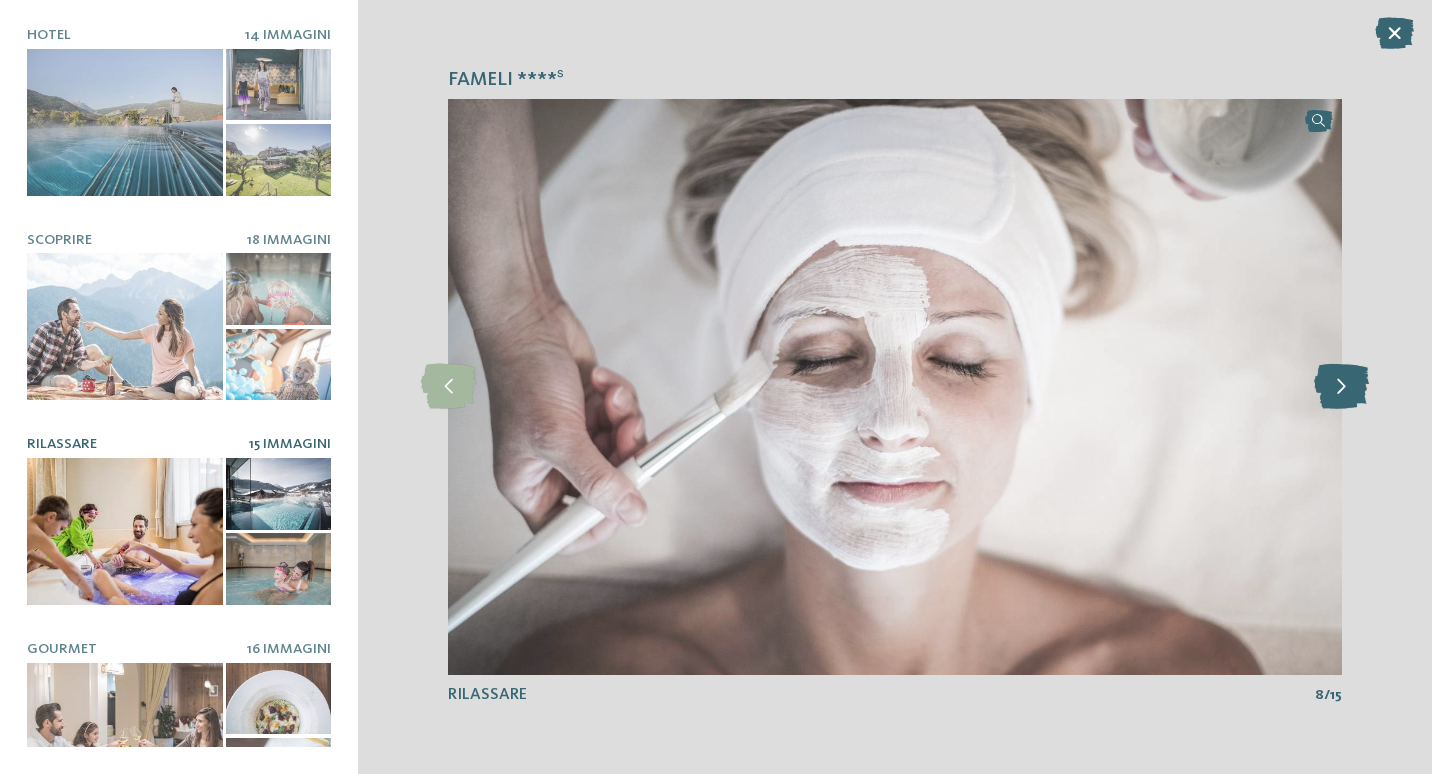 click at bounding box center [1341, 386] 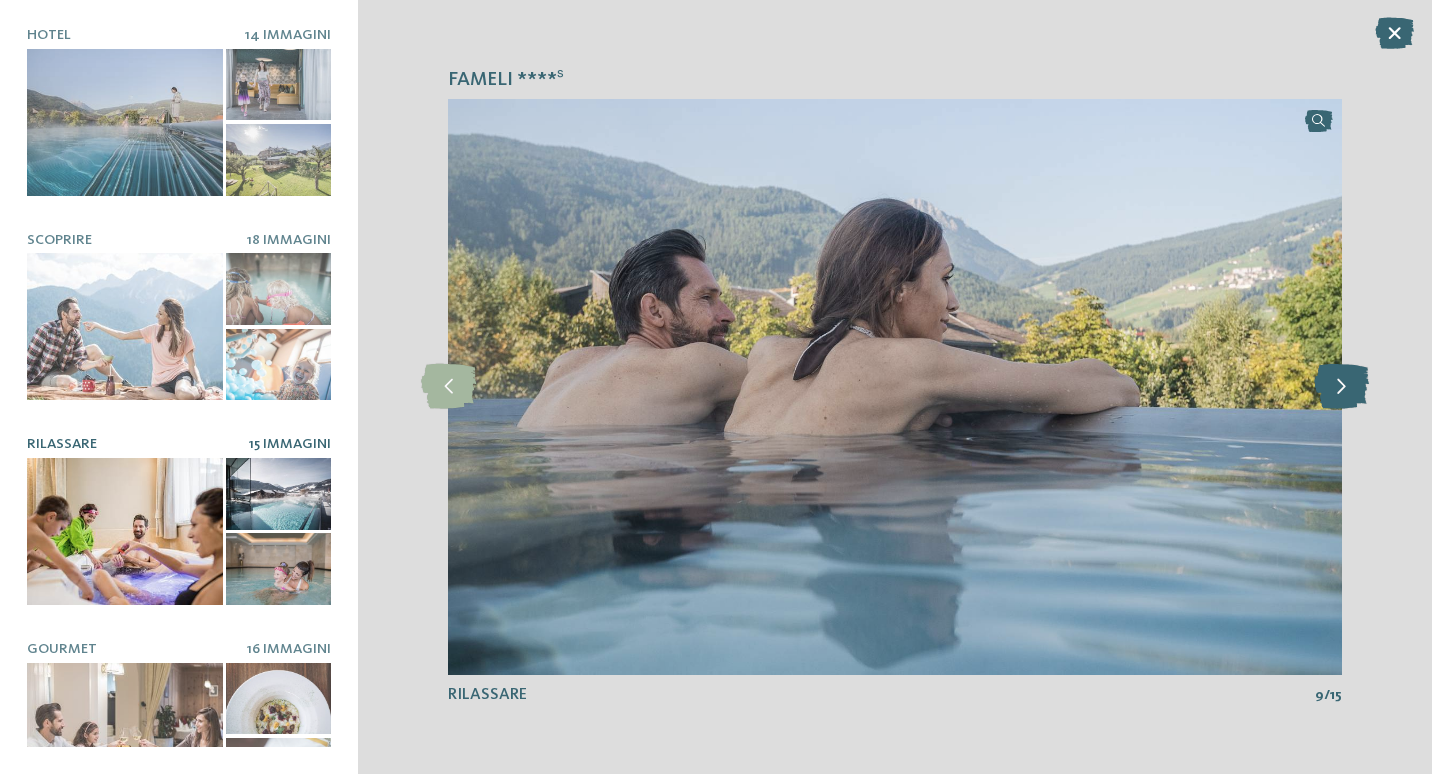 click at bounding box center [1341, 386] 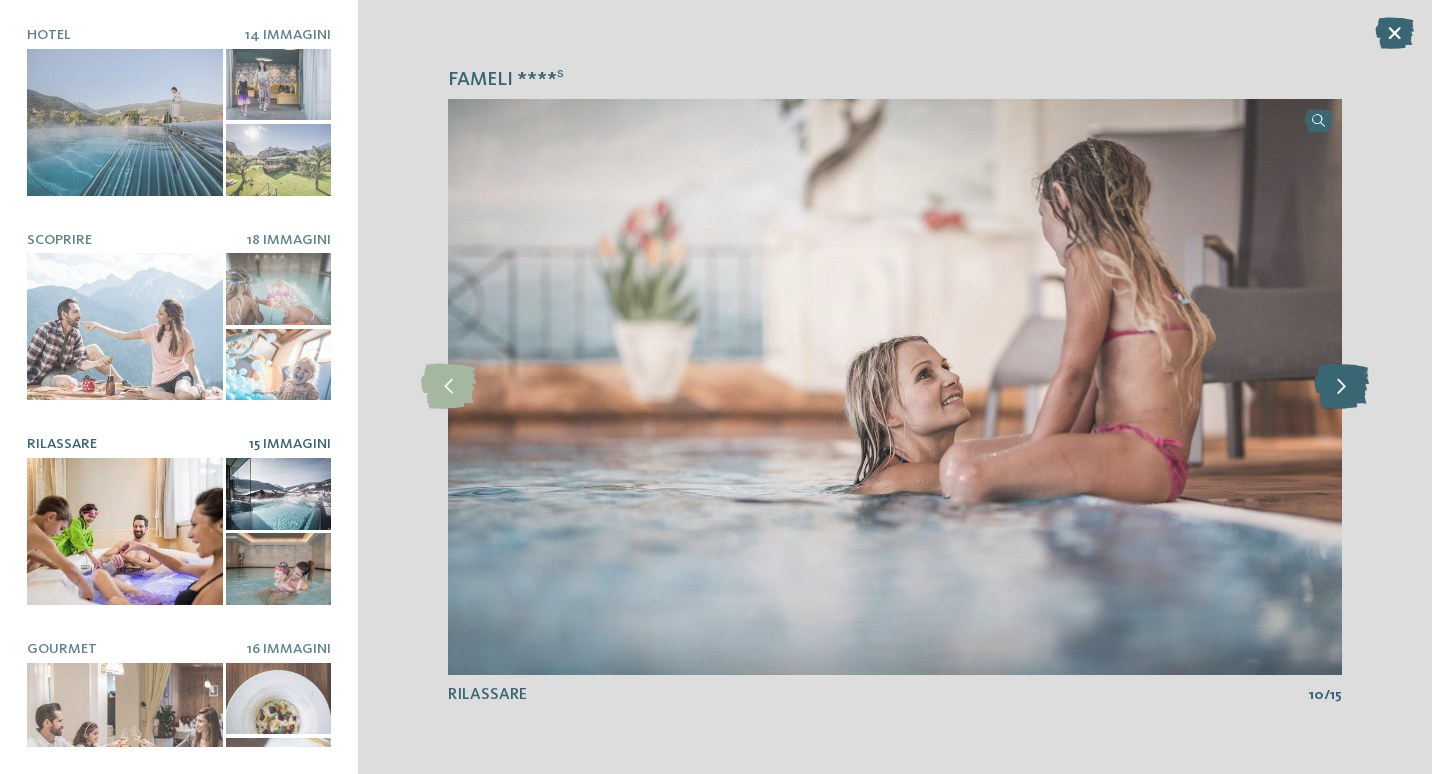 click at bounding box center [1341, 386] 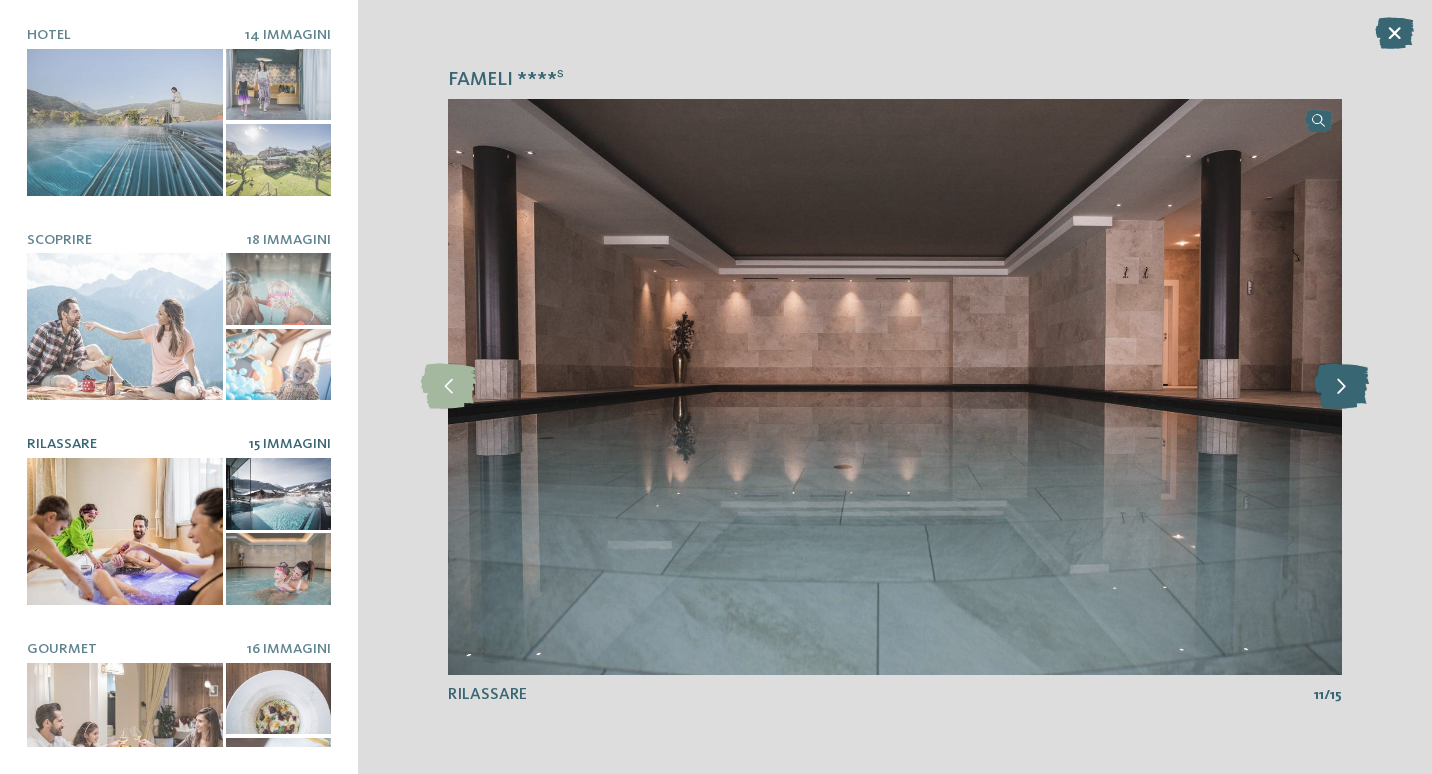 click at bounding box center [1341, 386] 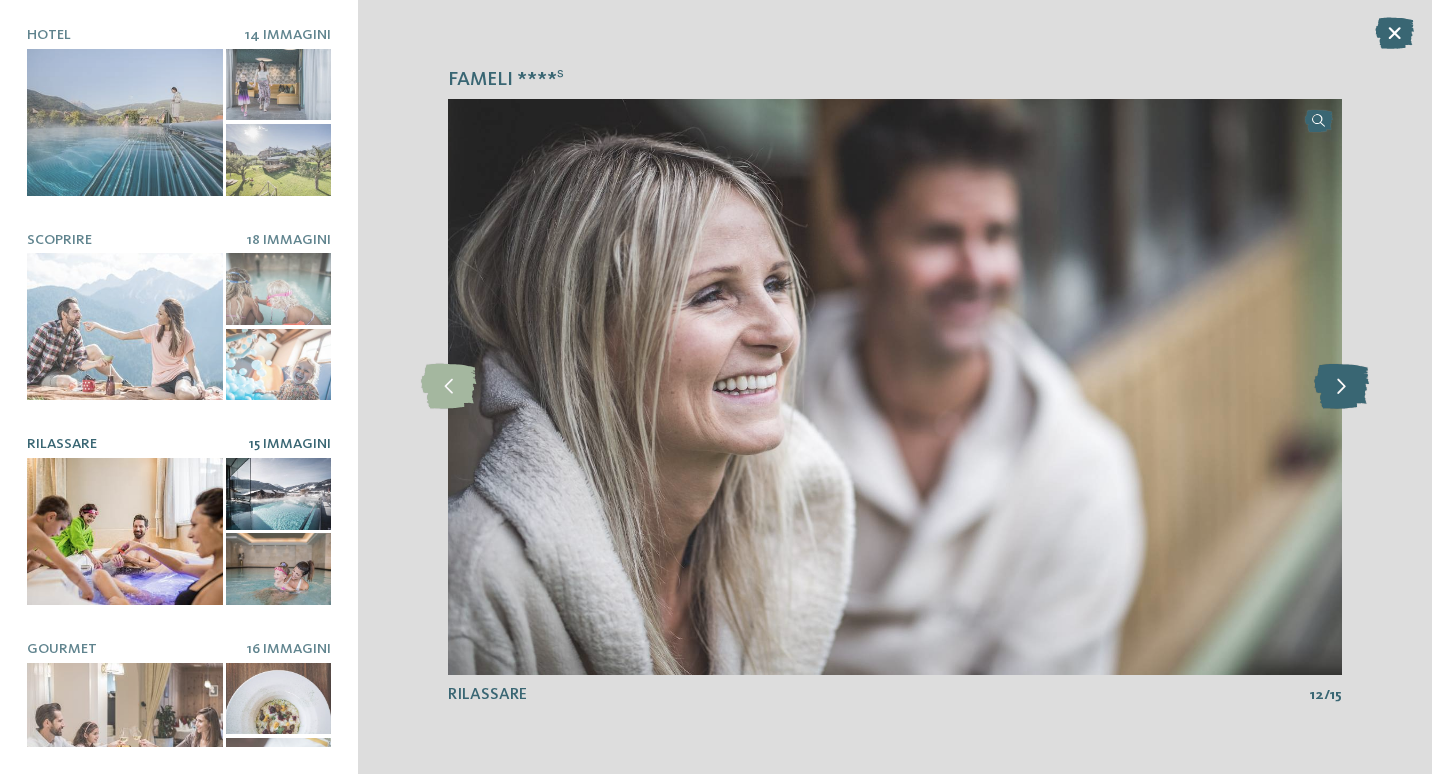click at bounding box center (1341, 386) 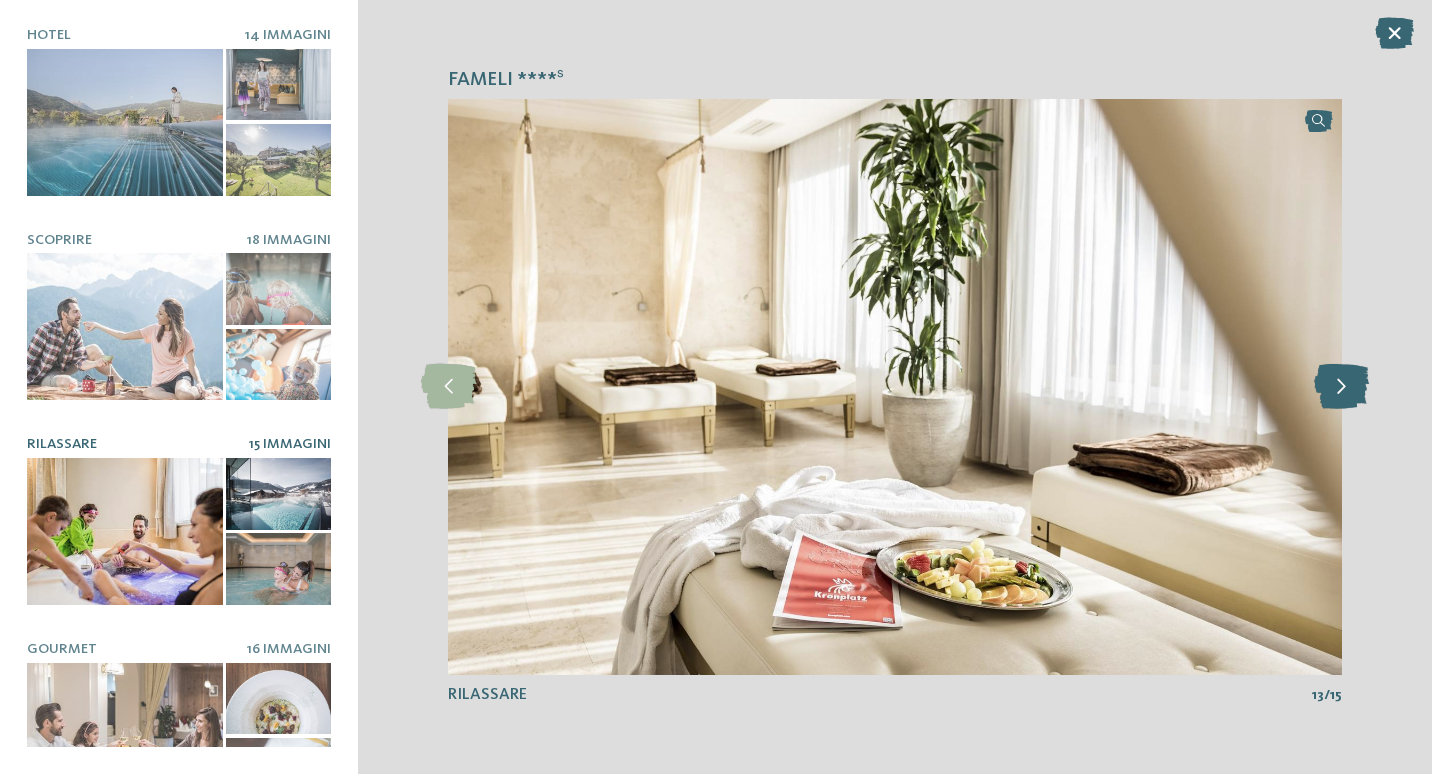 click at bounding box center [1341, 386] 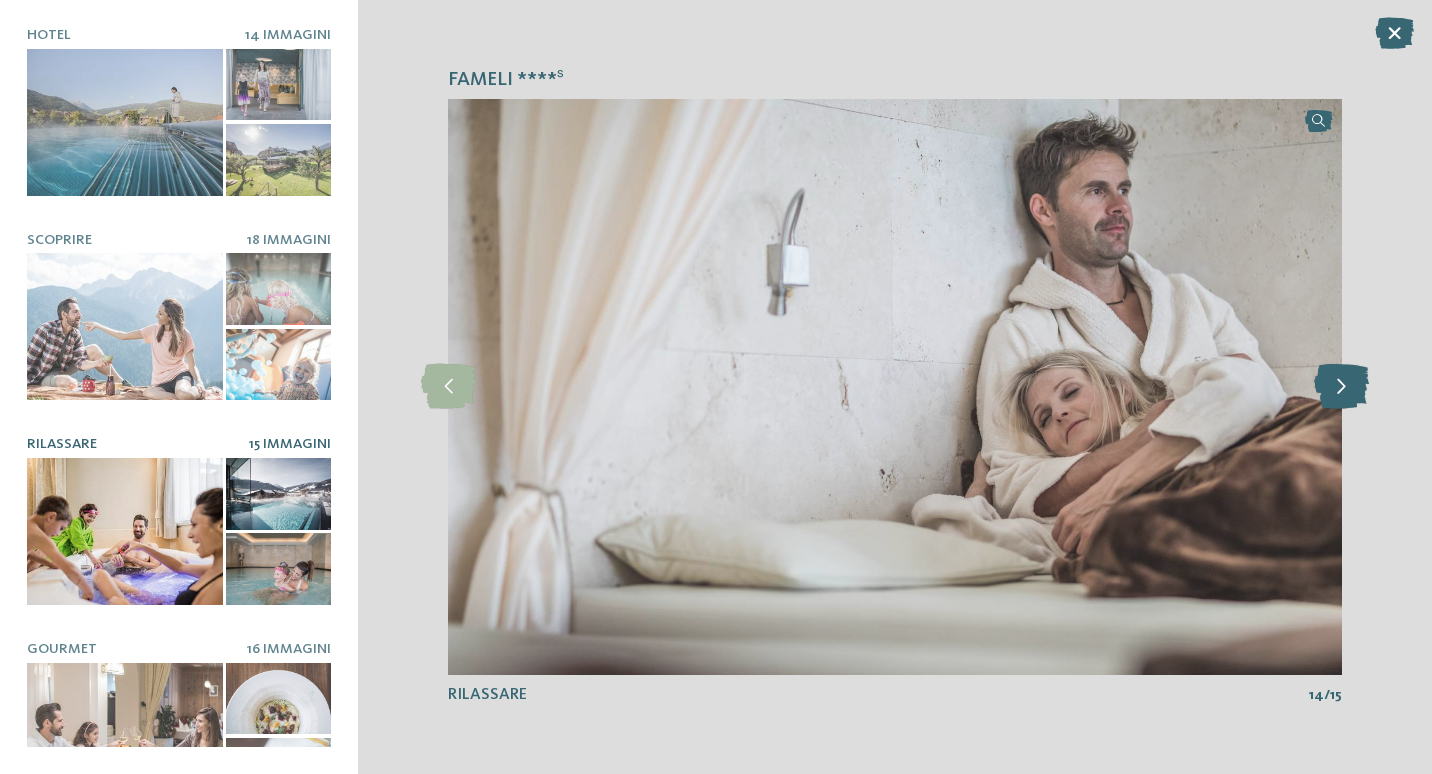 click at bounding box center [1341, 386] 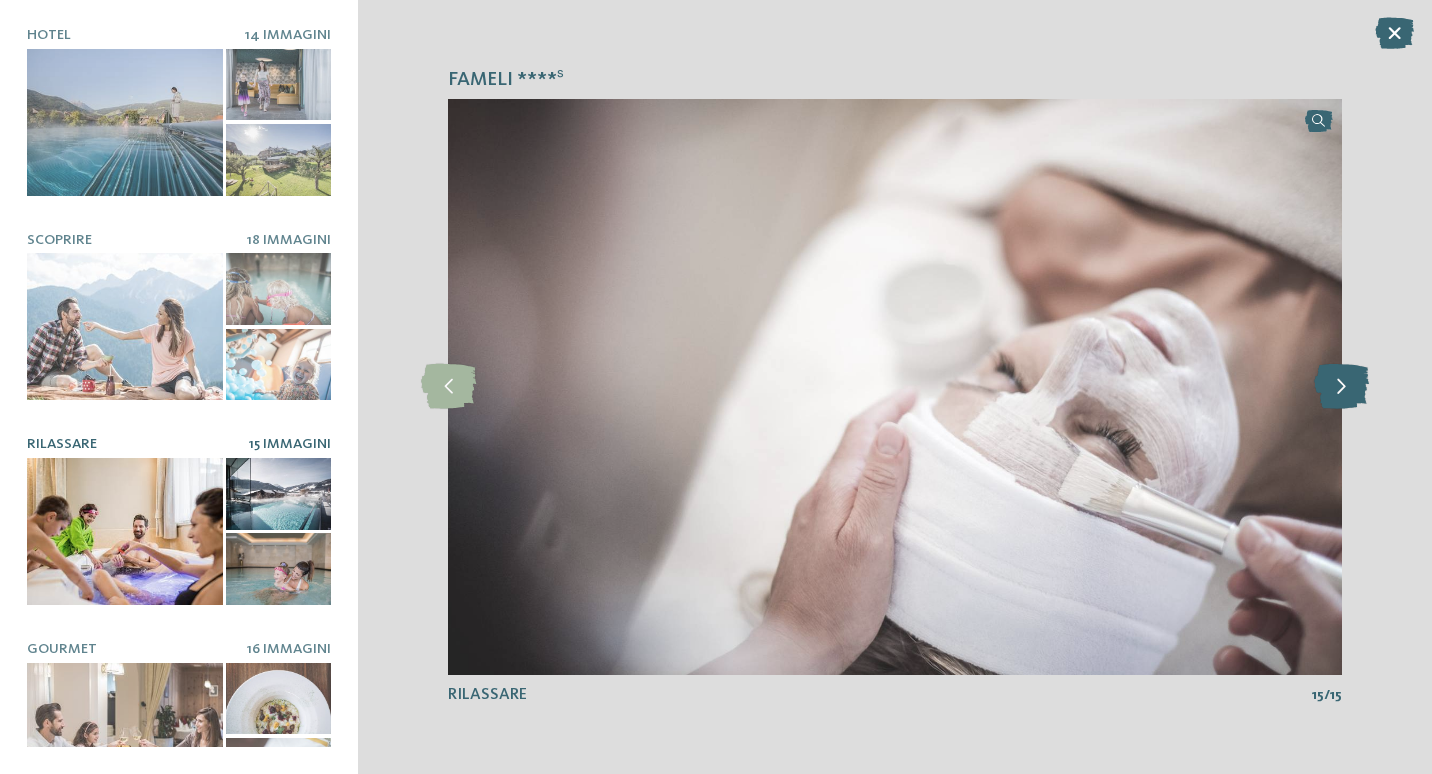 click at bounding box center [1341, 386] 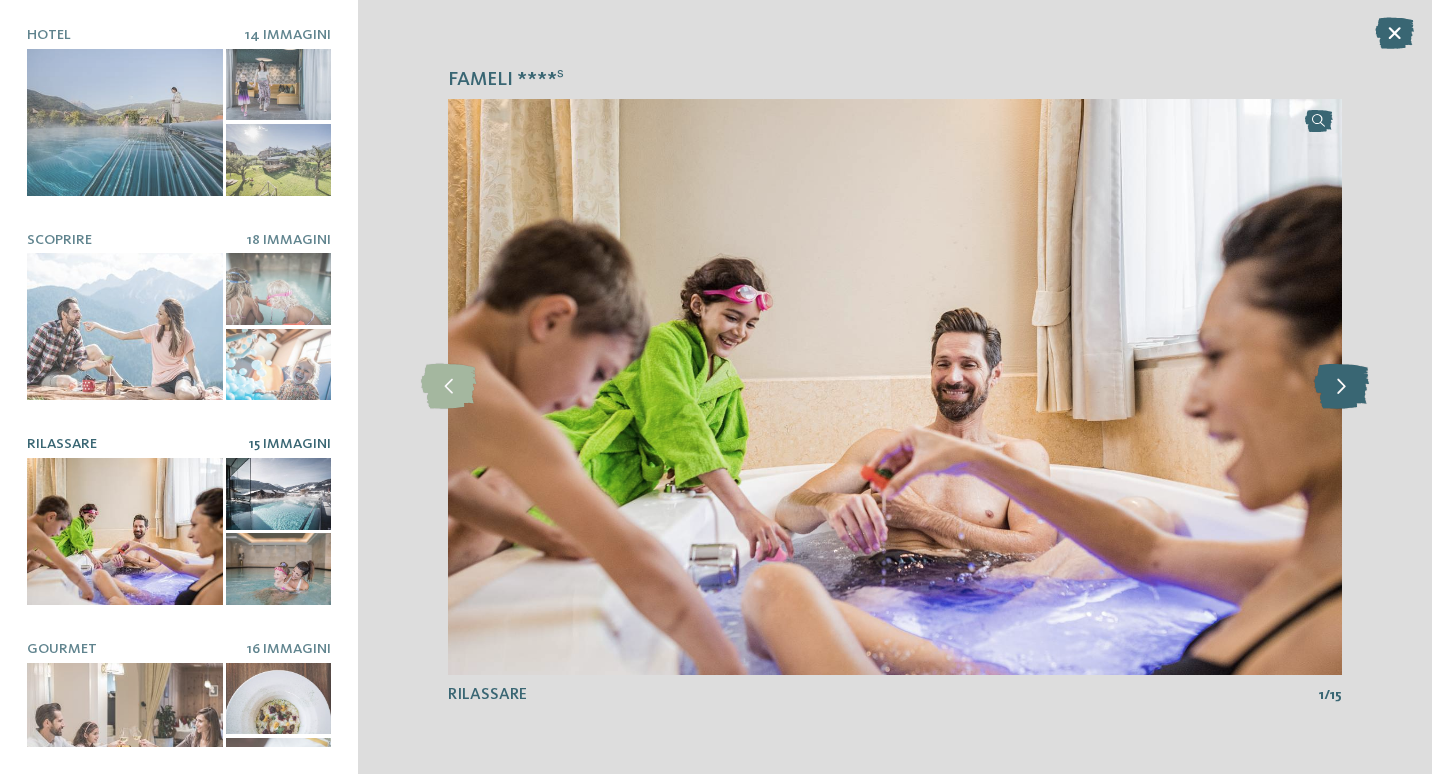 click at bounding box center [1341, 386] 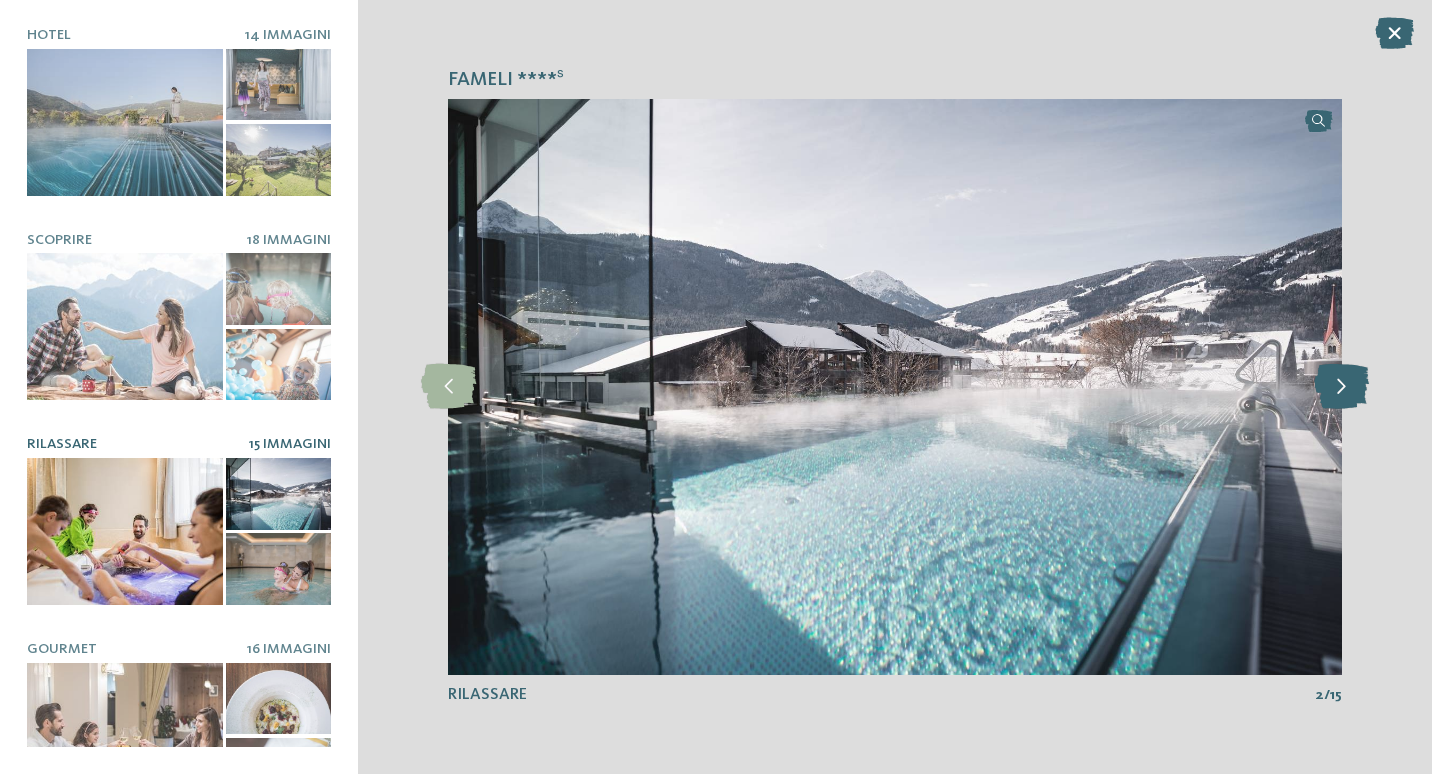 click at bounding box center (1341, 386) 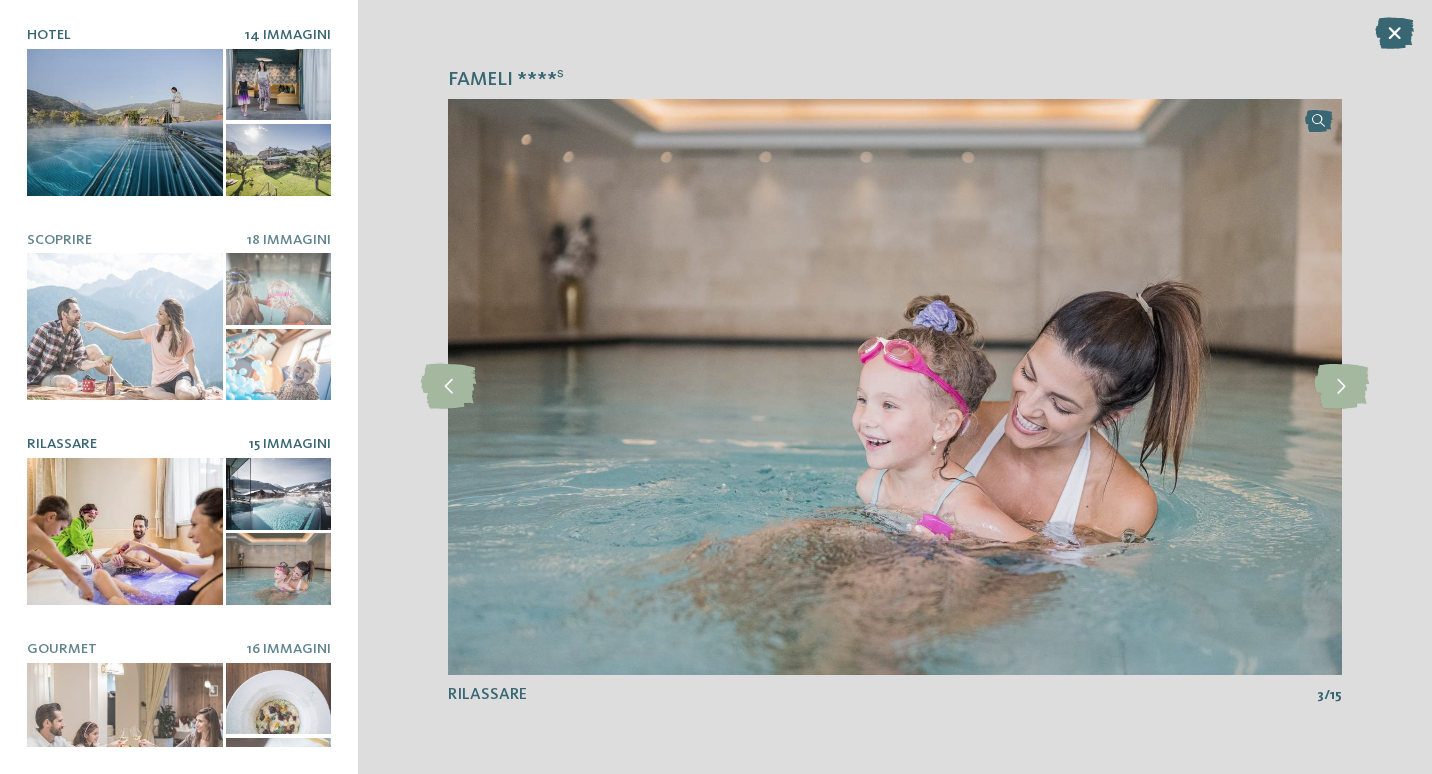 click at bounding box center [125, 122] 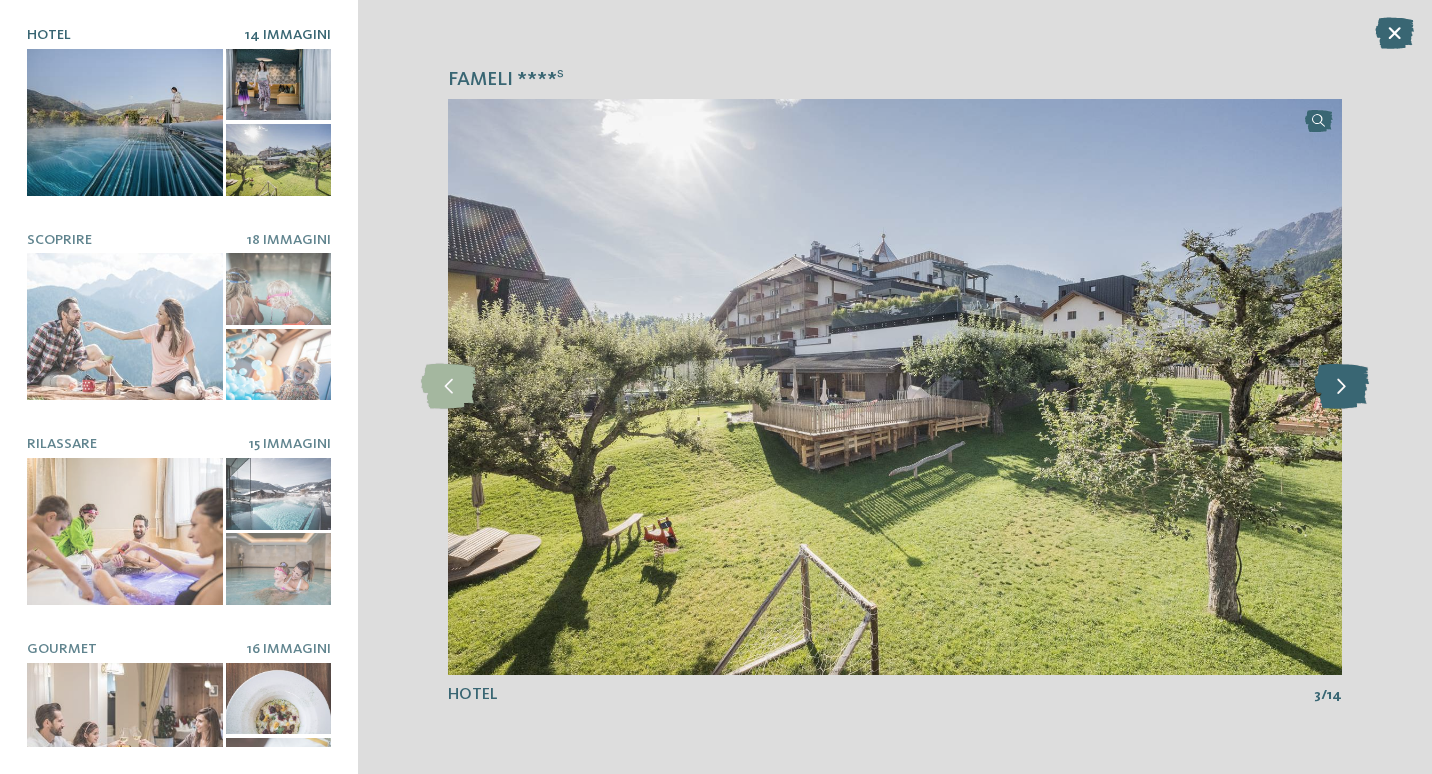 click at bounding box center (1341, 386) 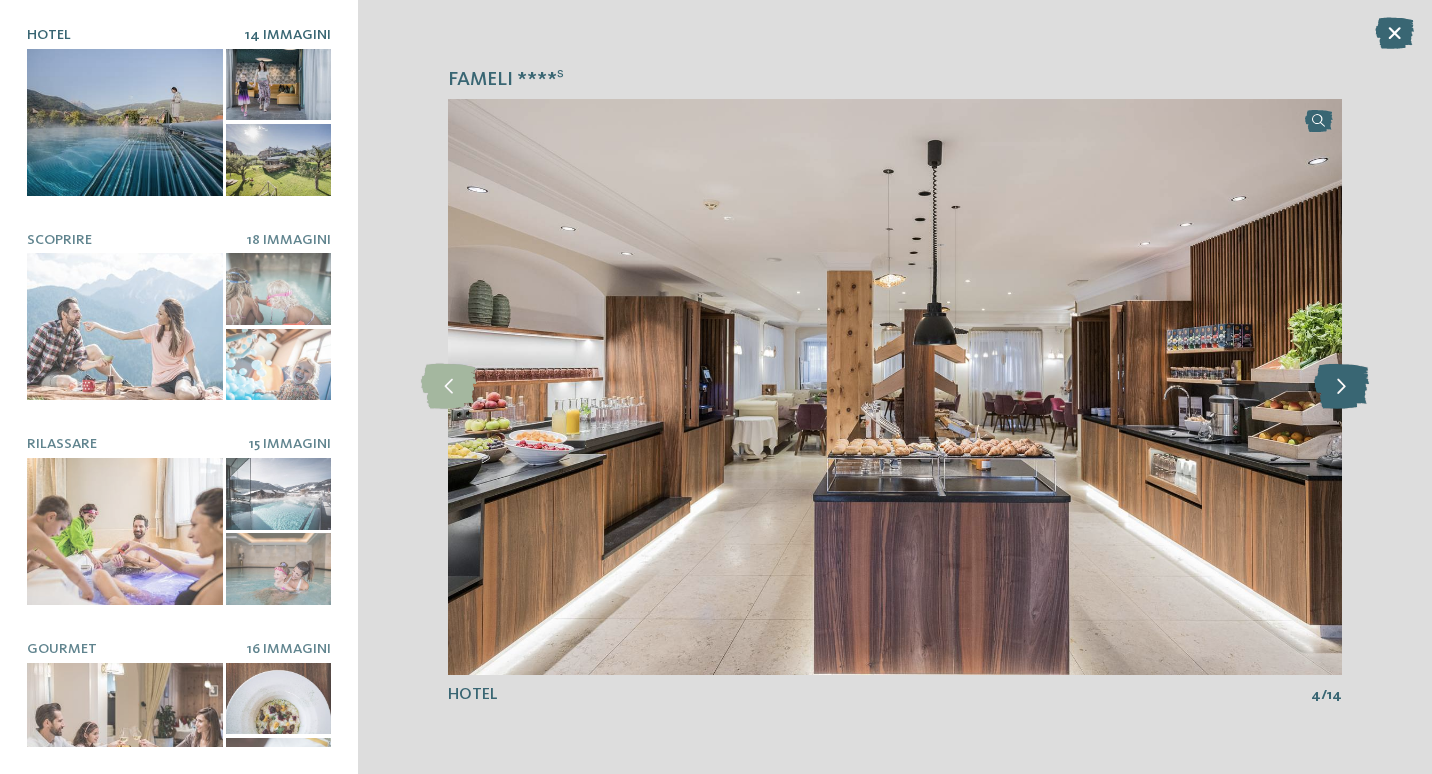 click at bounding box center [1341, 386] 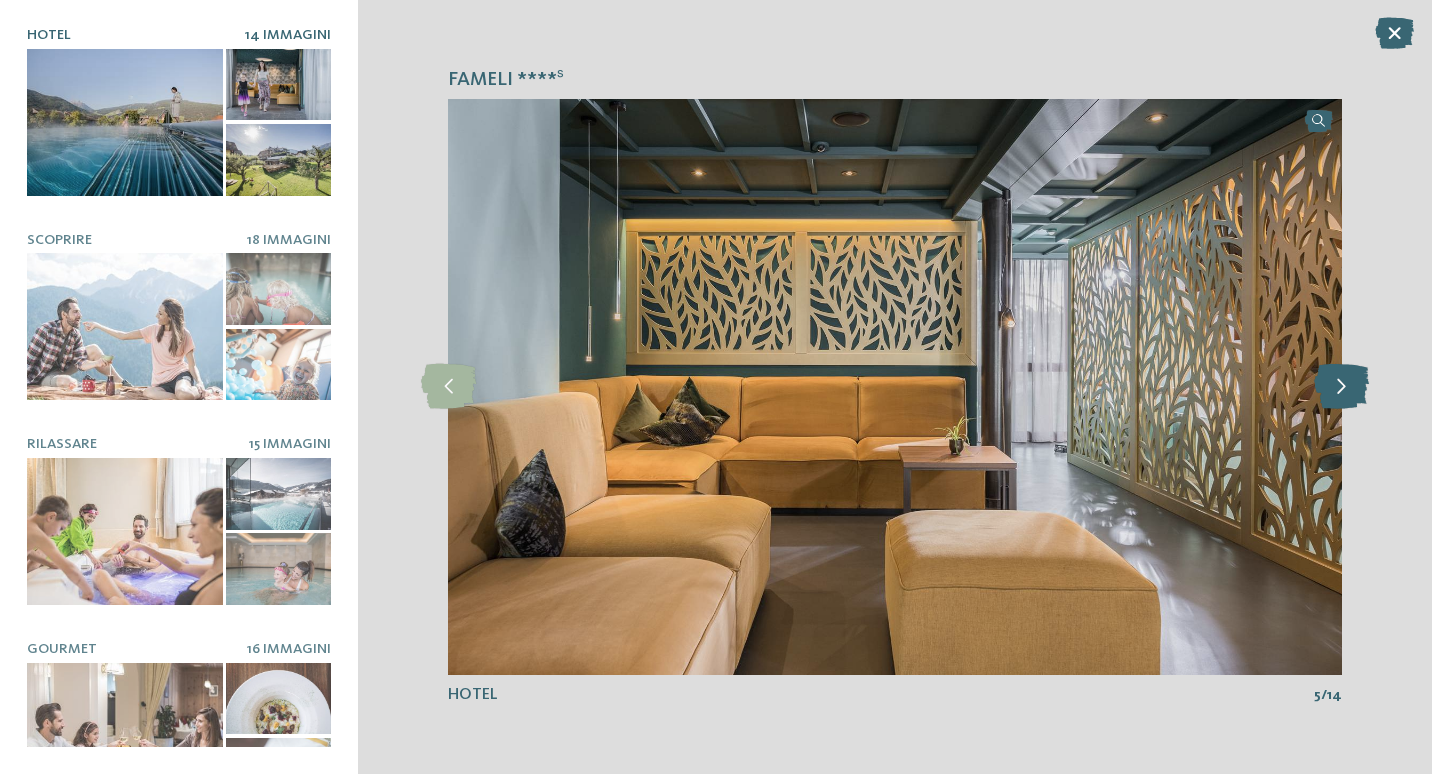 click at bounding box center (1341, 386) 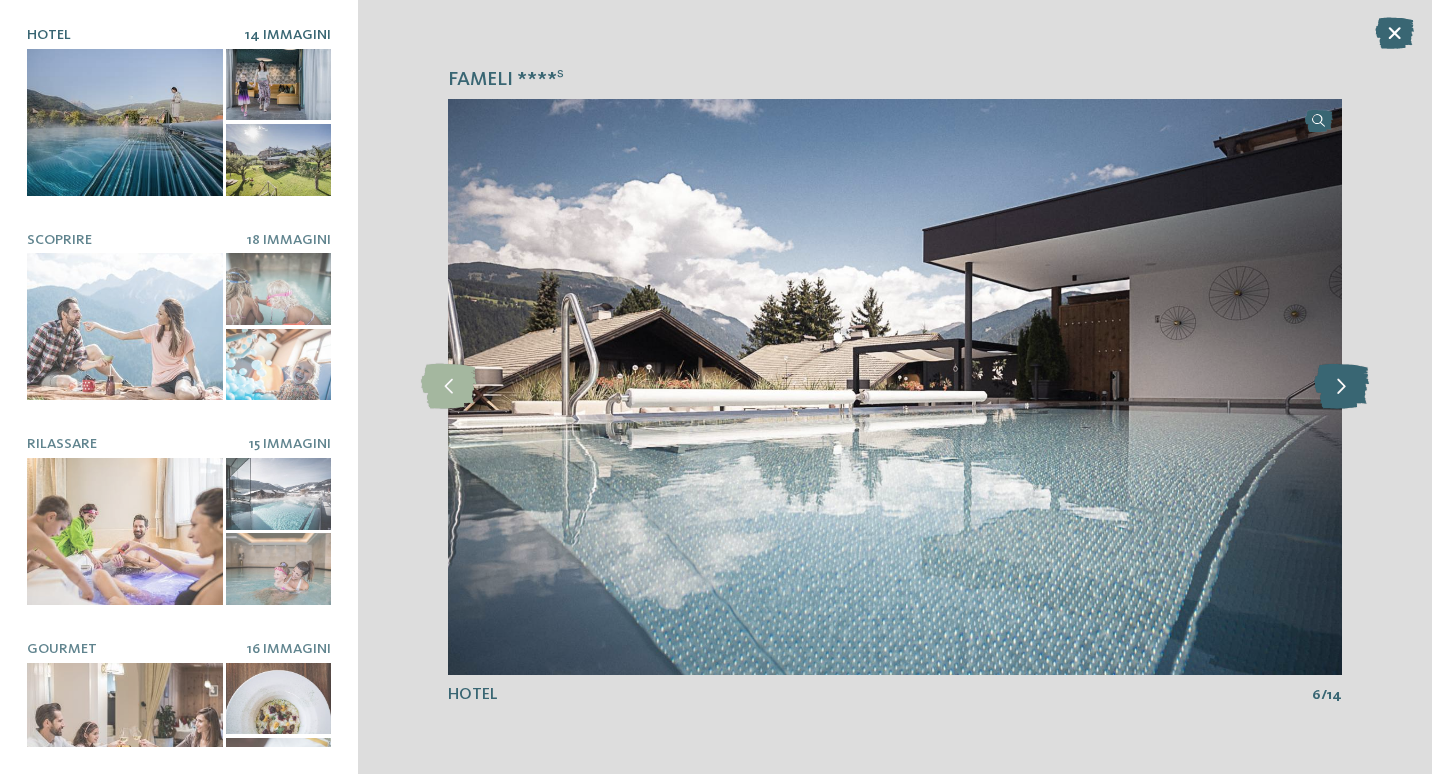 click at bounding box center (1341, 386) 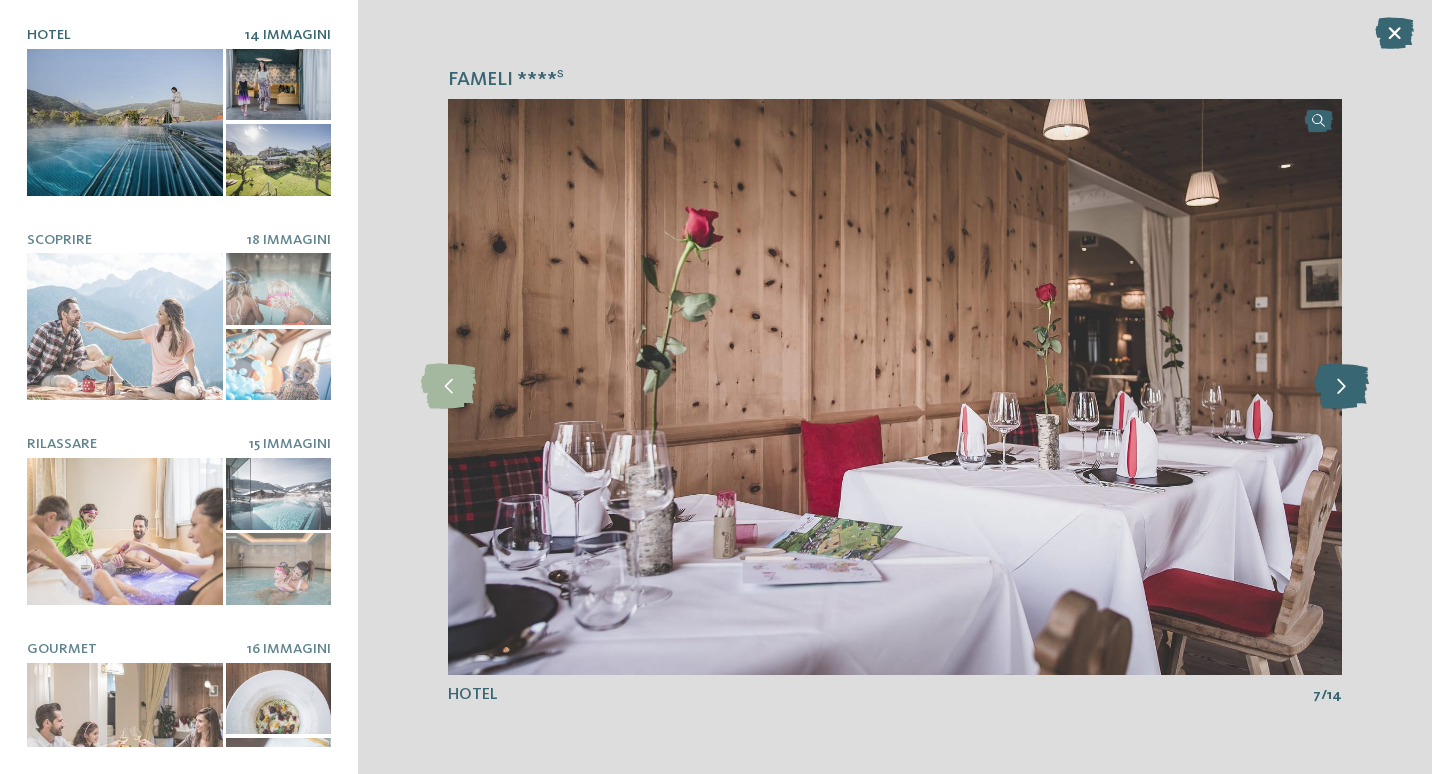 click at bounding box center [1341, 386] 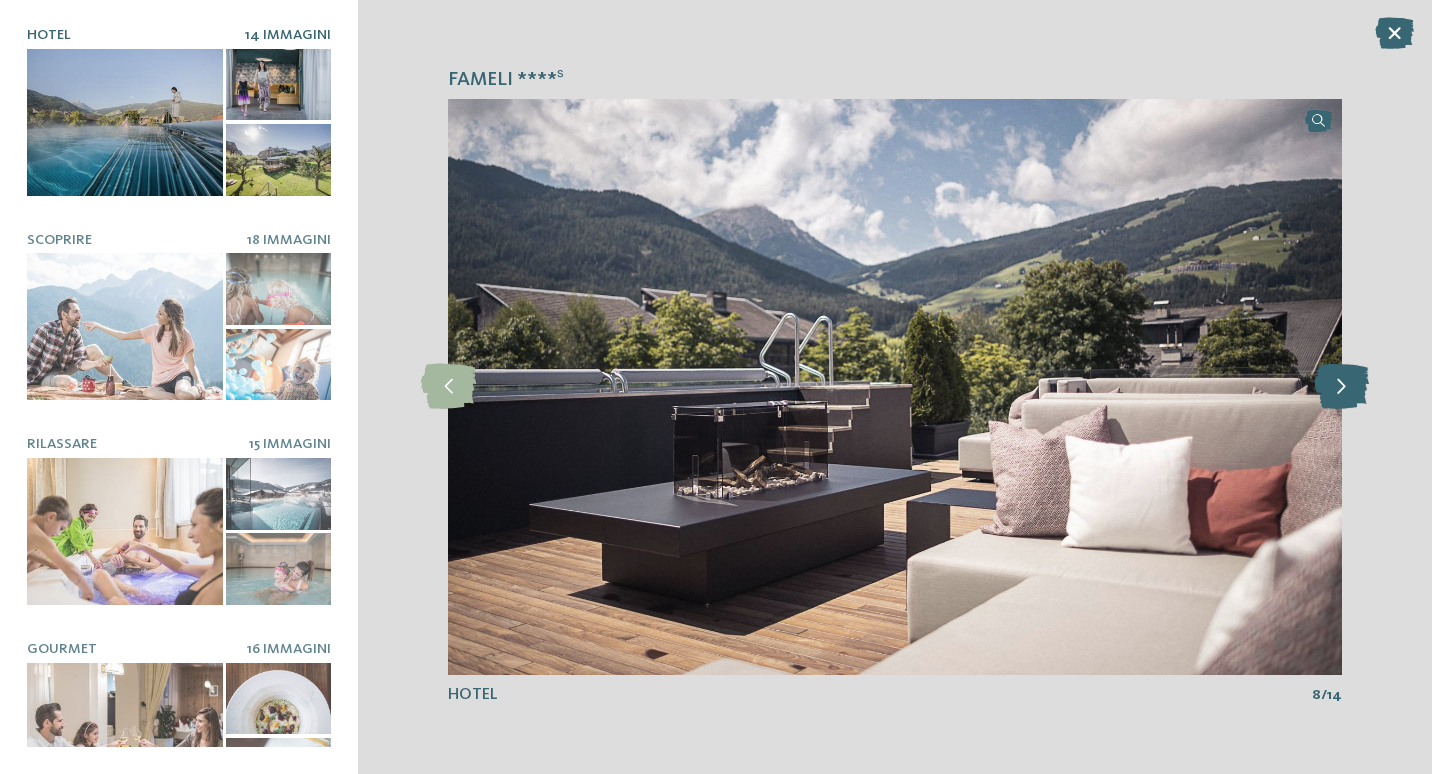 click at bounding box center [1341, 386] 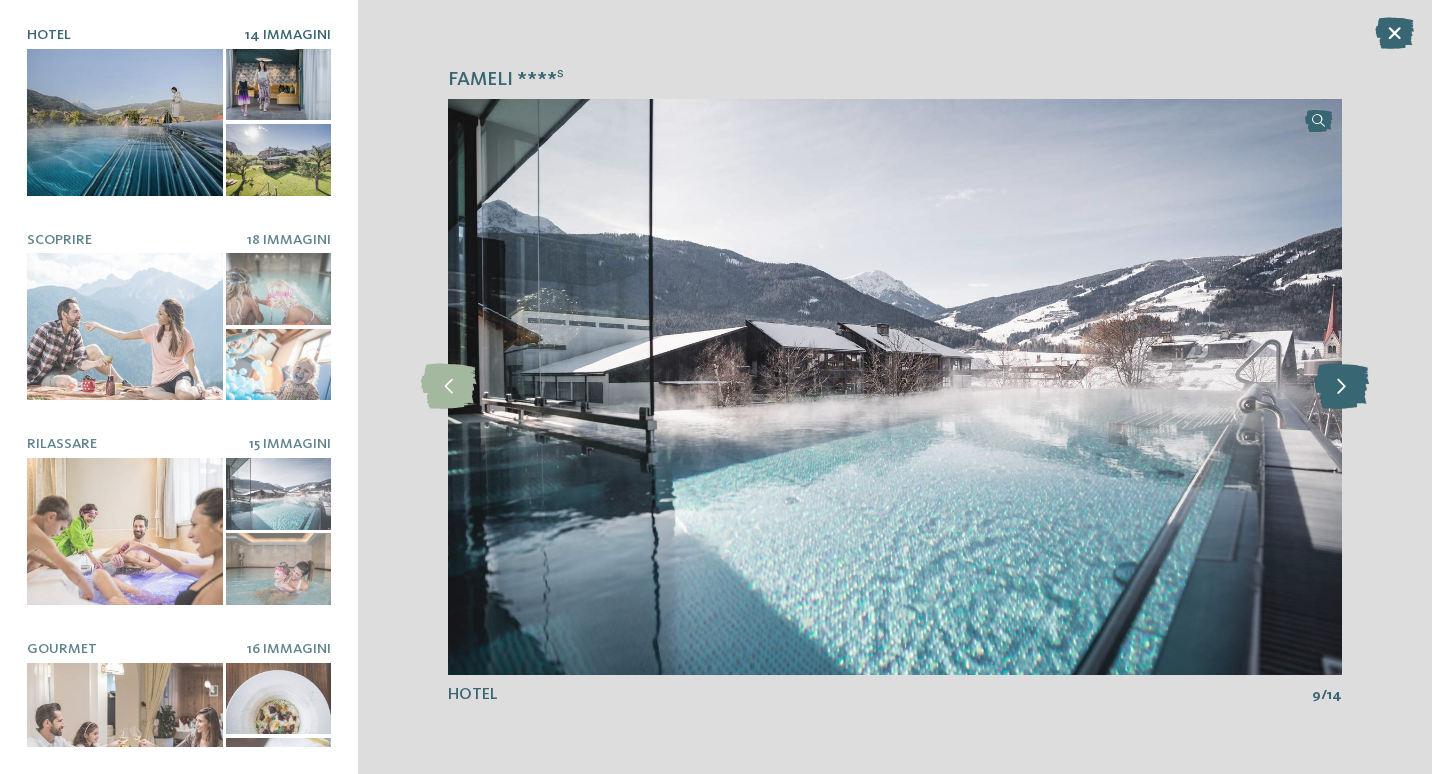 click at bounding box center (1341, 386) 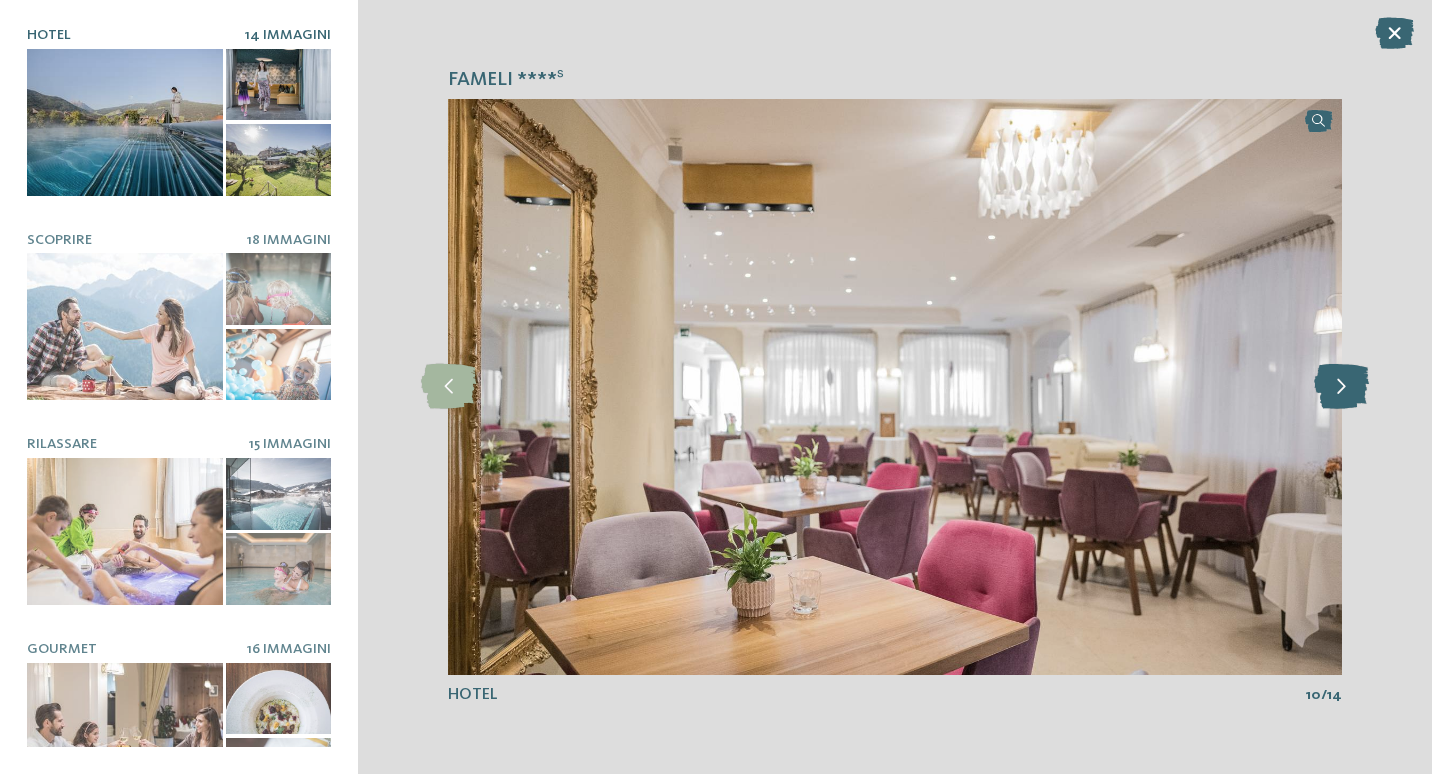 click at bounding box center [1341, 386] 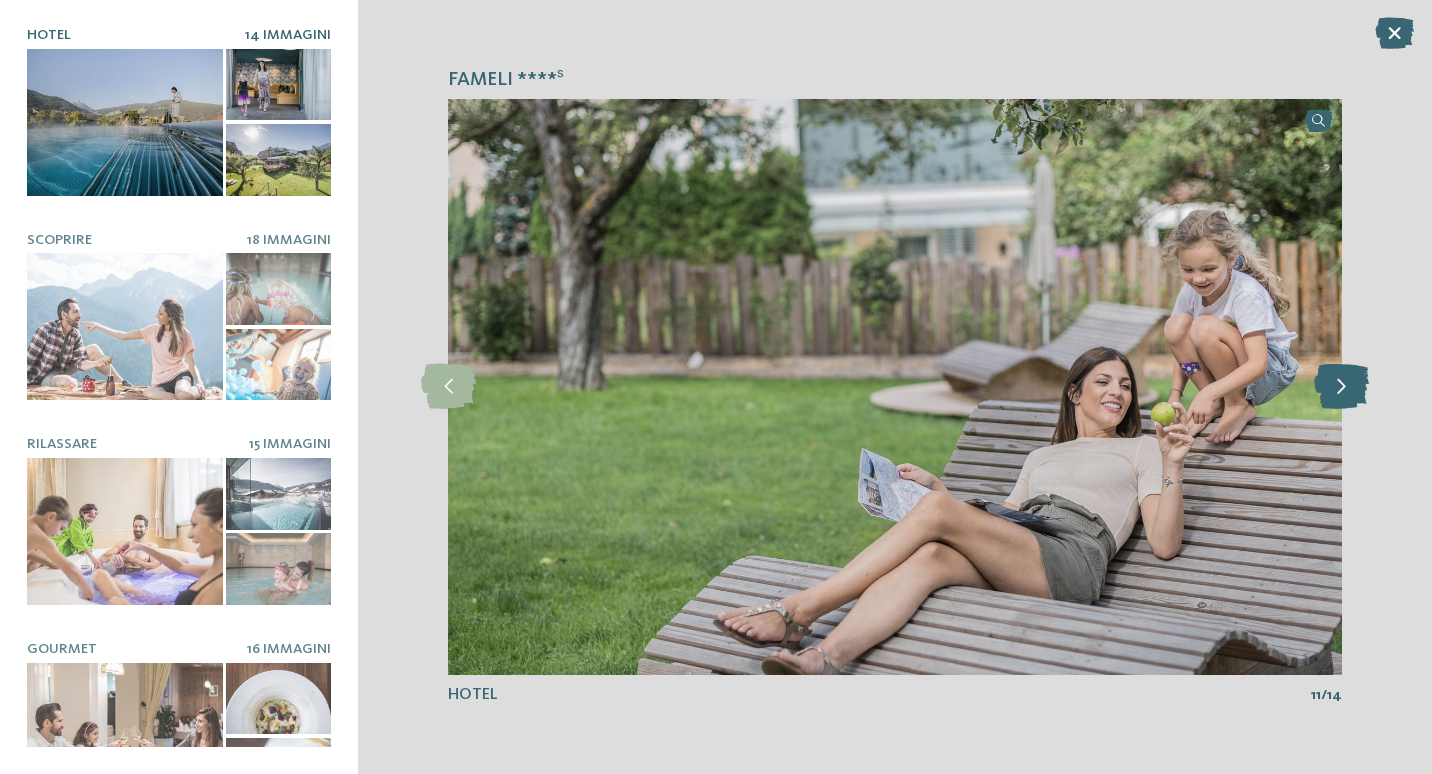 click at bounding box center [1341, 386] 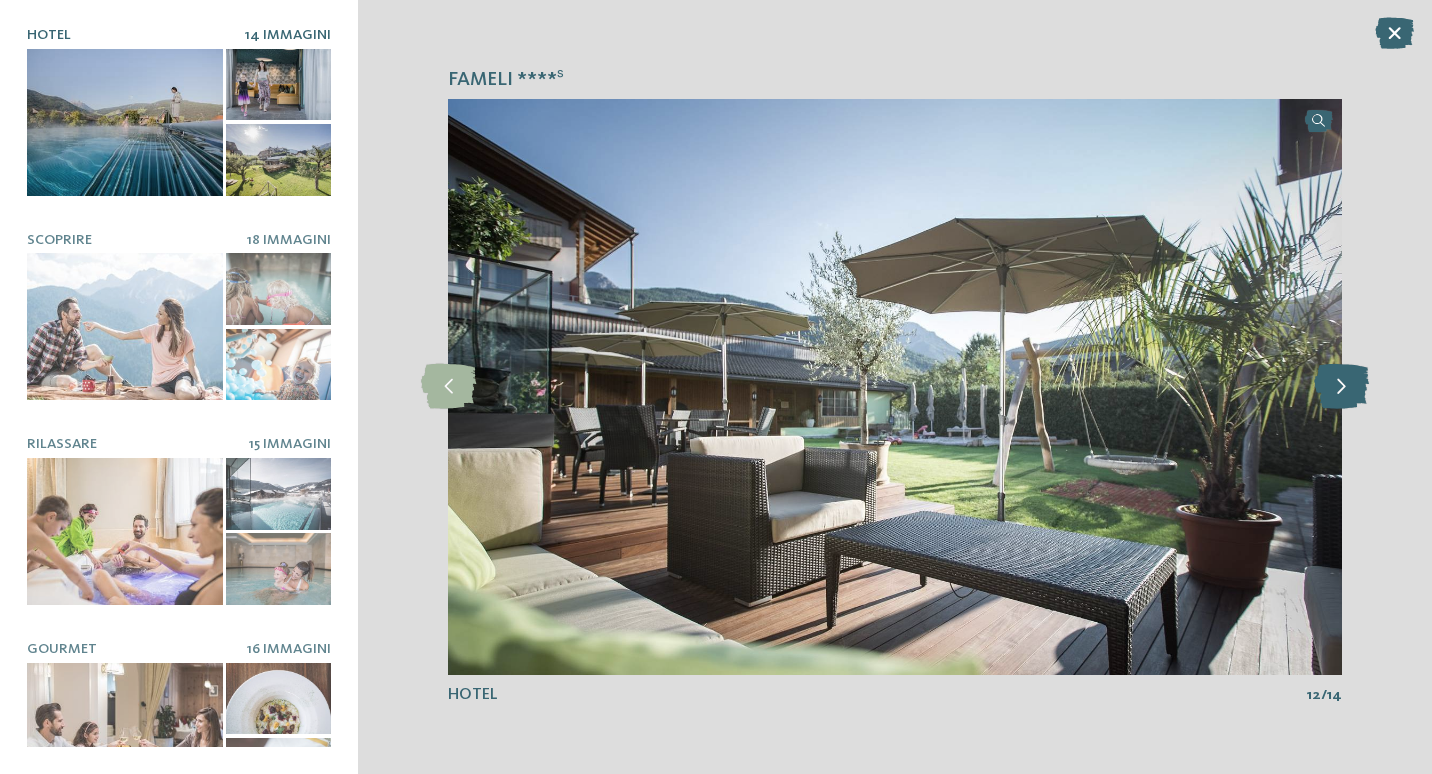 click at bounding box center [1341, 386] 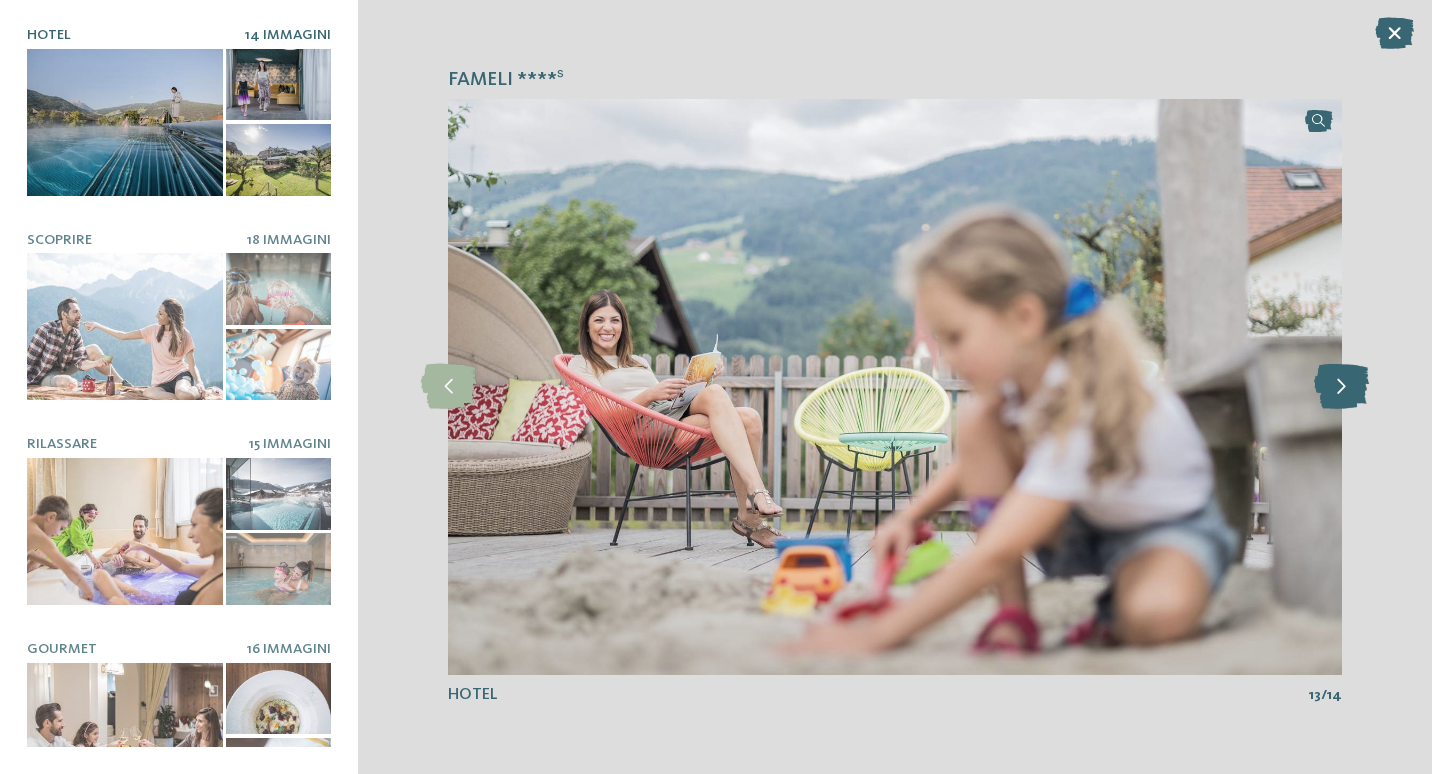 click at bounding box center (1341, 386) 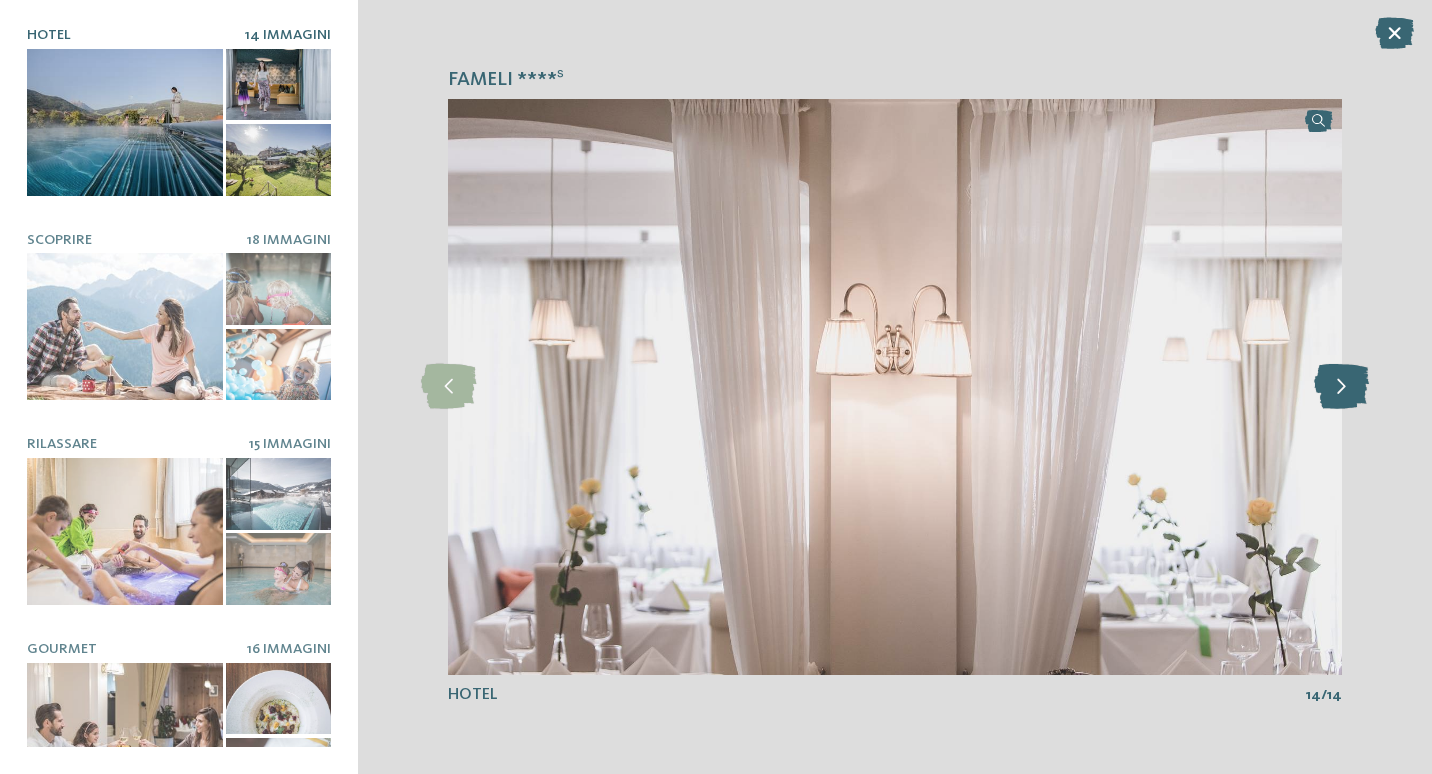 click at bounding box center [1341, 386] 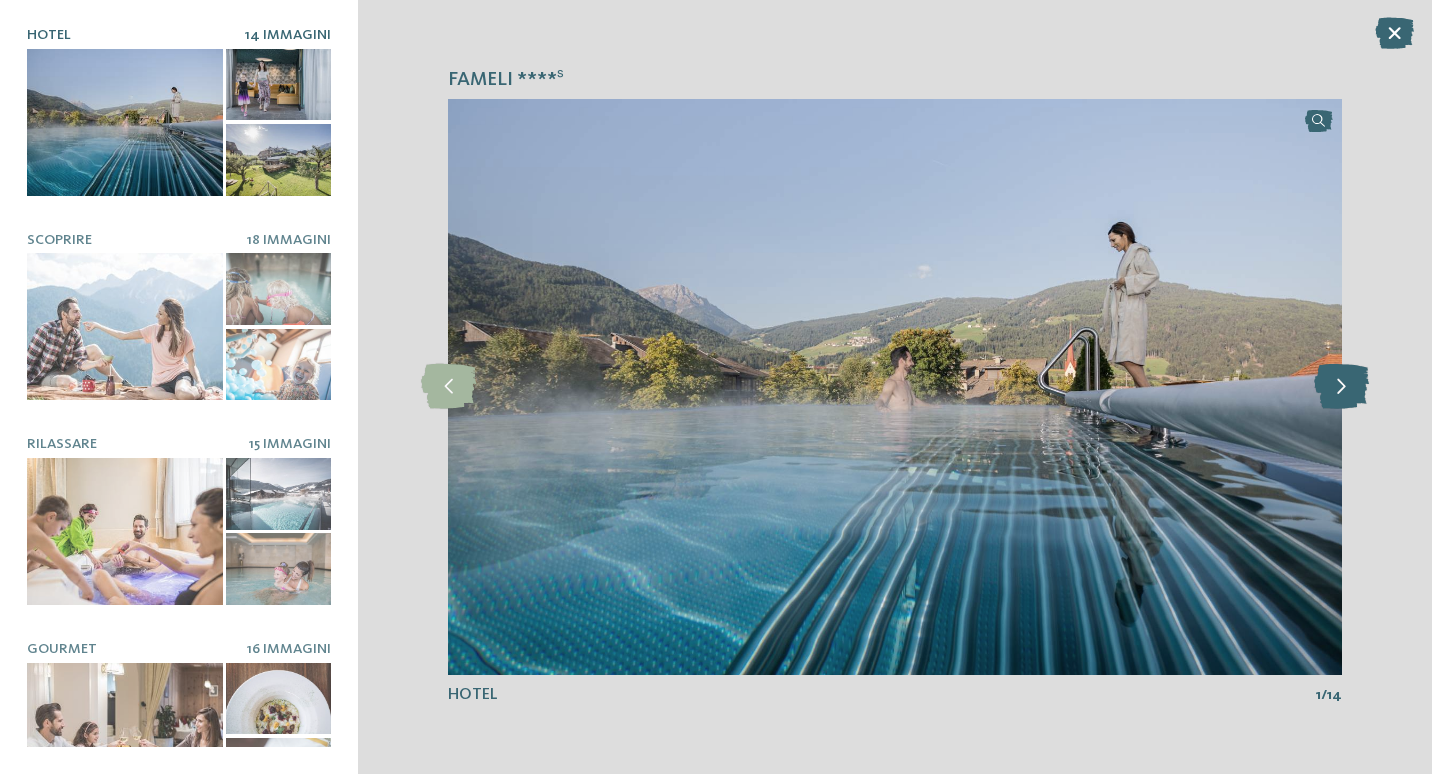 click at bounding box center [1341, 386] 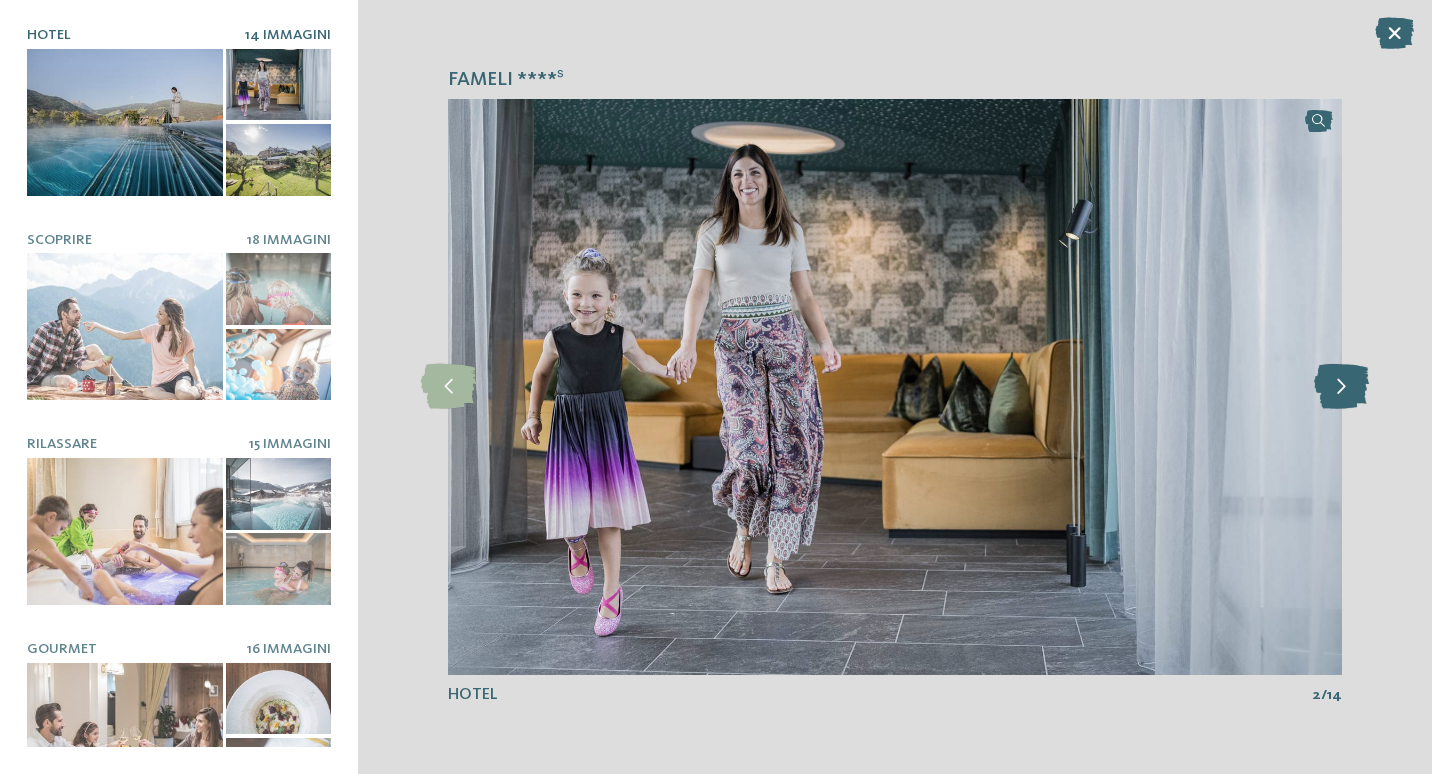 click at bounding box center [1341, 386] 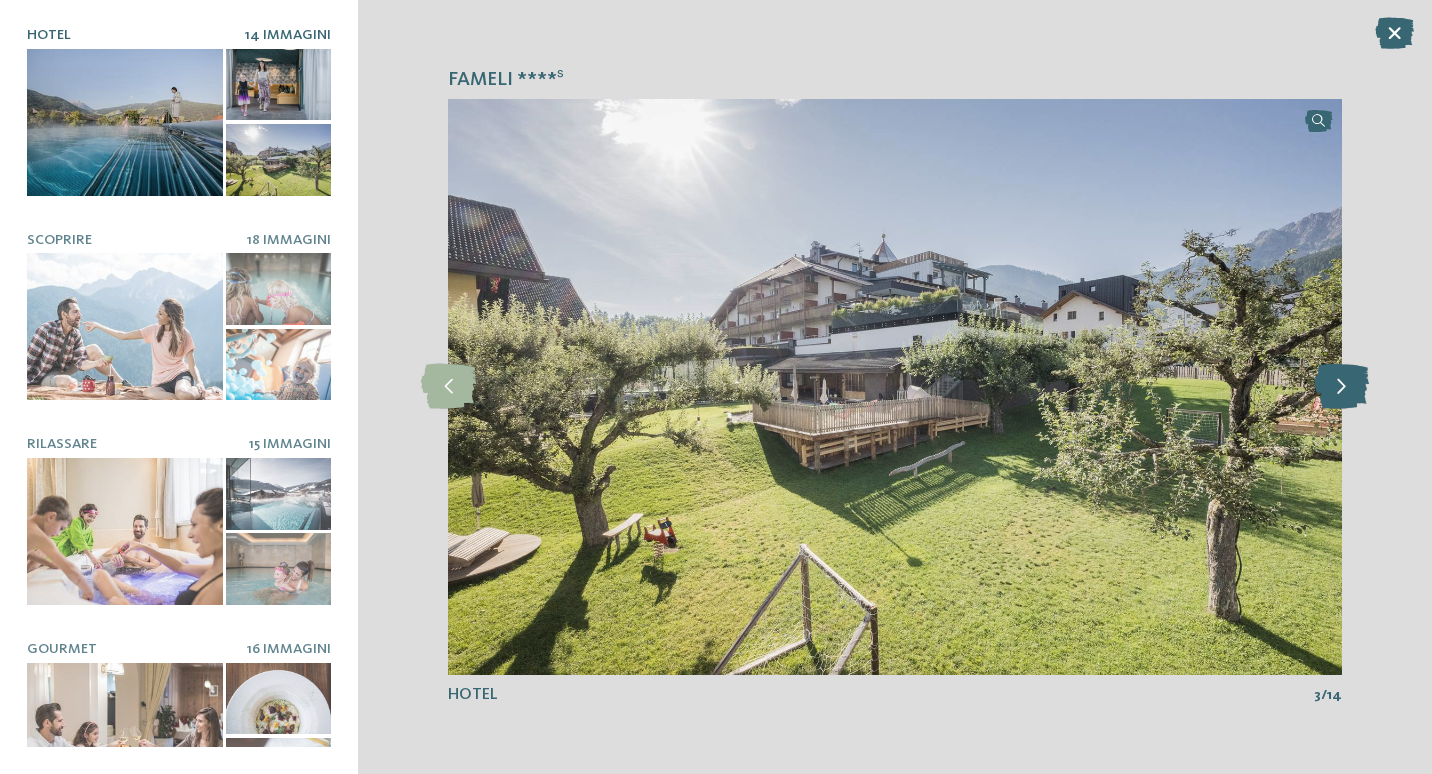 click at bounding box center (1341, 386) 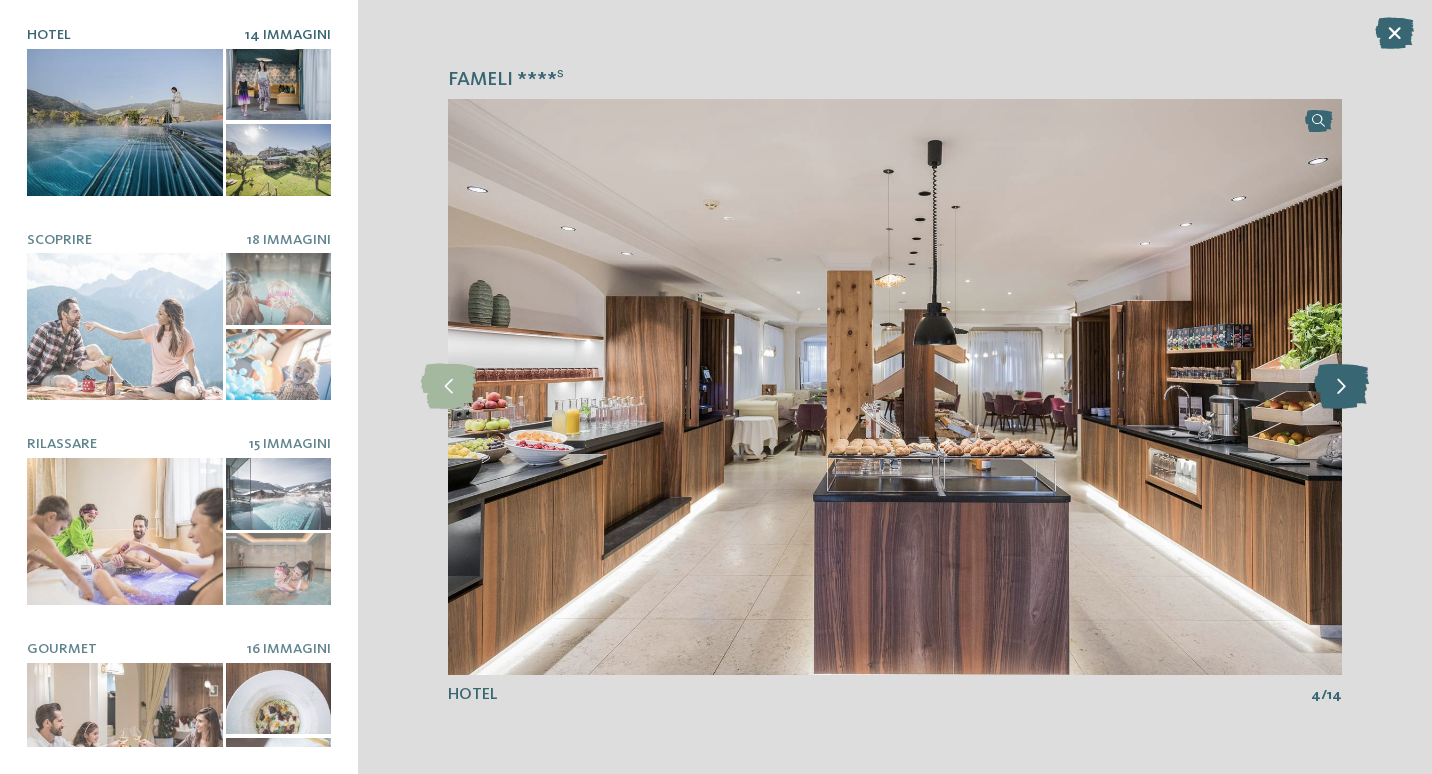 click at bounding box center (1341, 386) 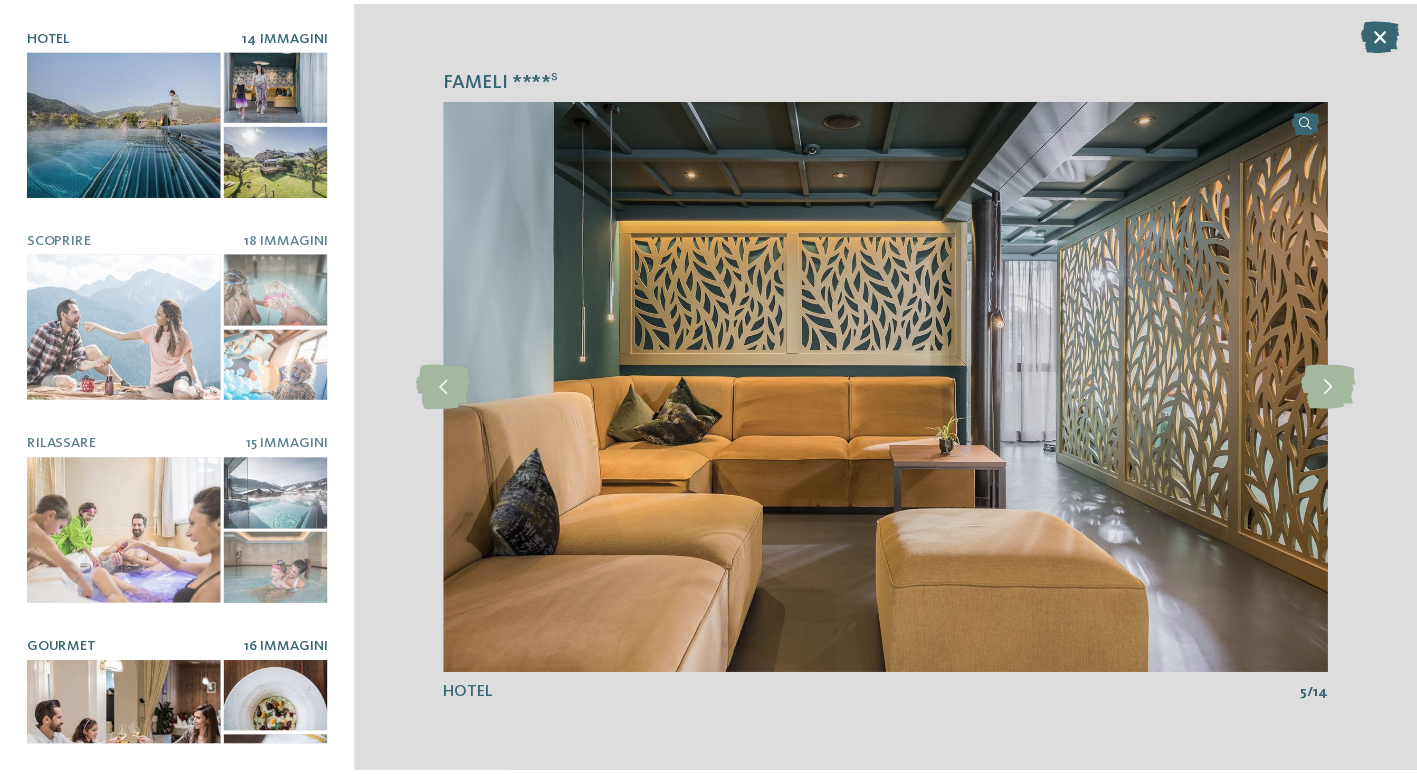 scroll, scrollTop: 243, scrollLeft: 0, axis: vertical 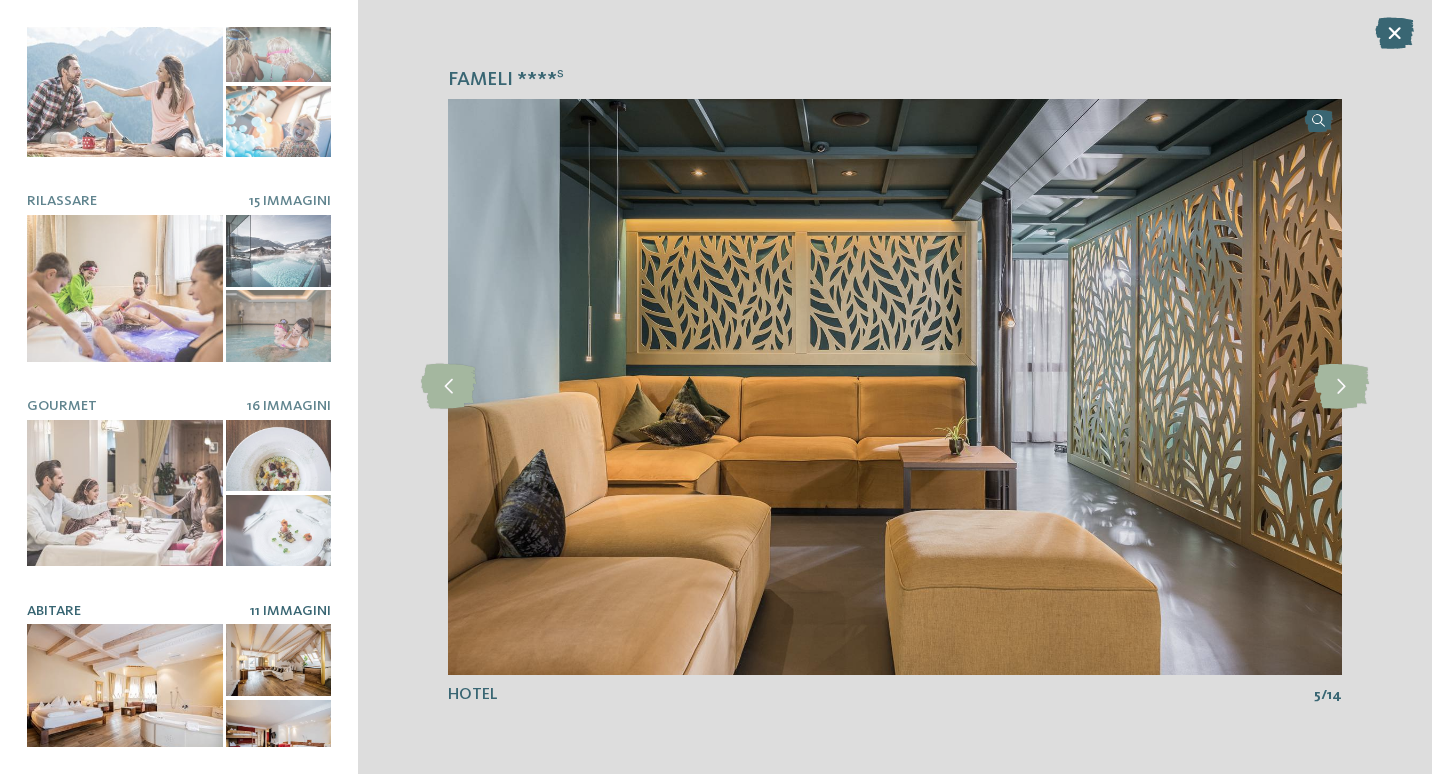 click at bounding box center (125, 697) 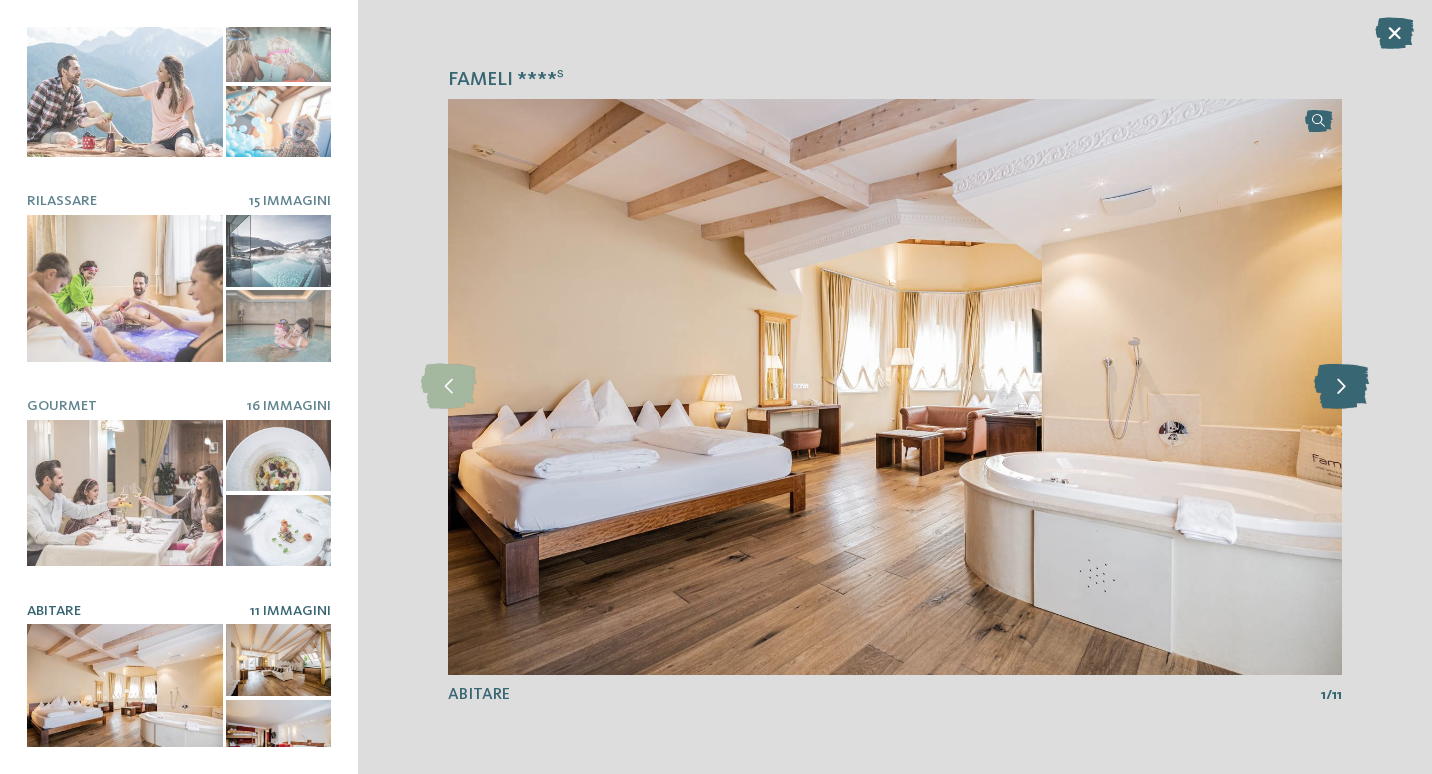 click at bounding box center [1341, 386] 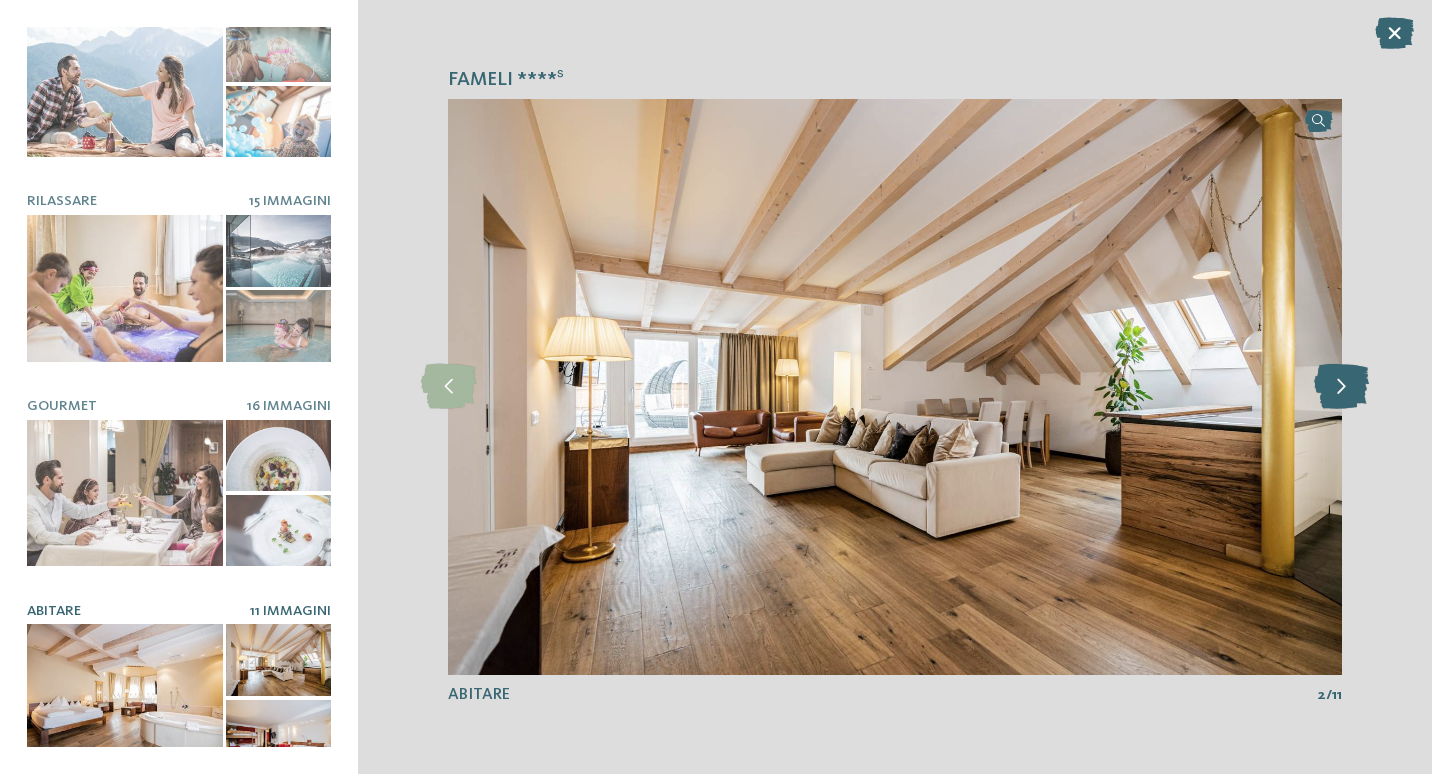 click at bounding box center (1341, 386) 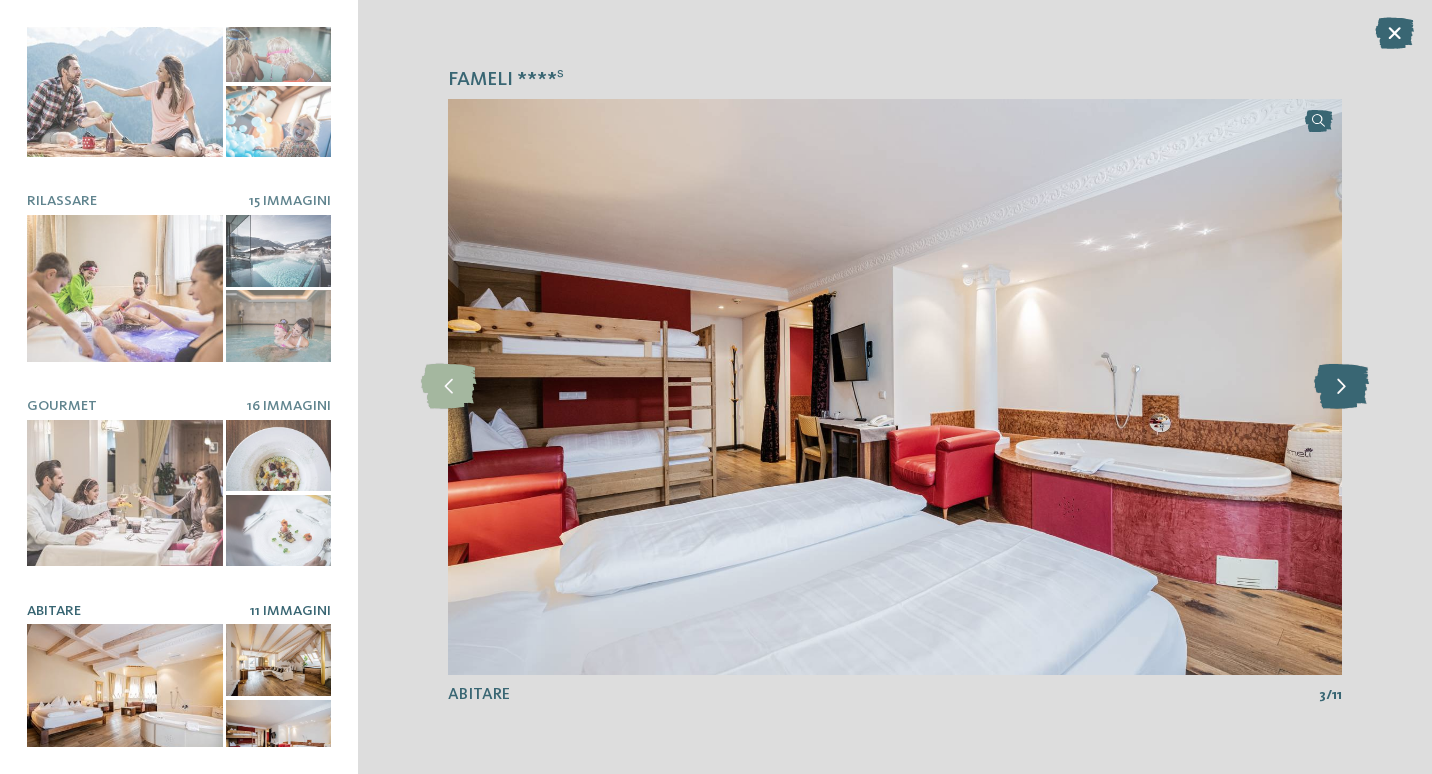 click at bounding box center (1341, 386) 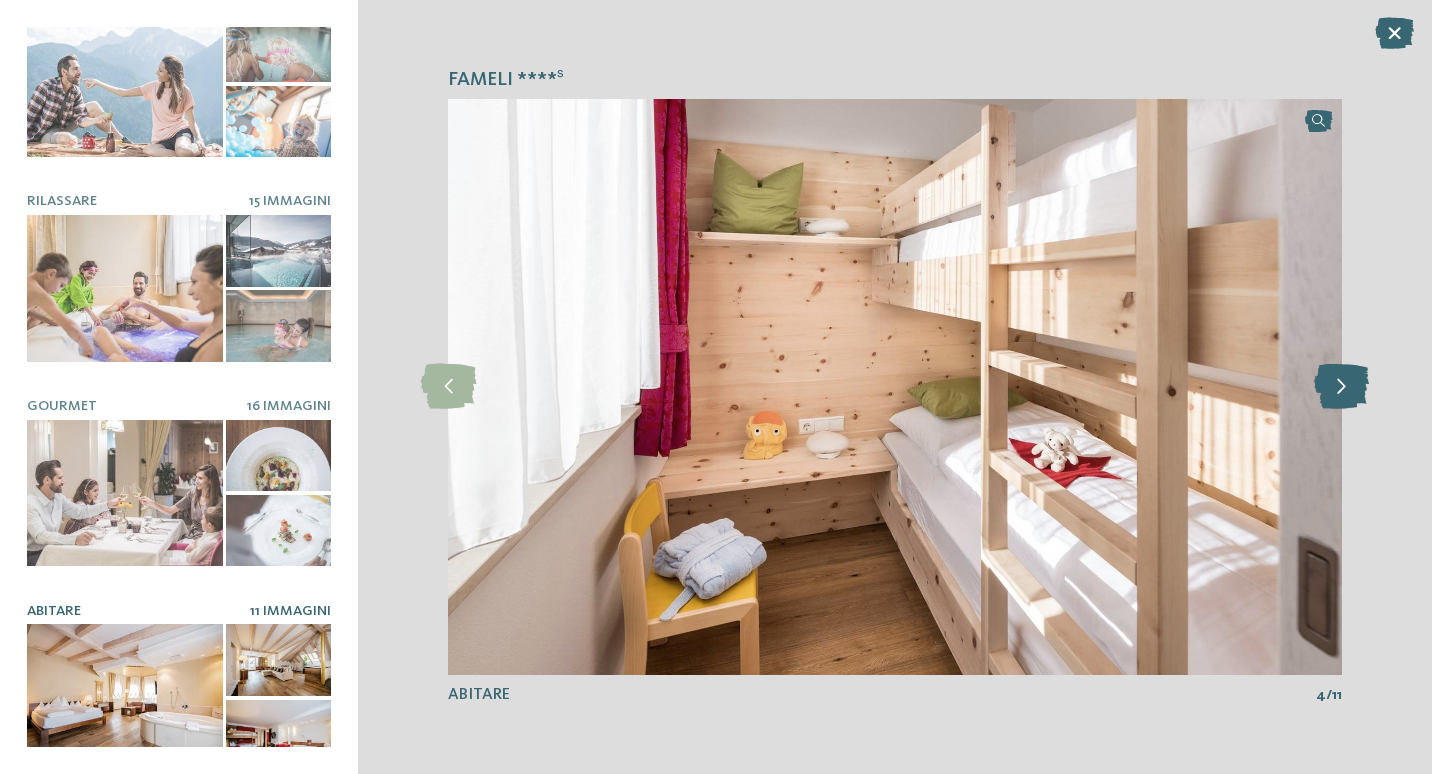 click at bounding box center [1341, 386] 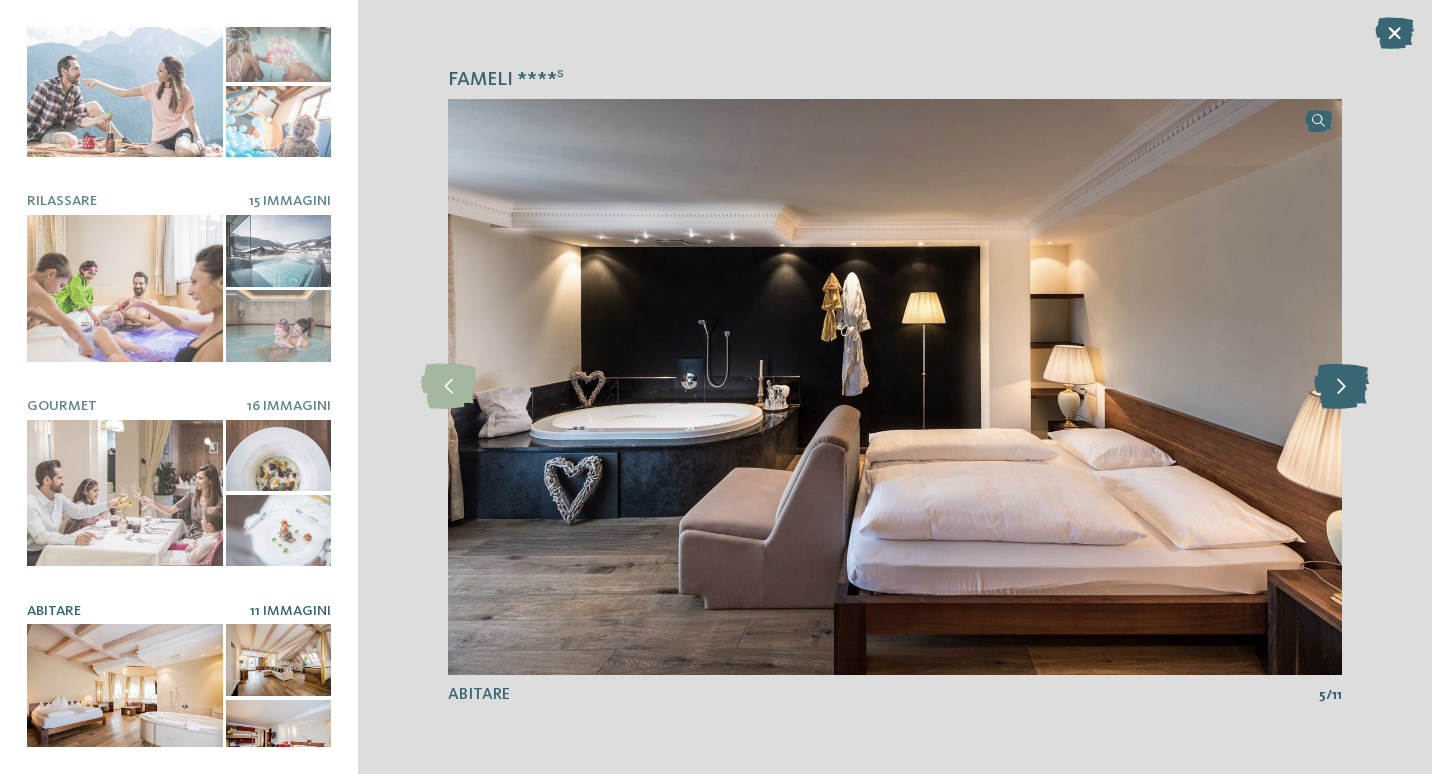 click at bounding box center (1341, 386) 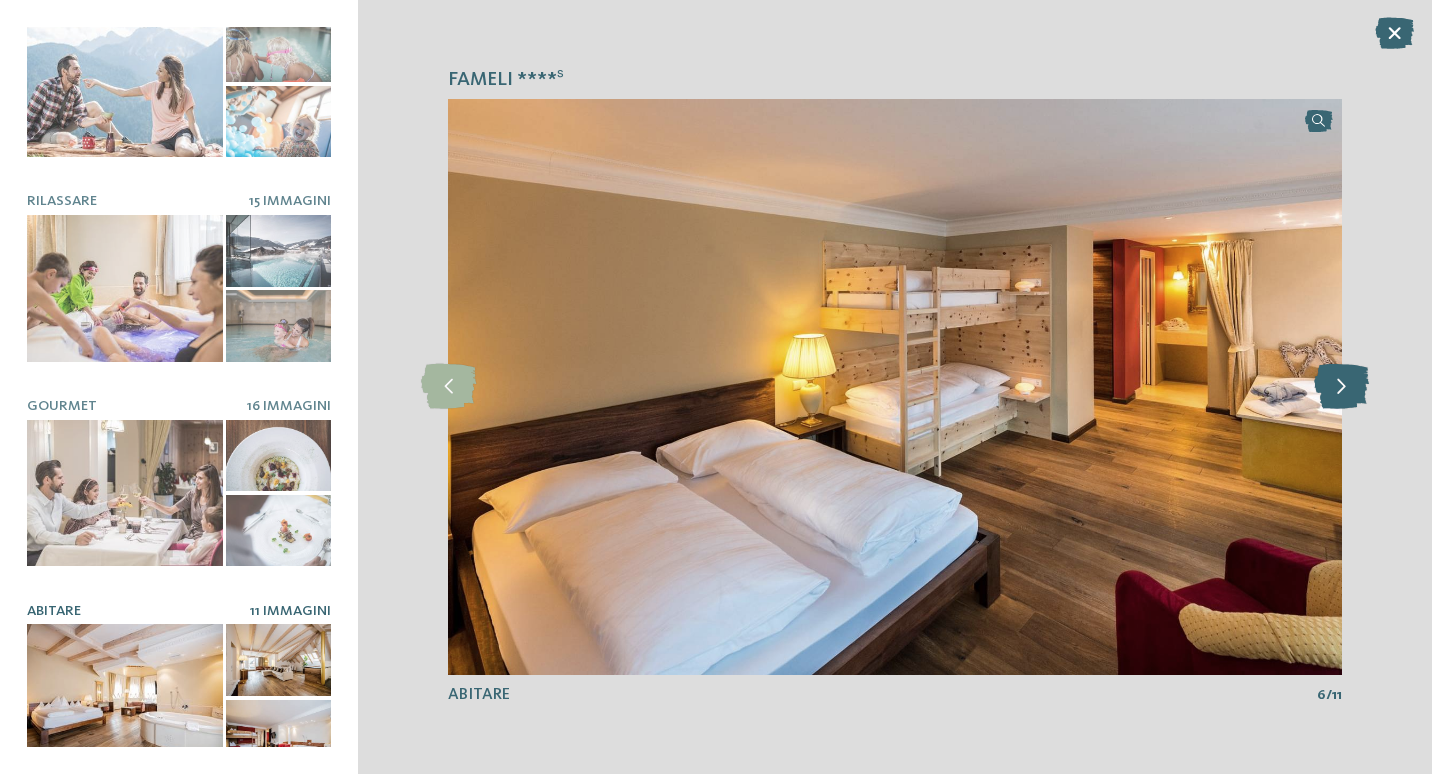 click at bounding box center (1341, 386) 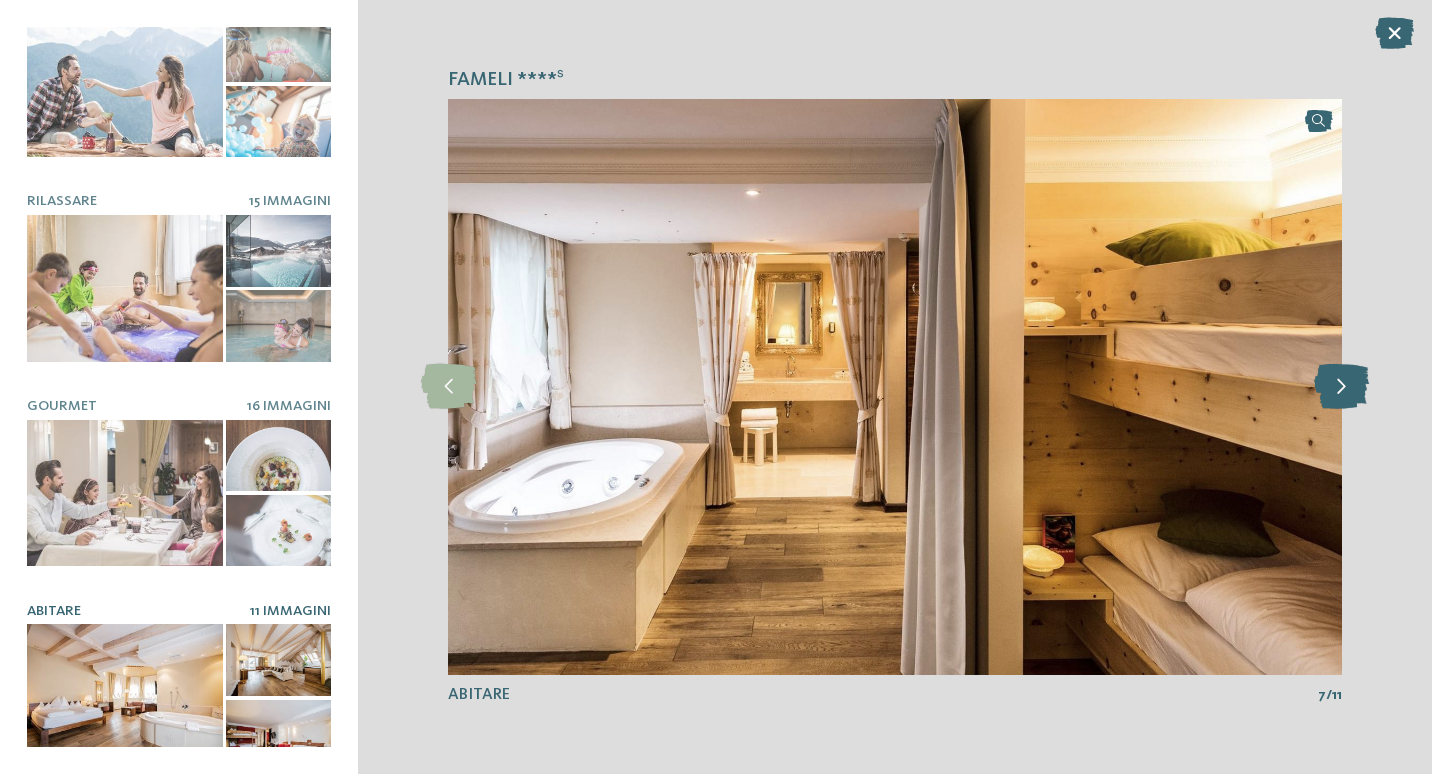 click at bounding box center [1341, 386] 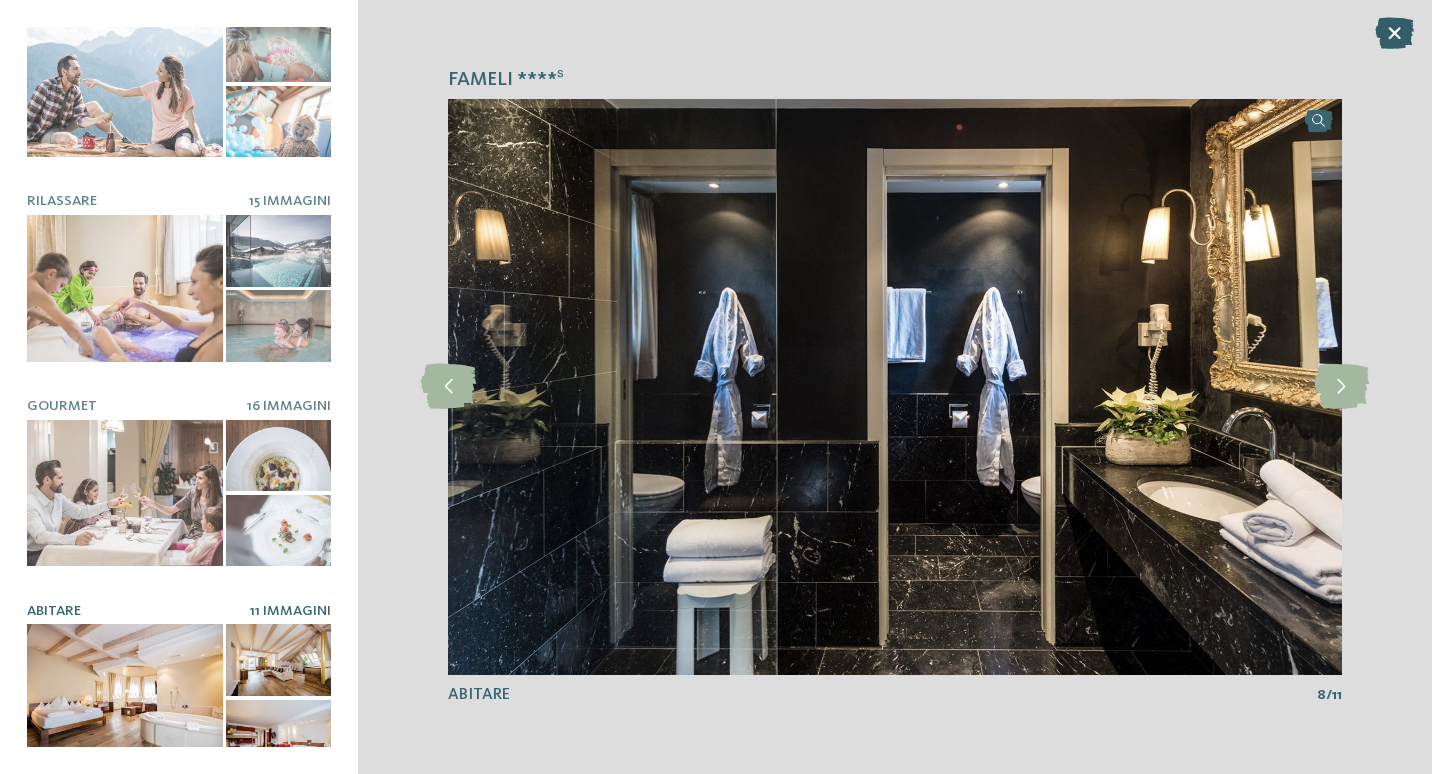 click at bounding box center [1394, 33] 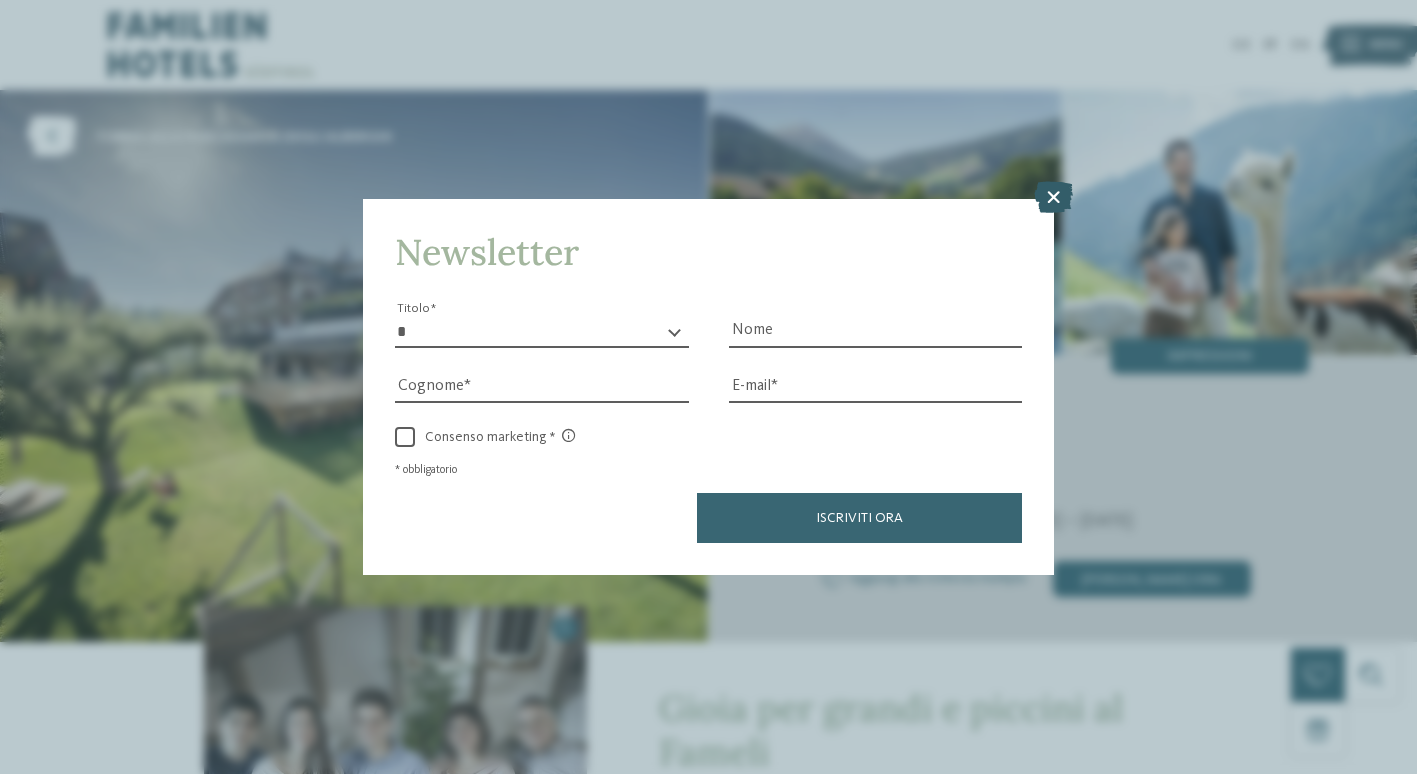 click at bounding box center (1053, 198) 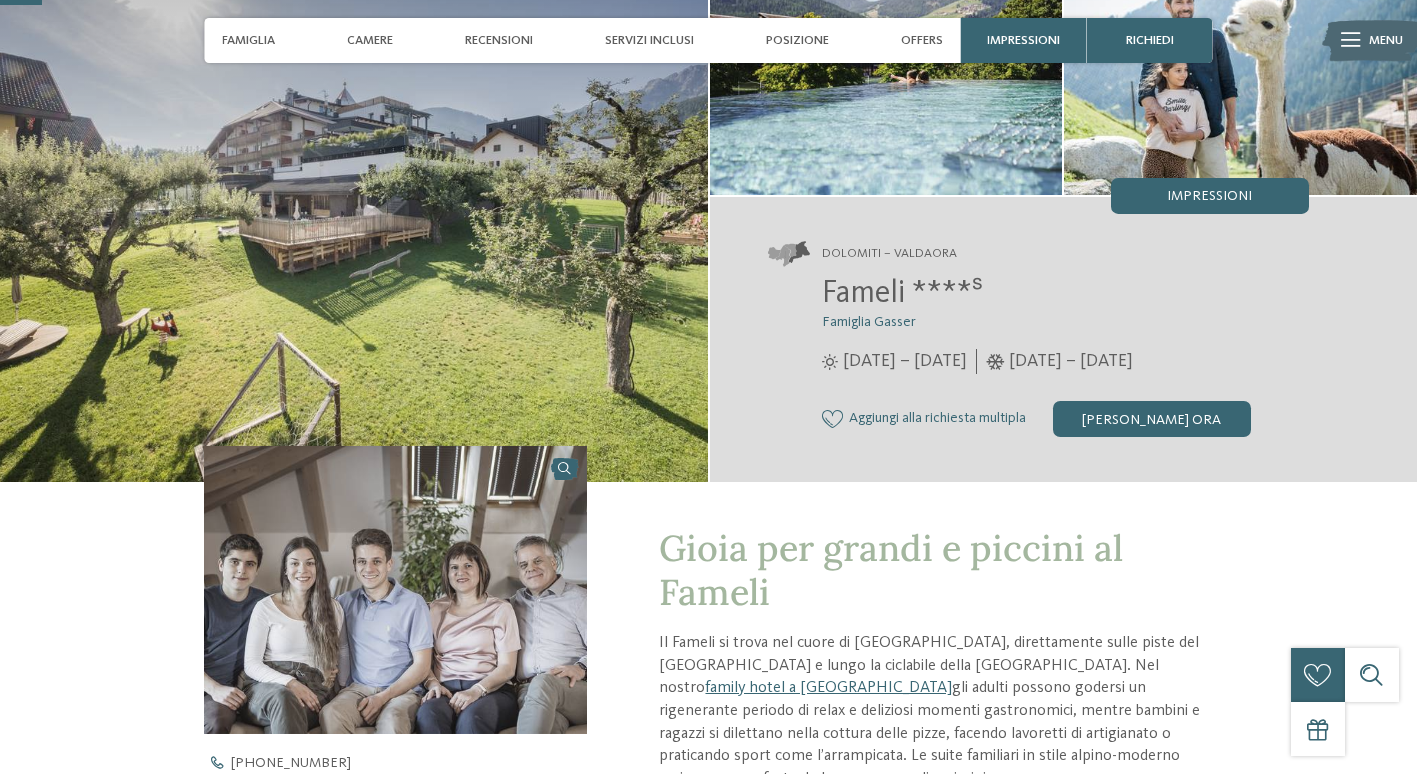scroll, scrollTop: 0, scrollLeft: 0, axis: both 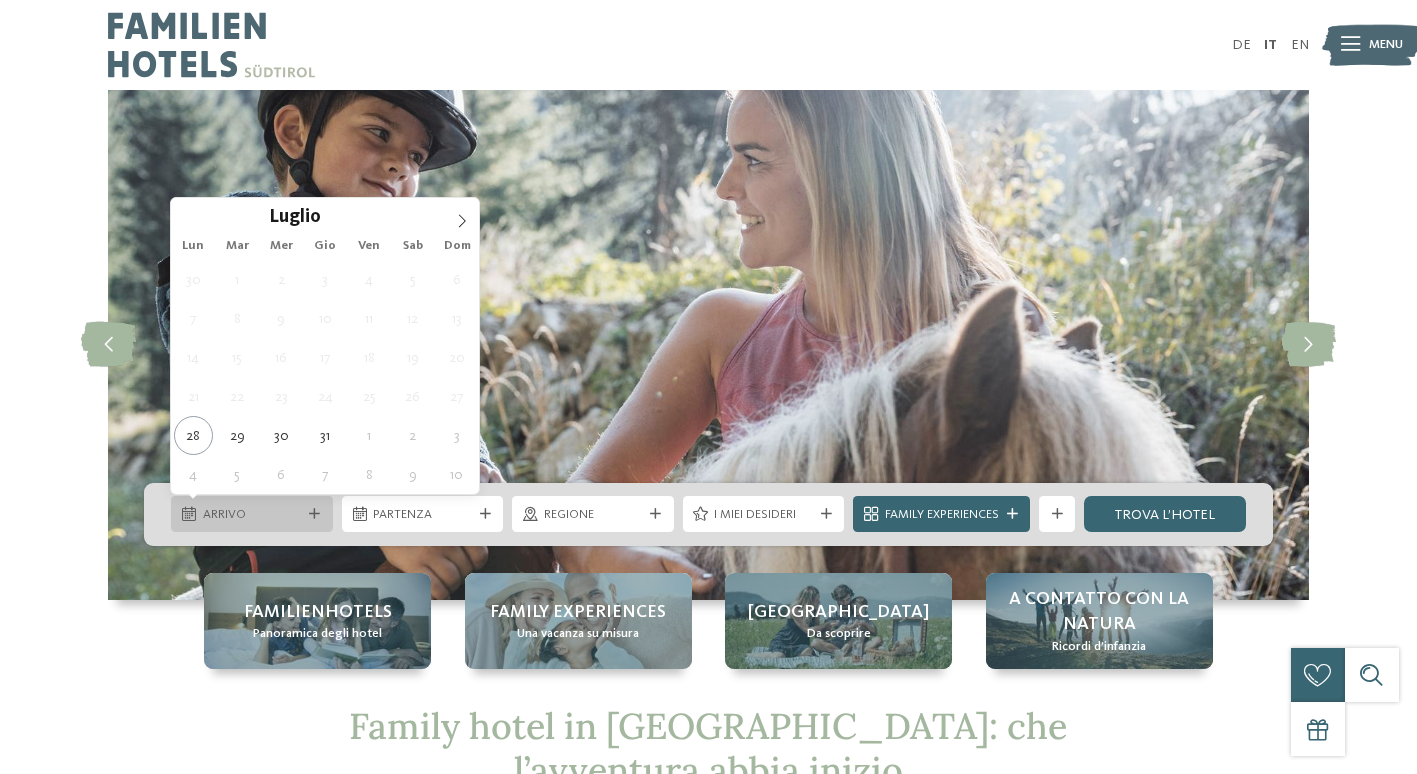 click on "Arrivo" at bounding box center [252, 515] 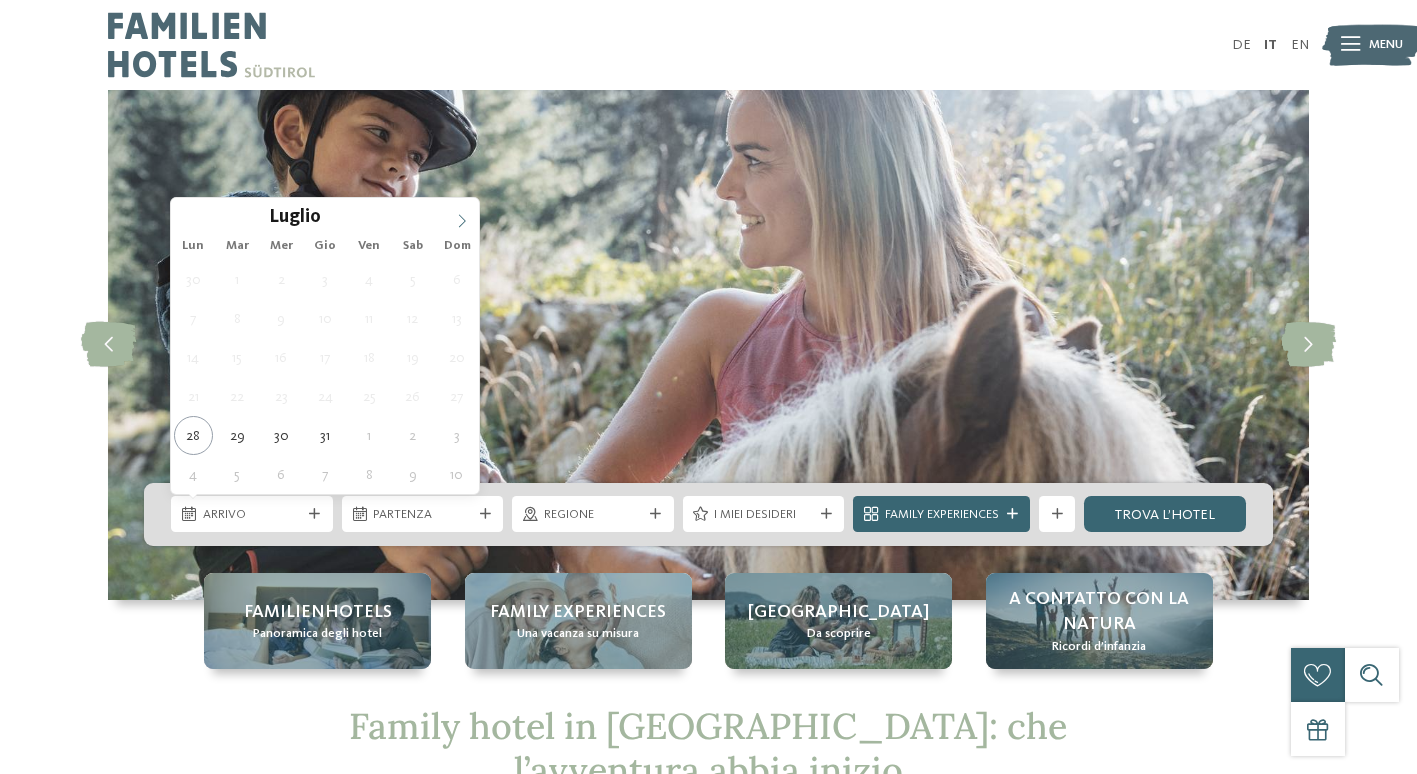 click 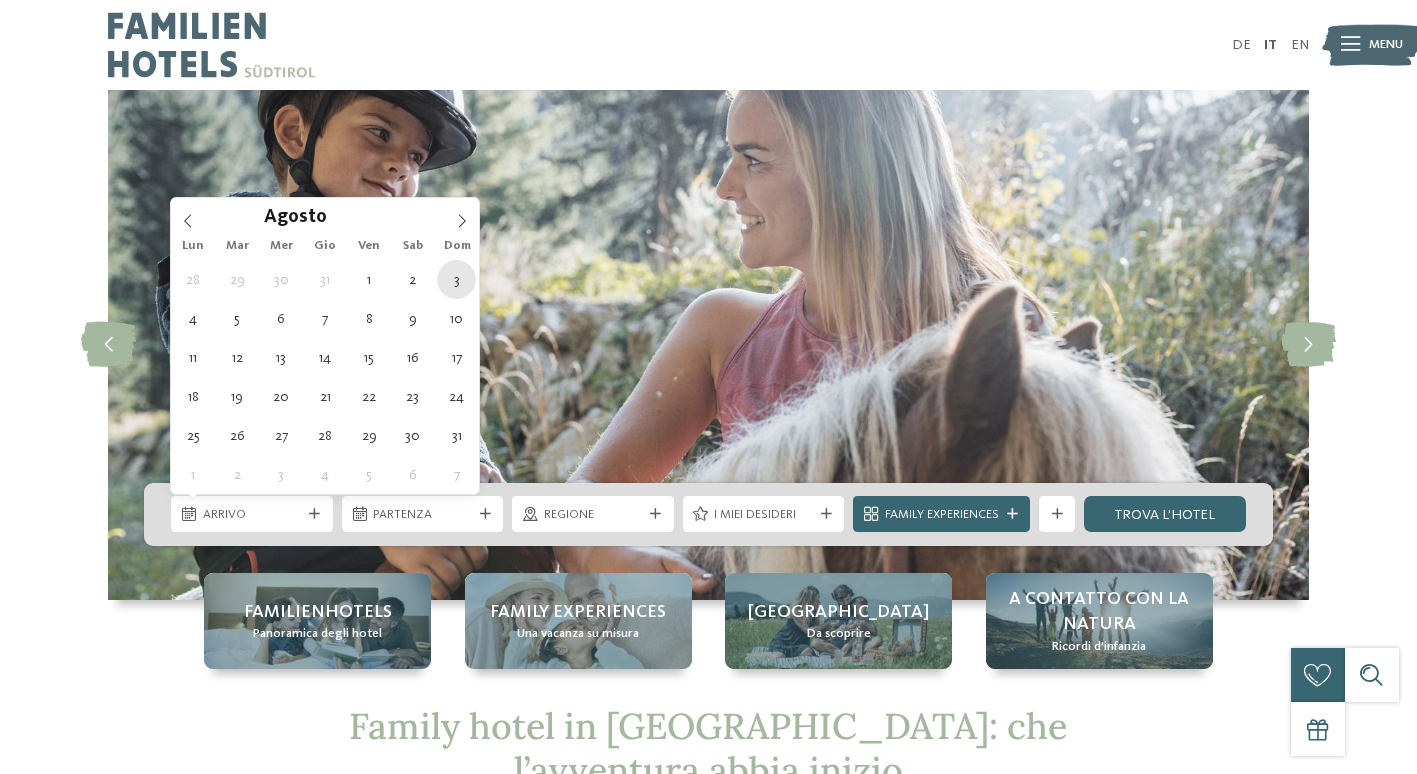 type on "[DATE]" 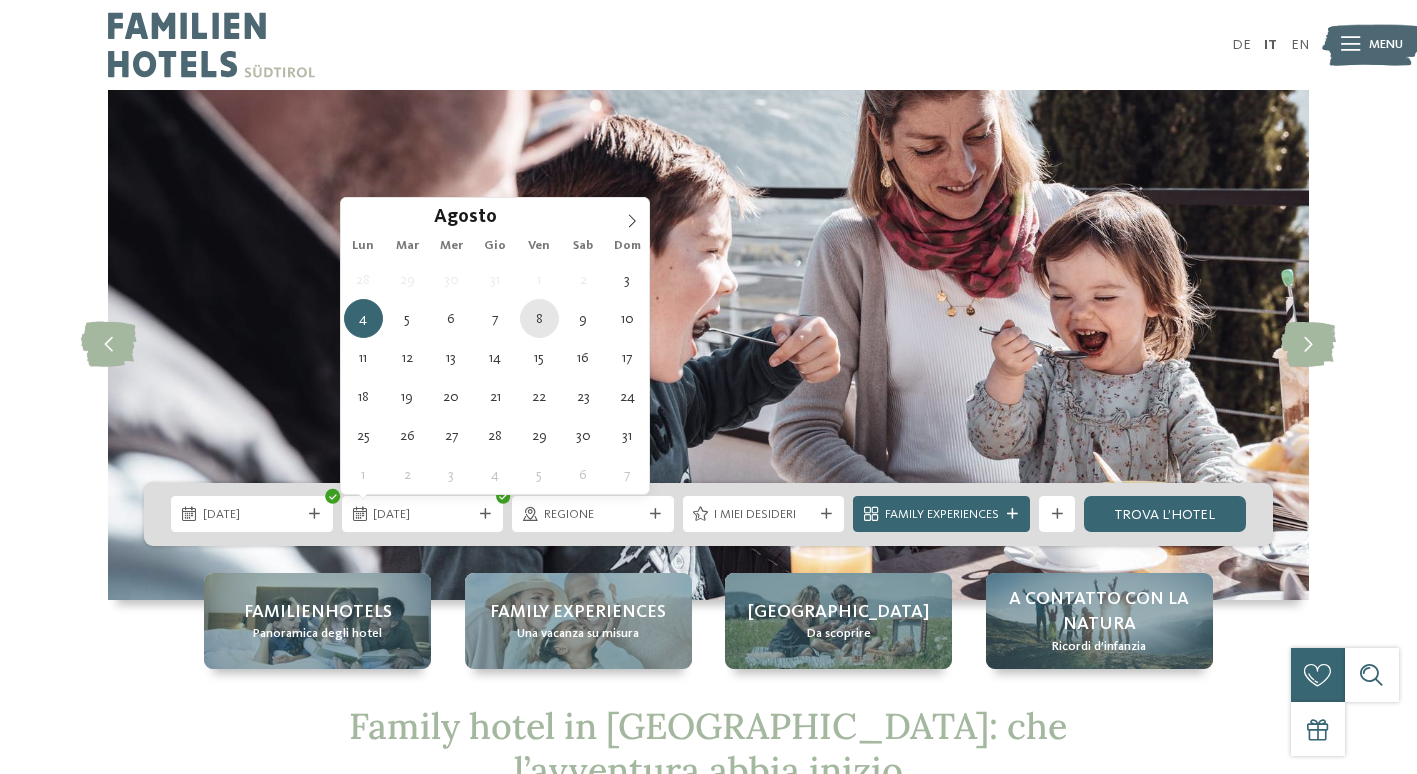 type on "[DATE]" 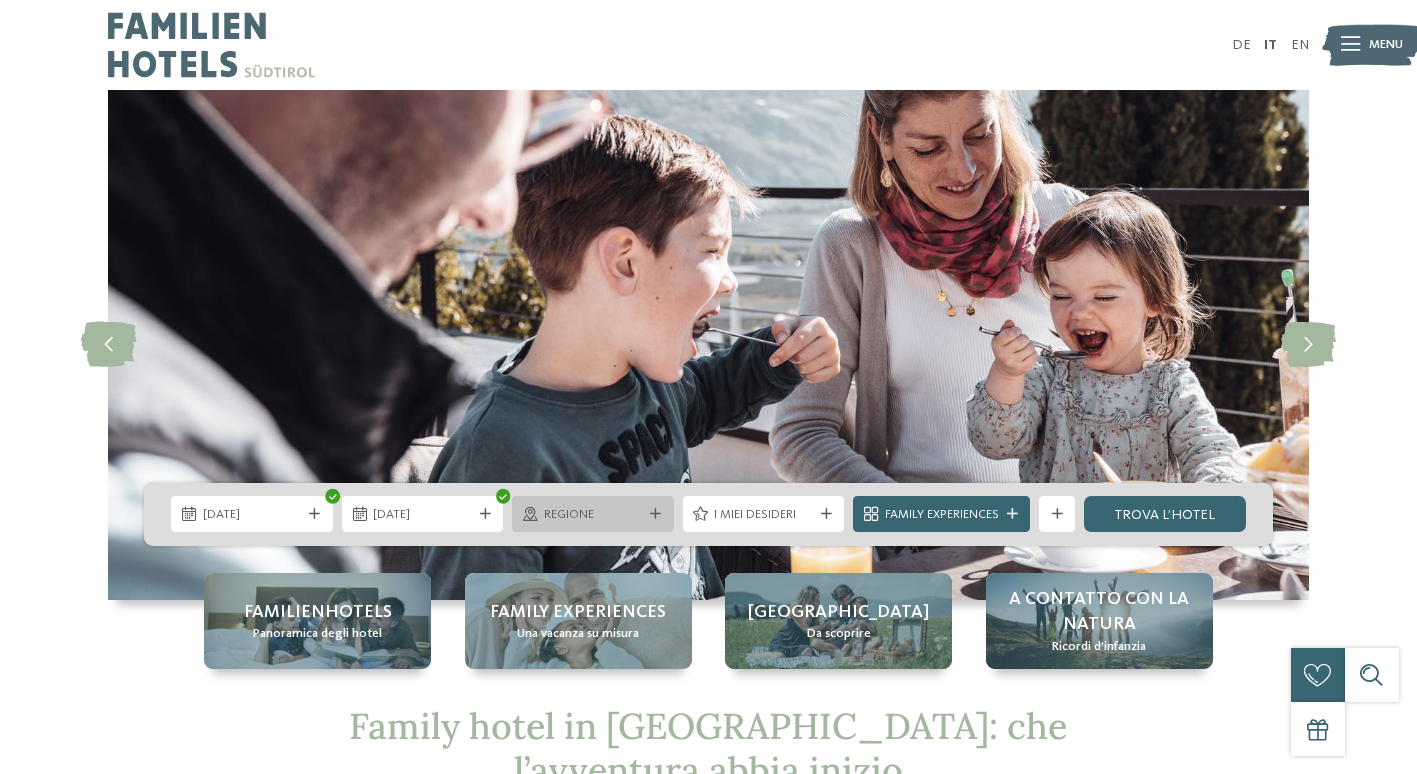 click on "Regione" at bounding box center [593, 515] 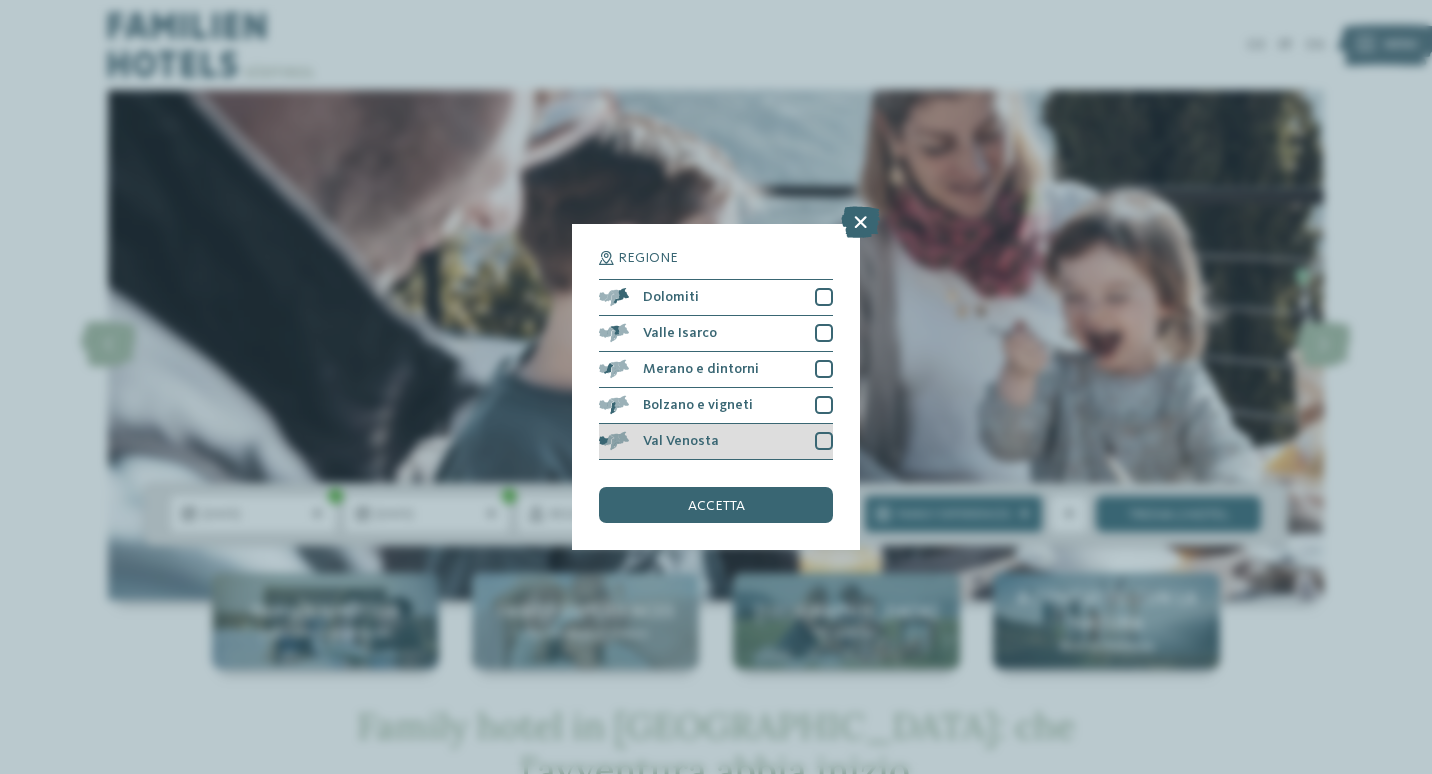 click on "Val Venosta" at bounding box center (716, 442) 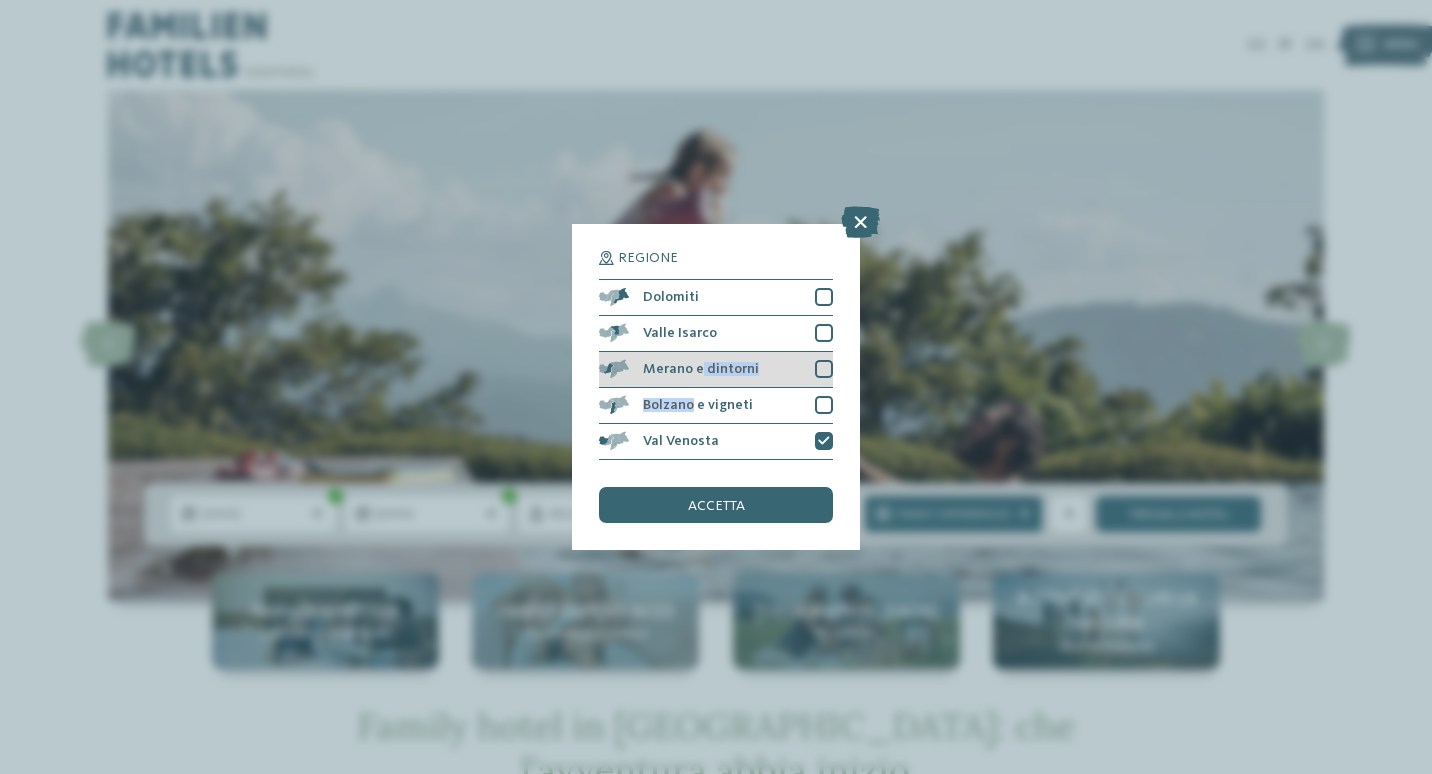drag, startPoint x: 691, startPoint y: 399, endPoint x: 700, endPoint y: 362, distance: 38.078865 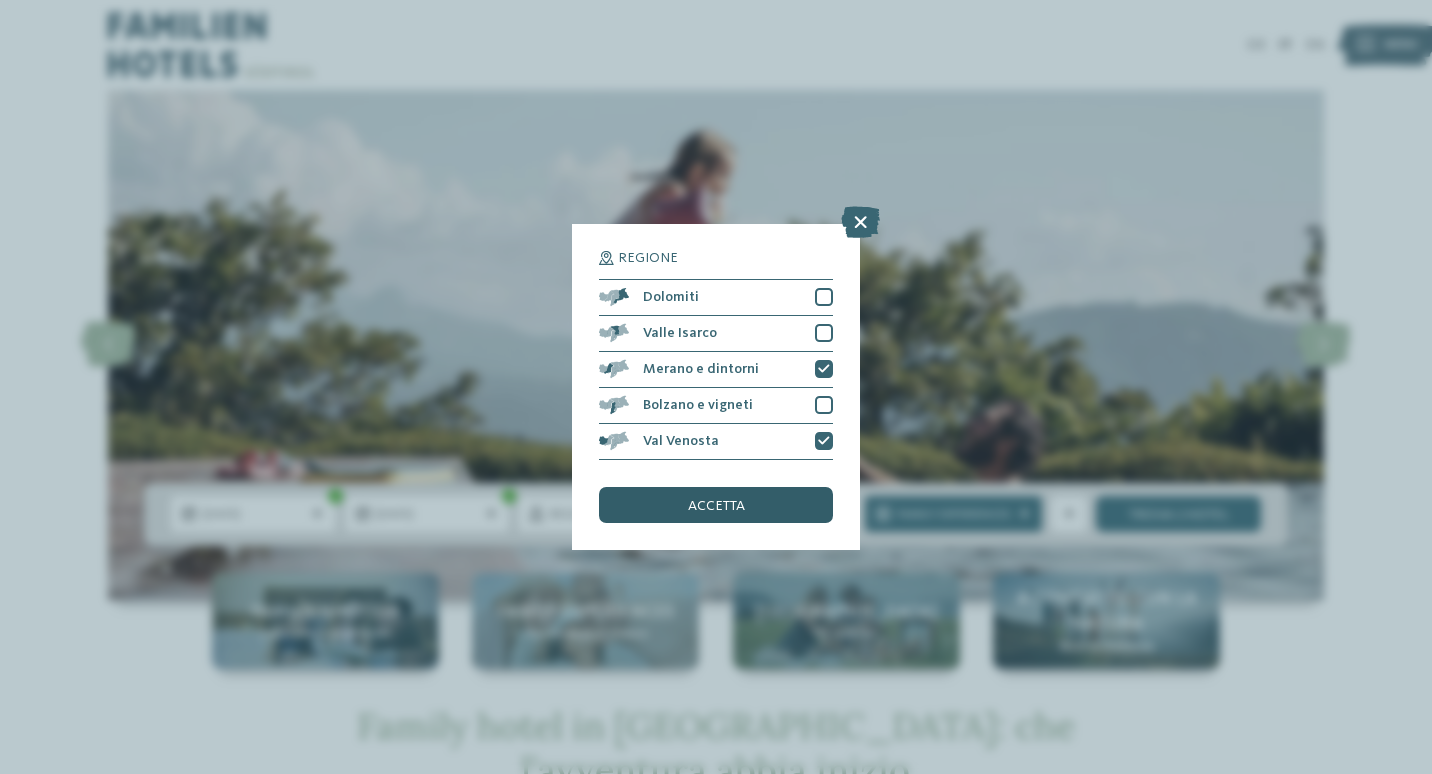 click on "accetta" at bounding box center (716, 506) 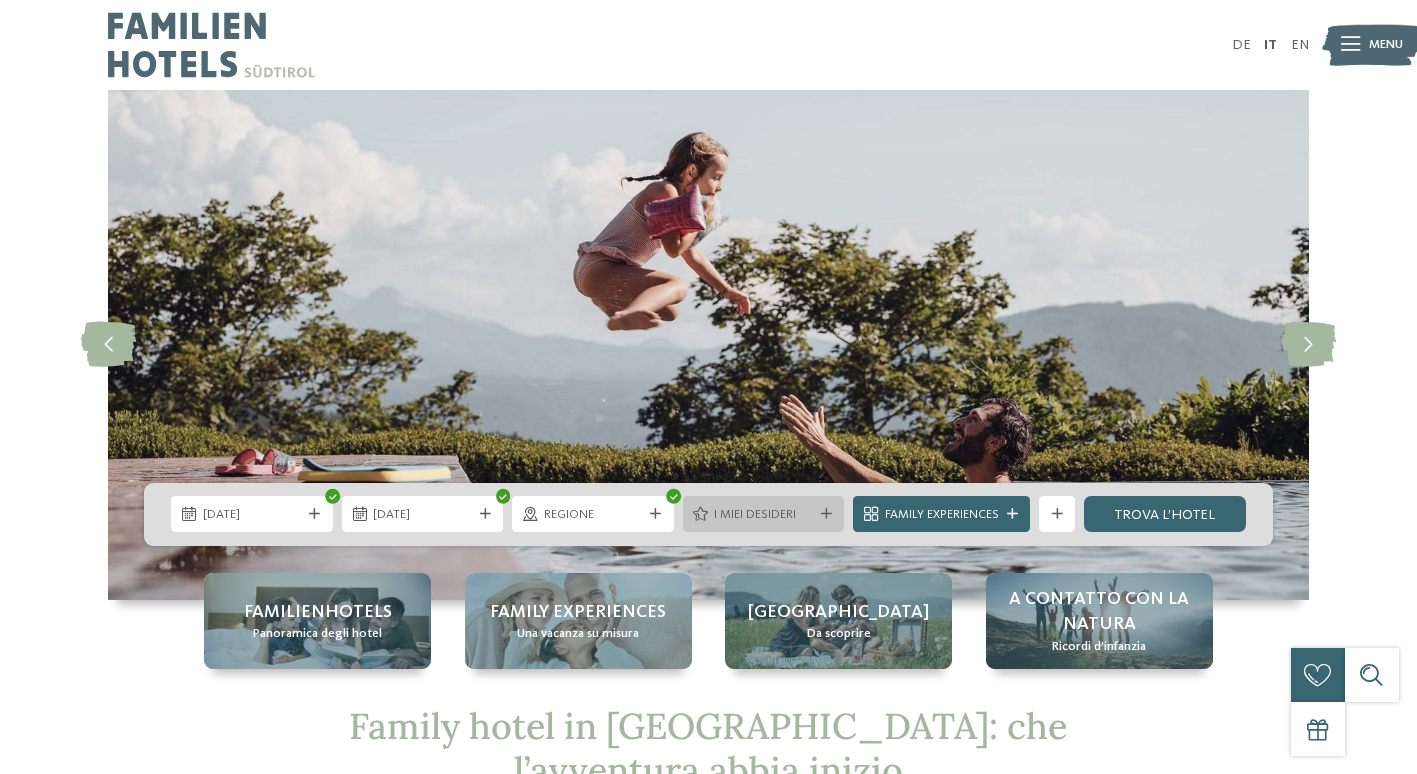 click on "I miei desideri" at bounding box center [763, 515] 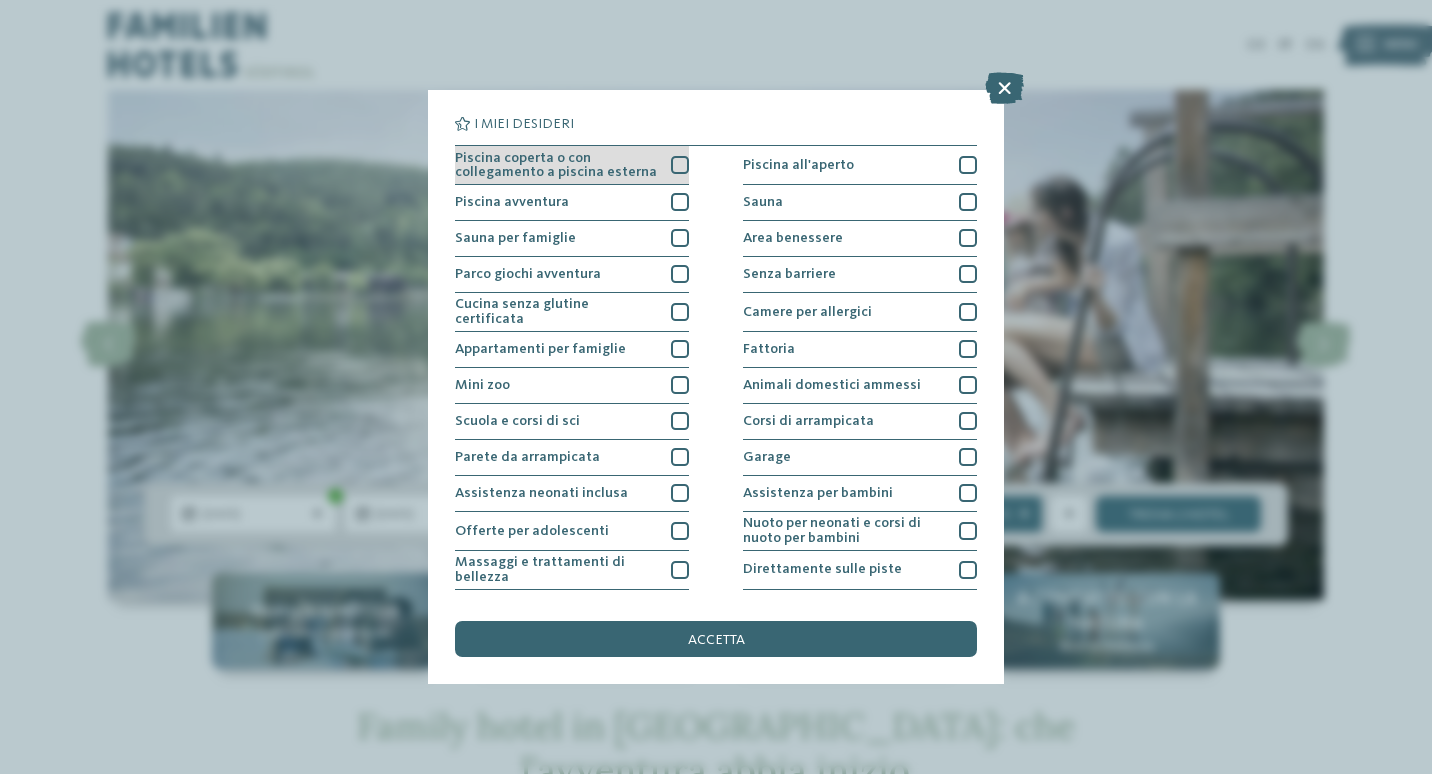 click at bounding box center (680, 165) 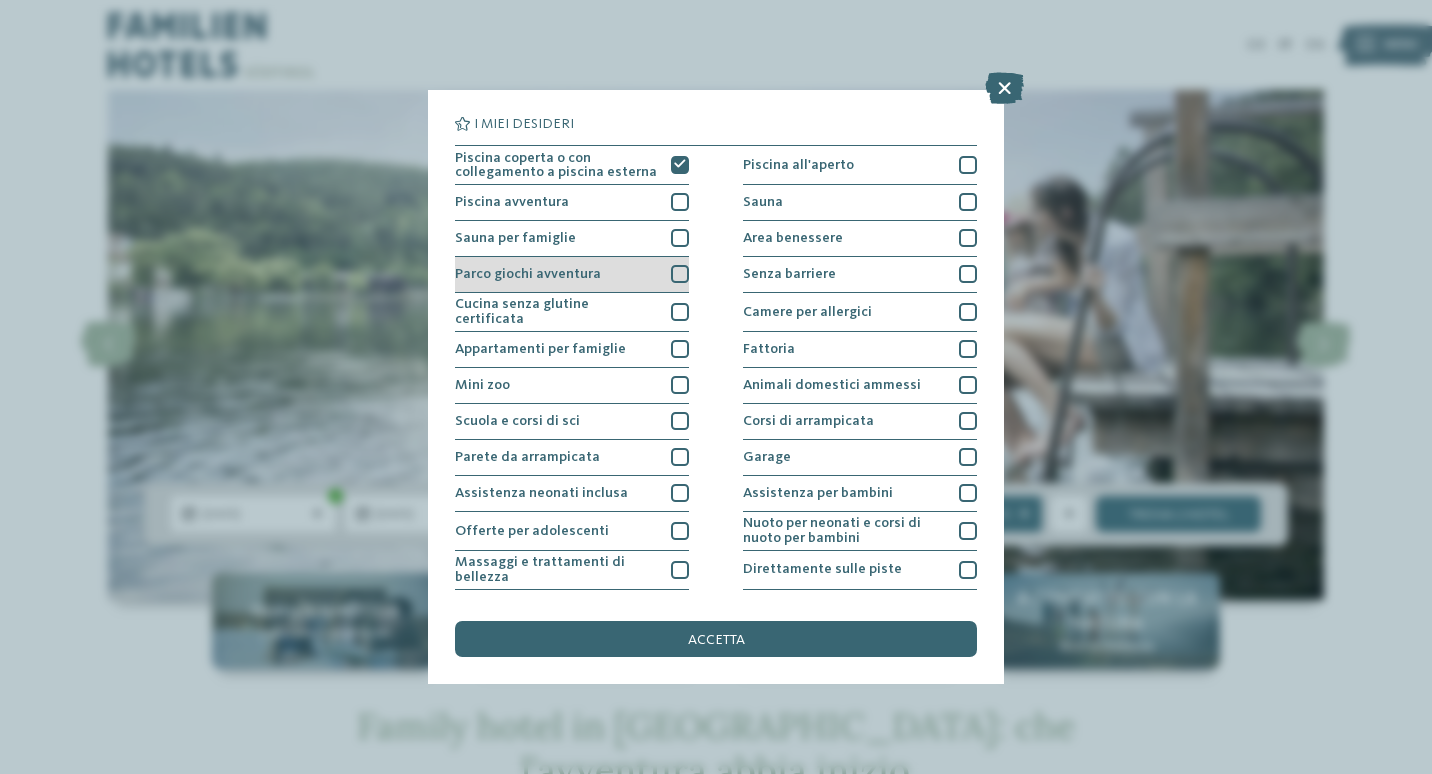 click at bounding box center [680, 274] 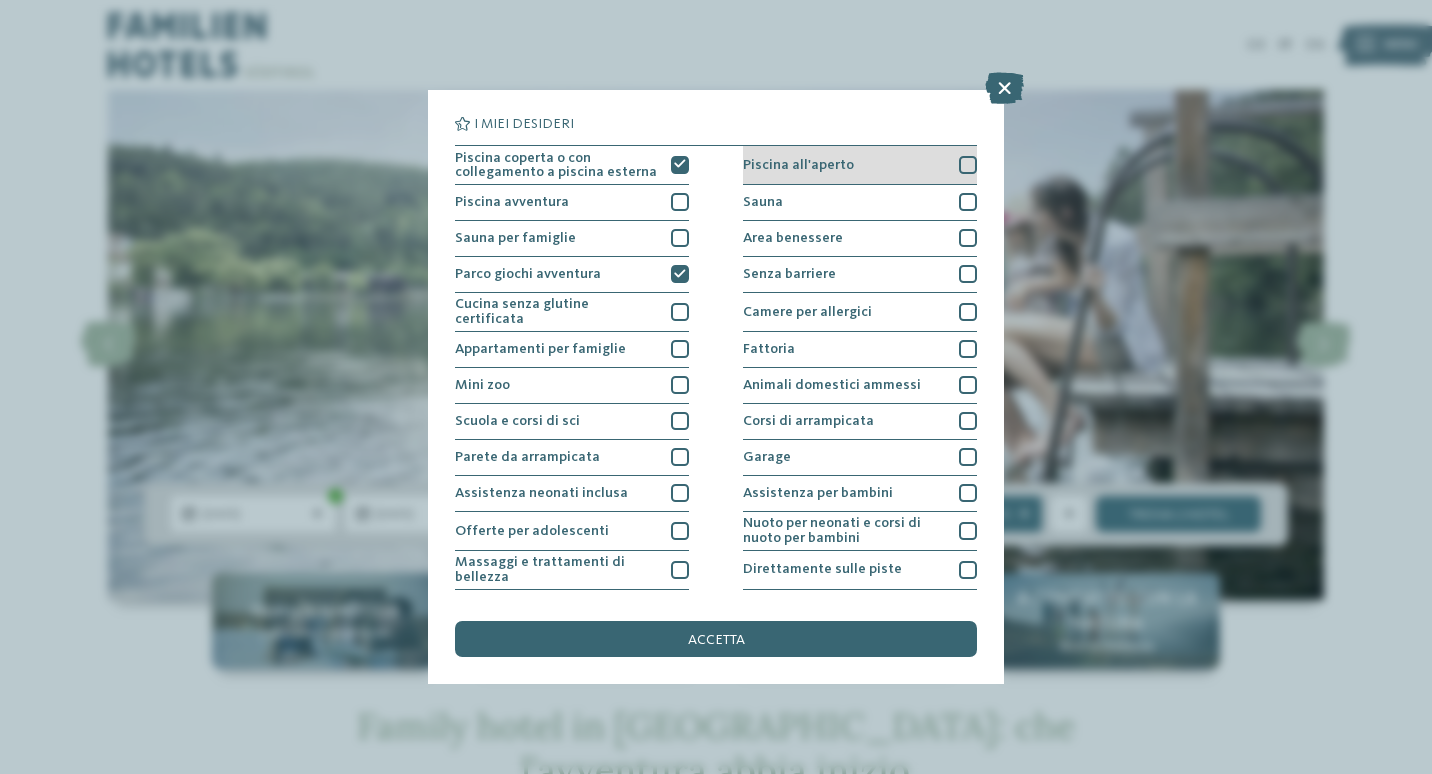 click at bounding box center (968, 165) 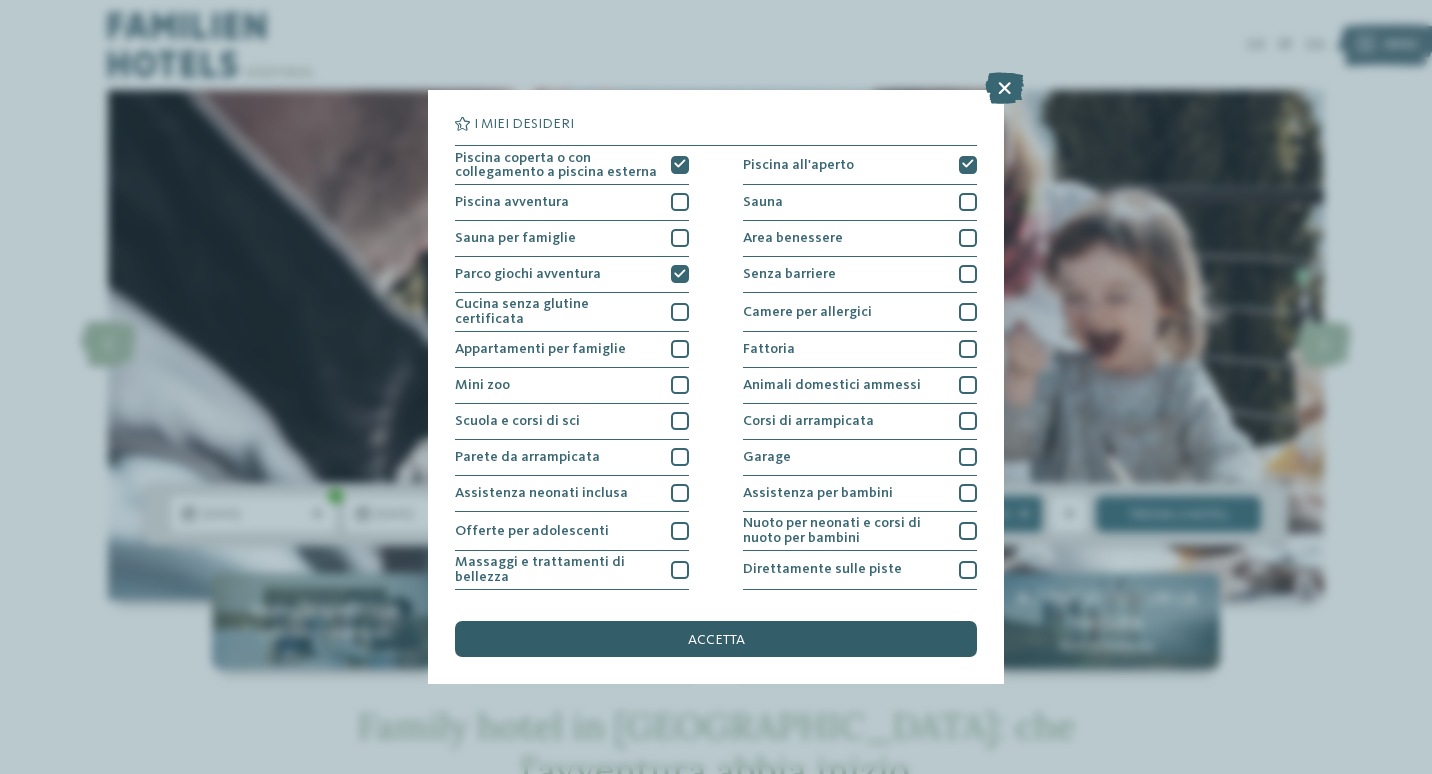 click on "accetta" at bounding box center [716, 639] 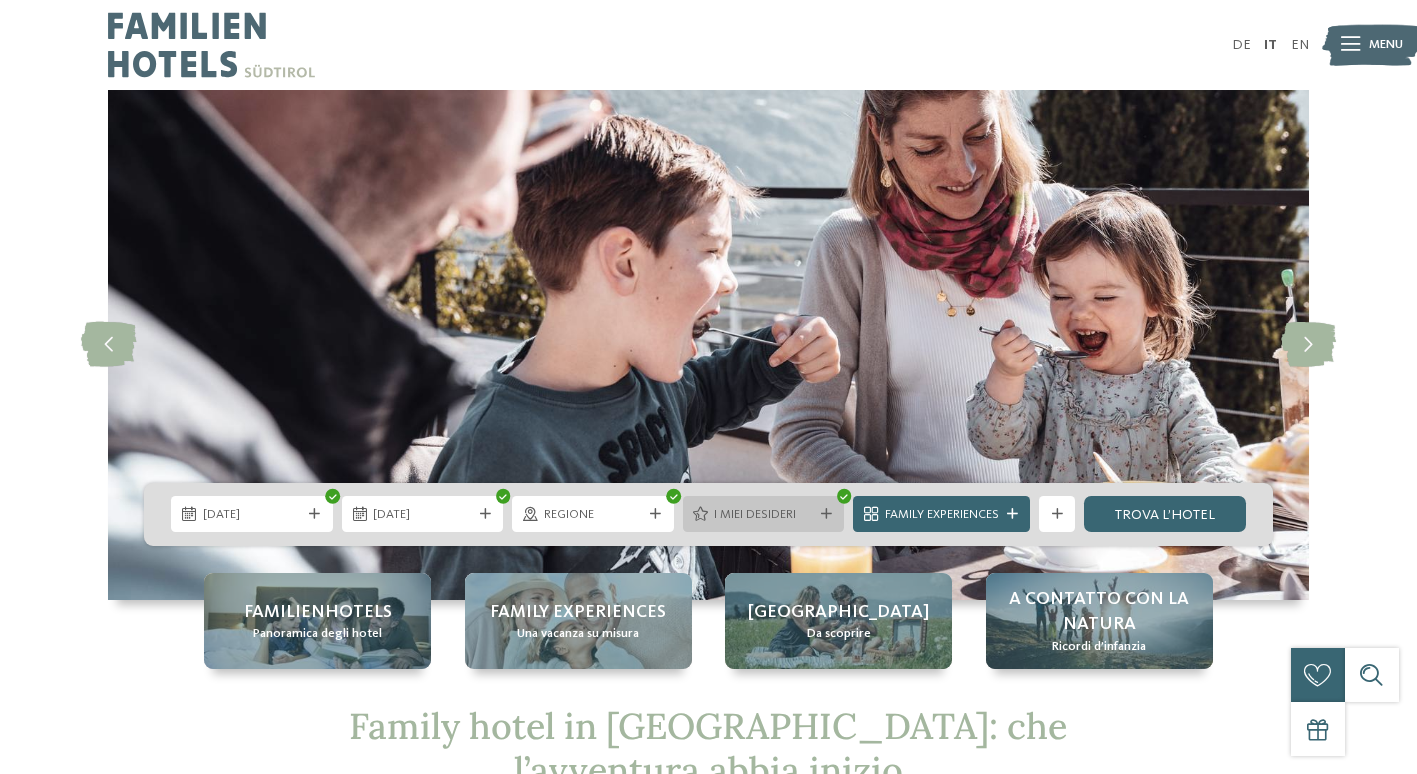 click on "I miei desideri" at bounding box center (763, 515) 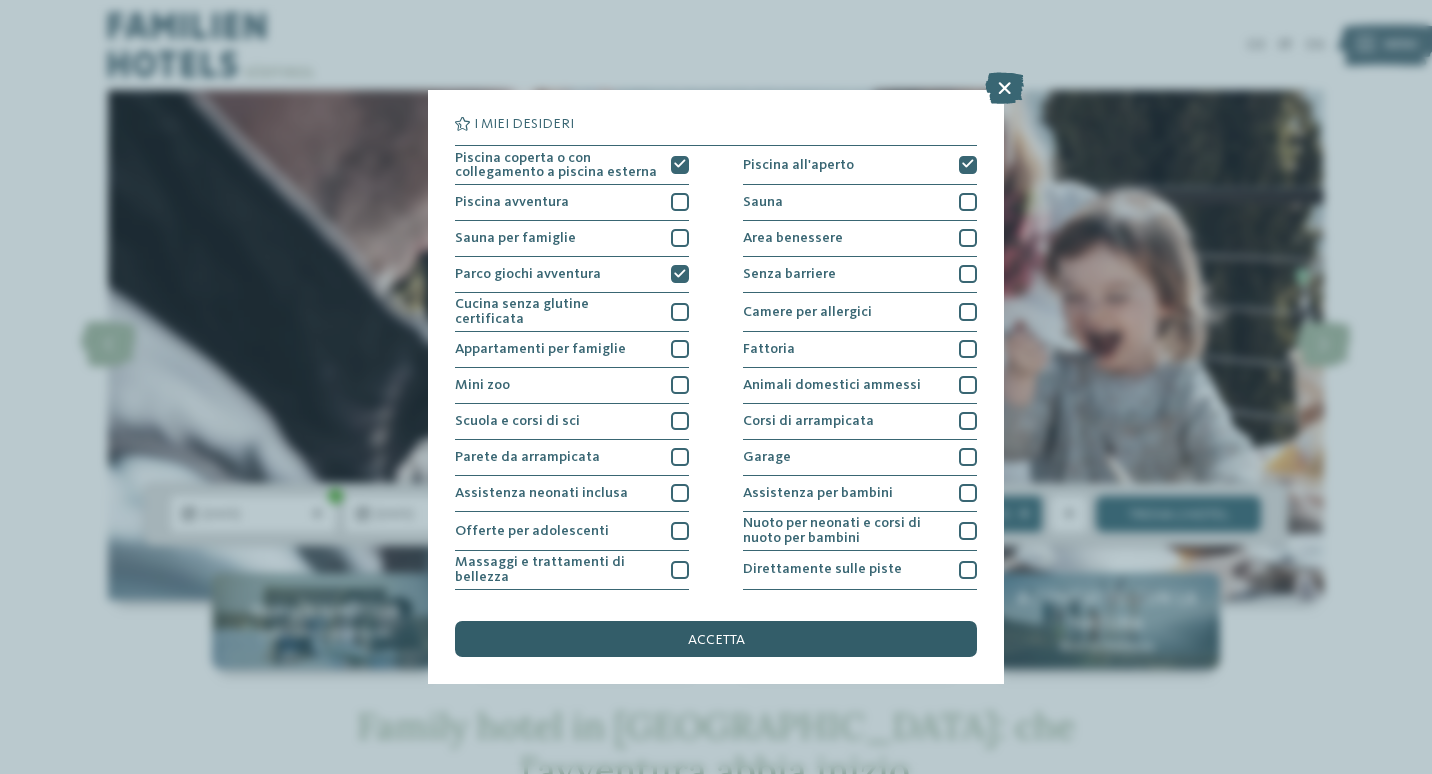 click on "accetta" at bounding box center (716, 639) 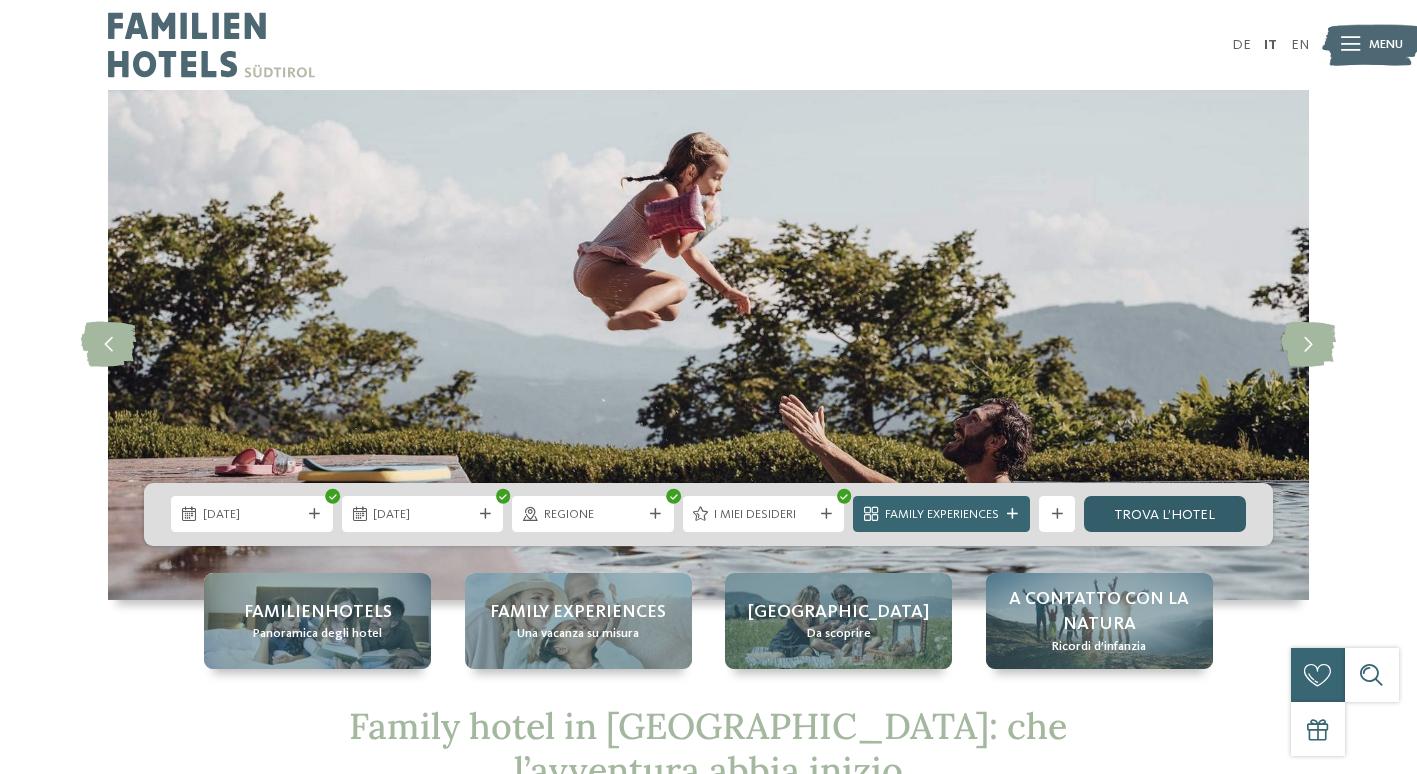 click on "trova l’hotel" at bounding box center [1165, 514] 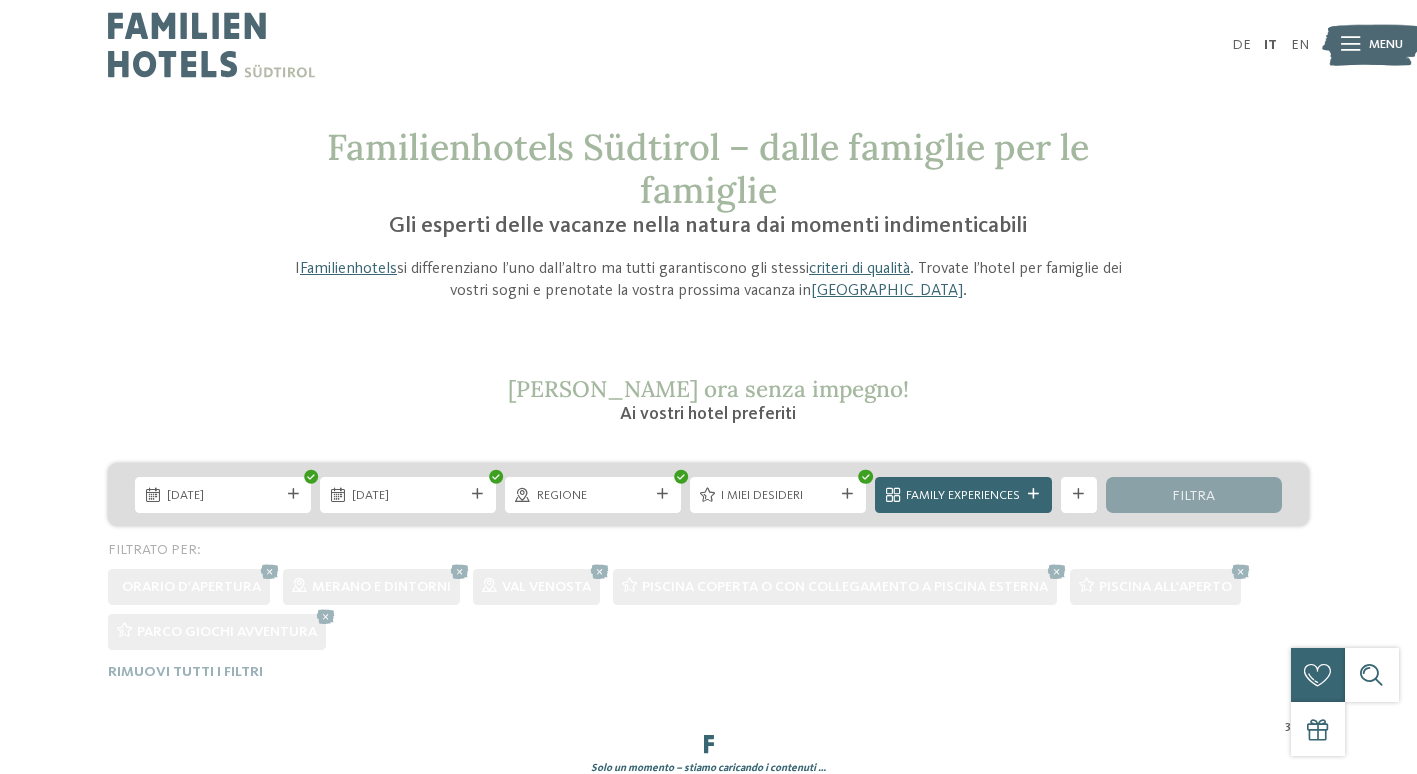 scroll, scrollTop: 0, scrollLeft: 0, axis: both 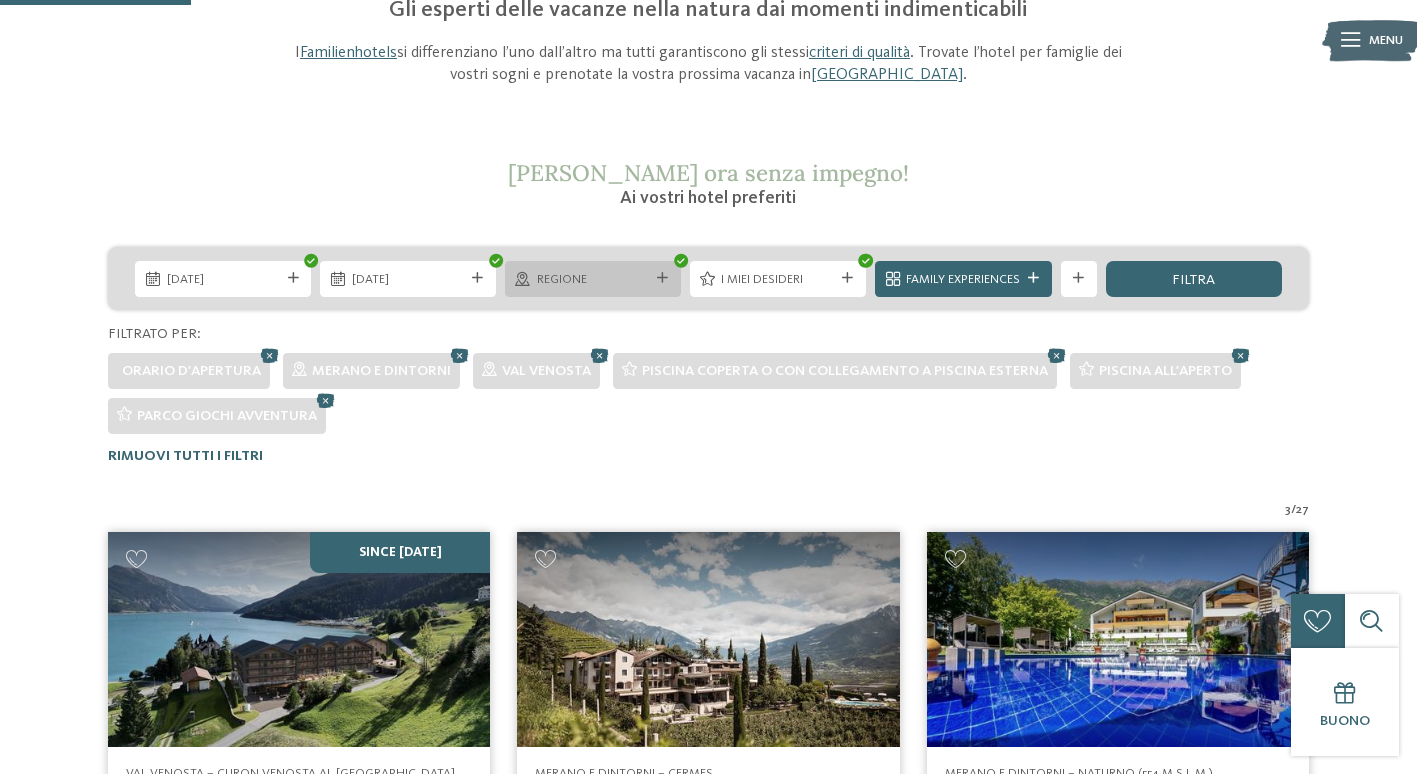 click on "Regione" at bounding box center (593, 280) 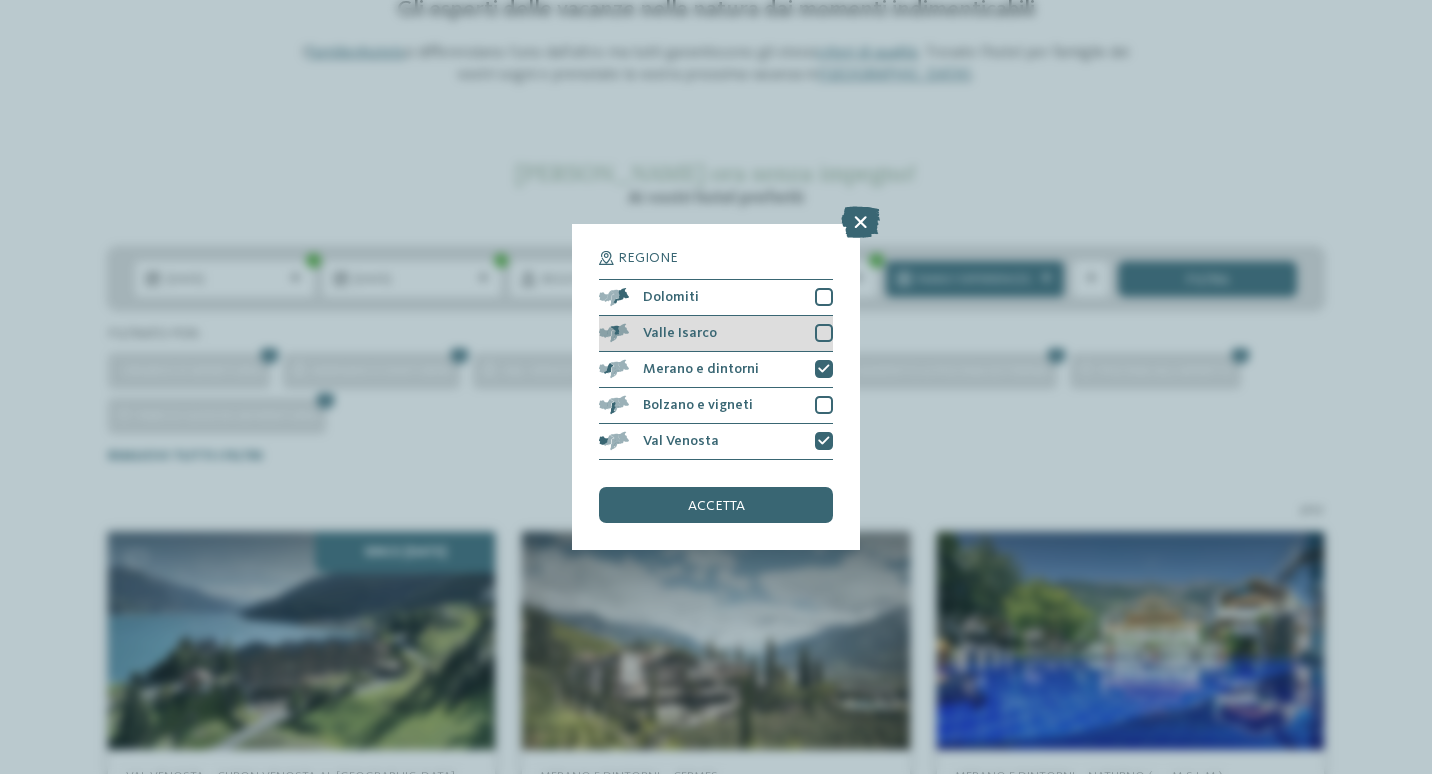 click at bounding box center (824, 333) 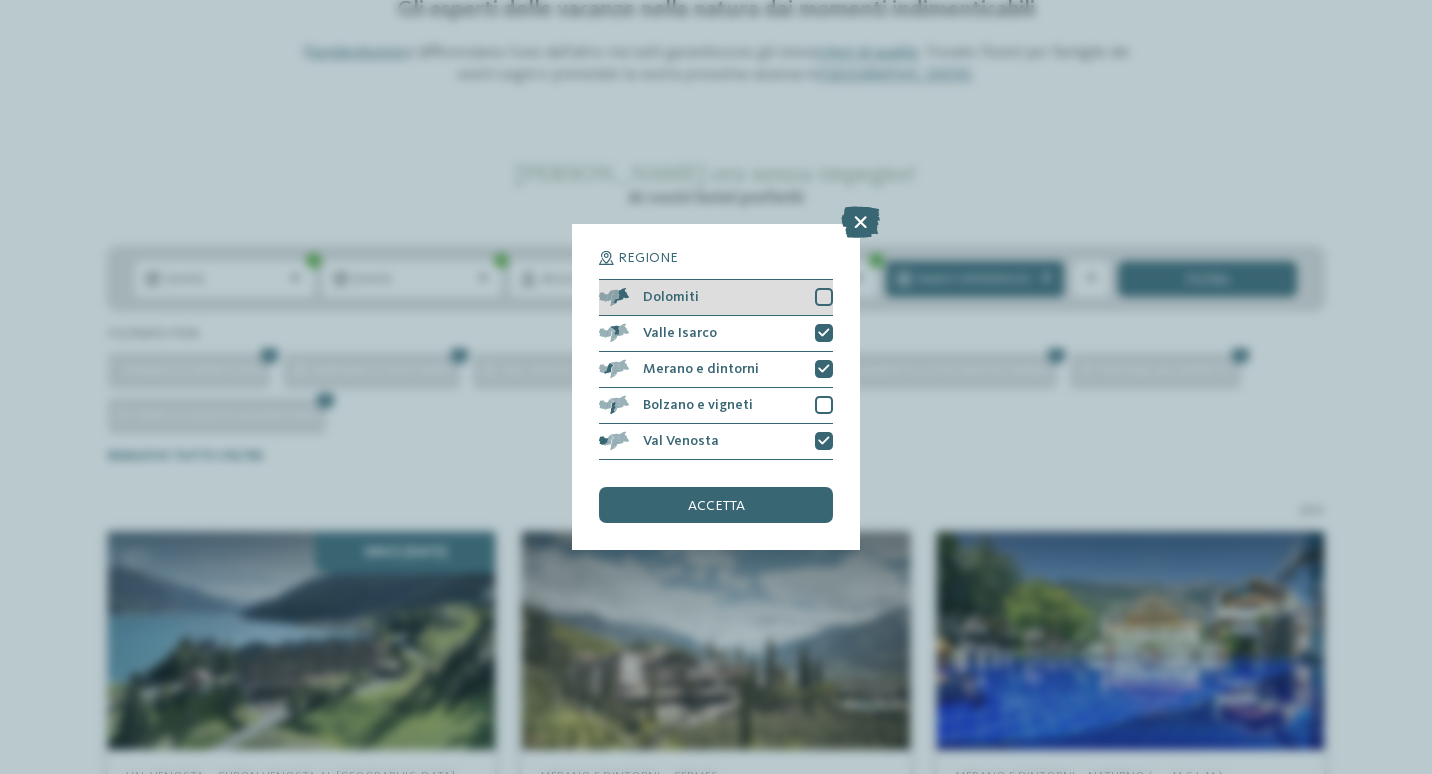 click at bounding box center (824, 297) 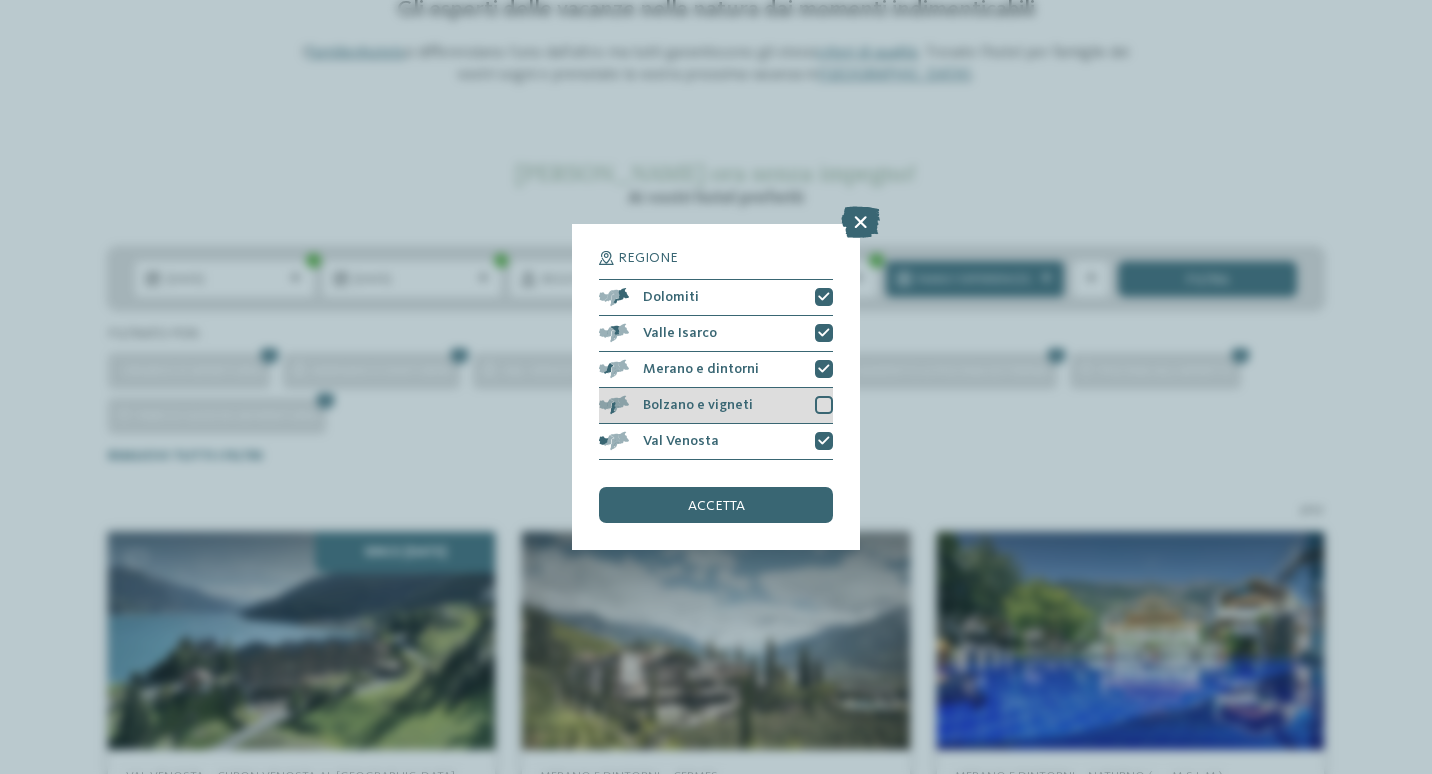 click at bounding box center [824, 405] 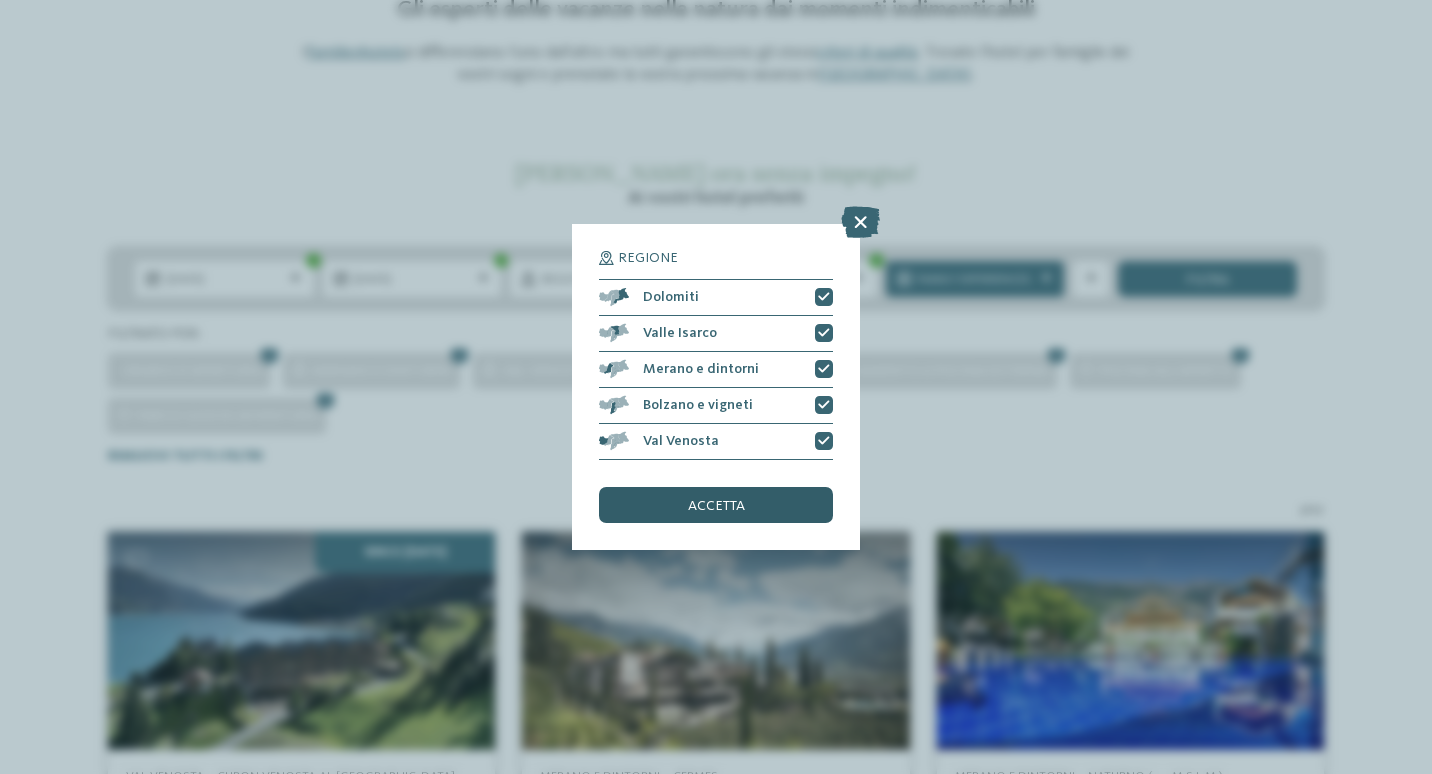 click on "accetta" at bounding box center [716, 505] 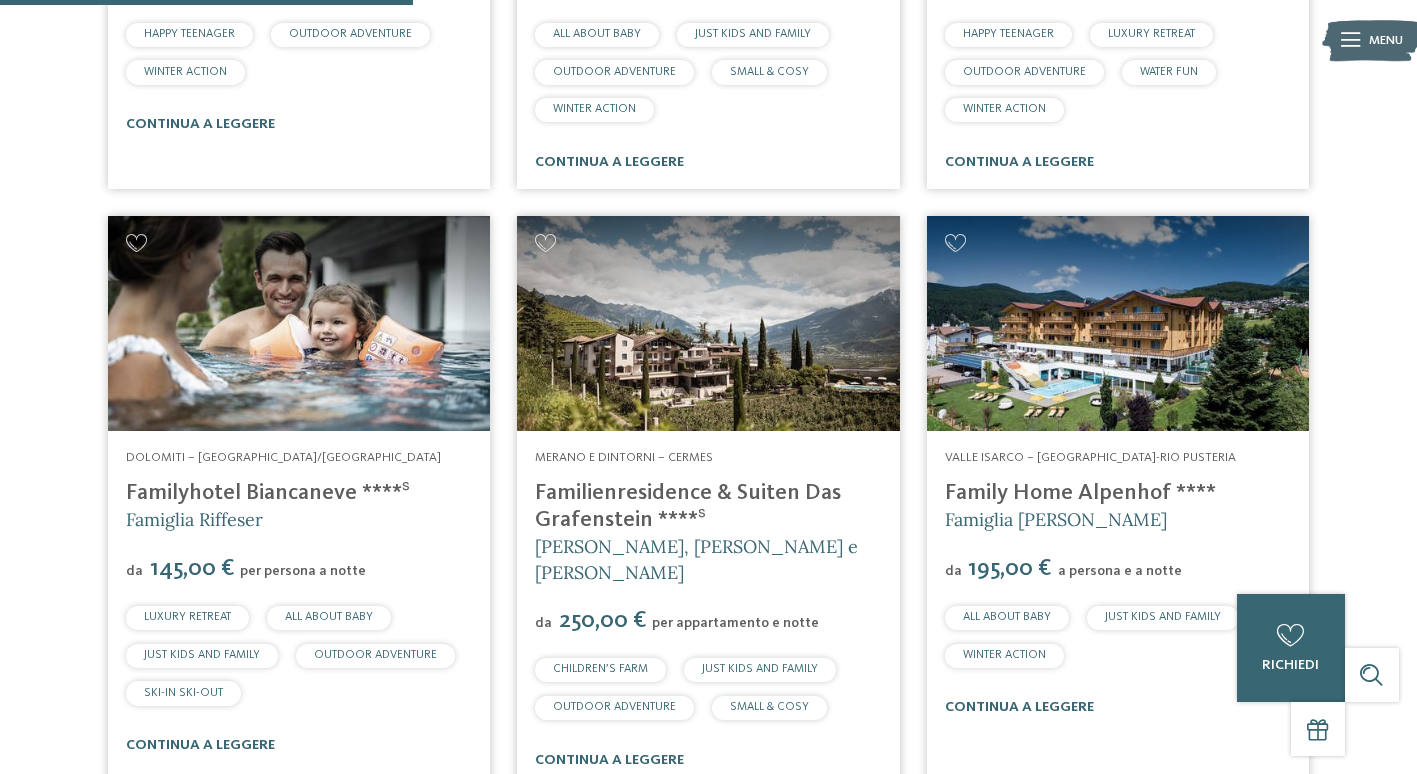 scroll, scrollTop: 1119, scrollLeft: 0, axis: vertical 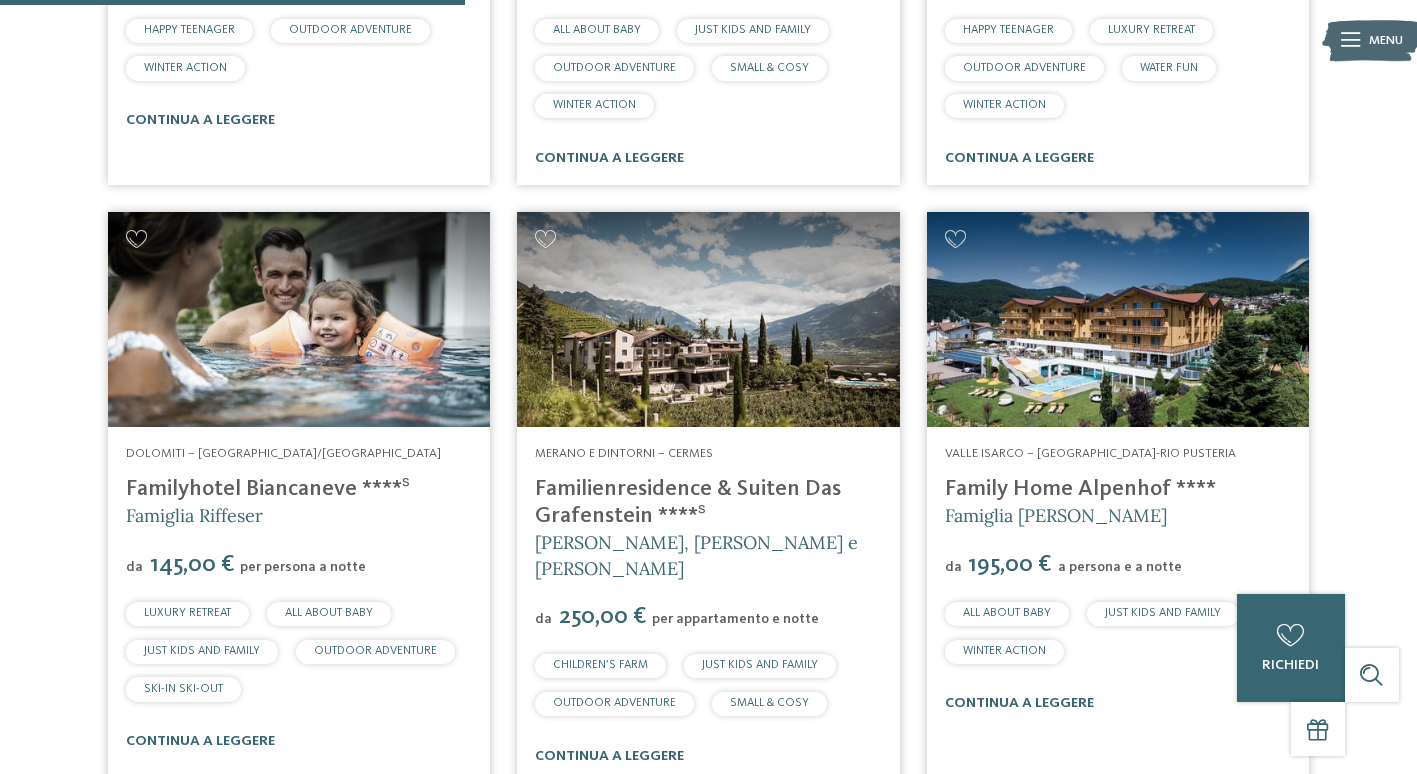 click on "Family Home Alpenhof ****" at bounding box center (1080, 489) 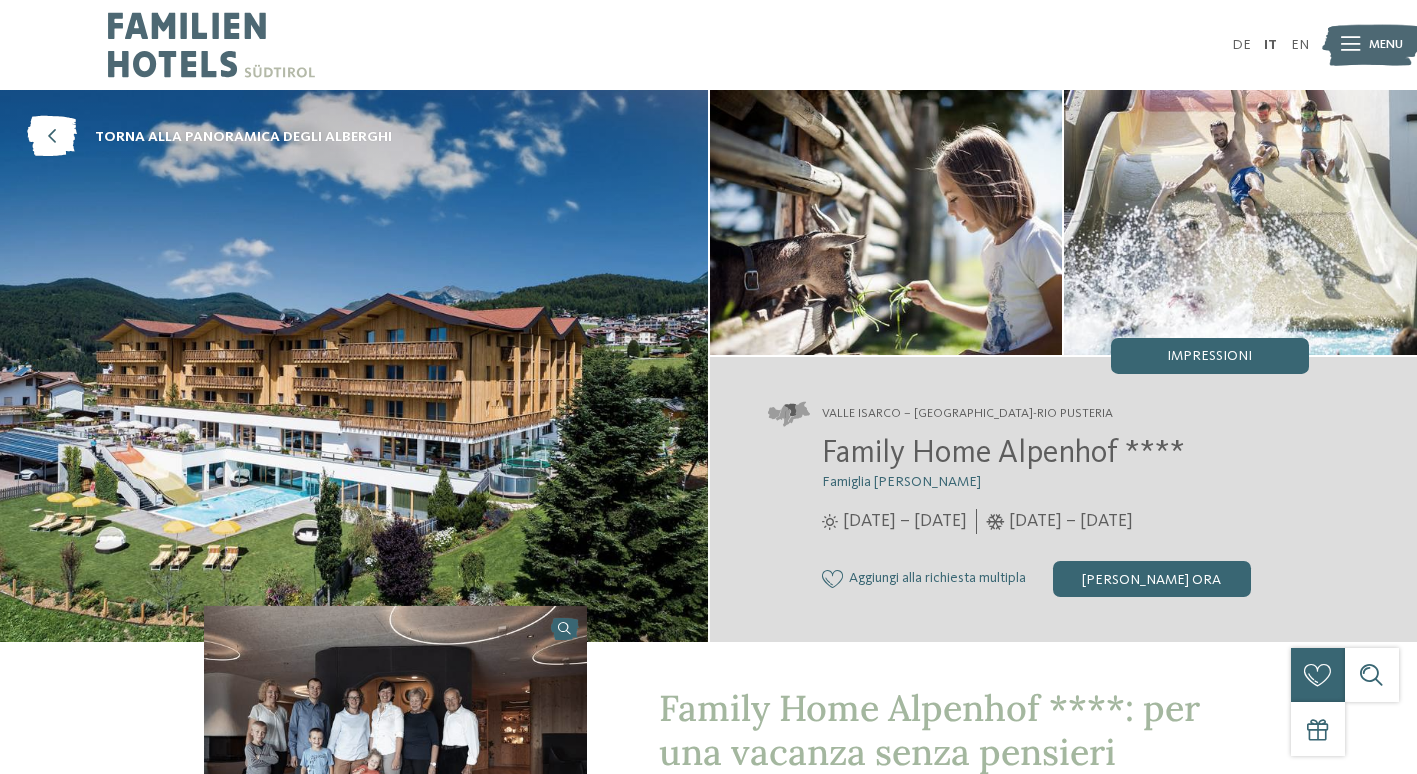 scroll, scrollTop: 0, scrollLeft: 0, axis: both 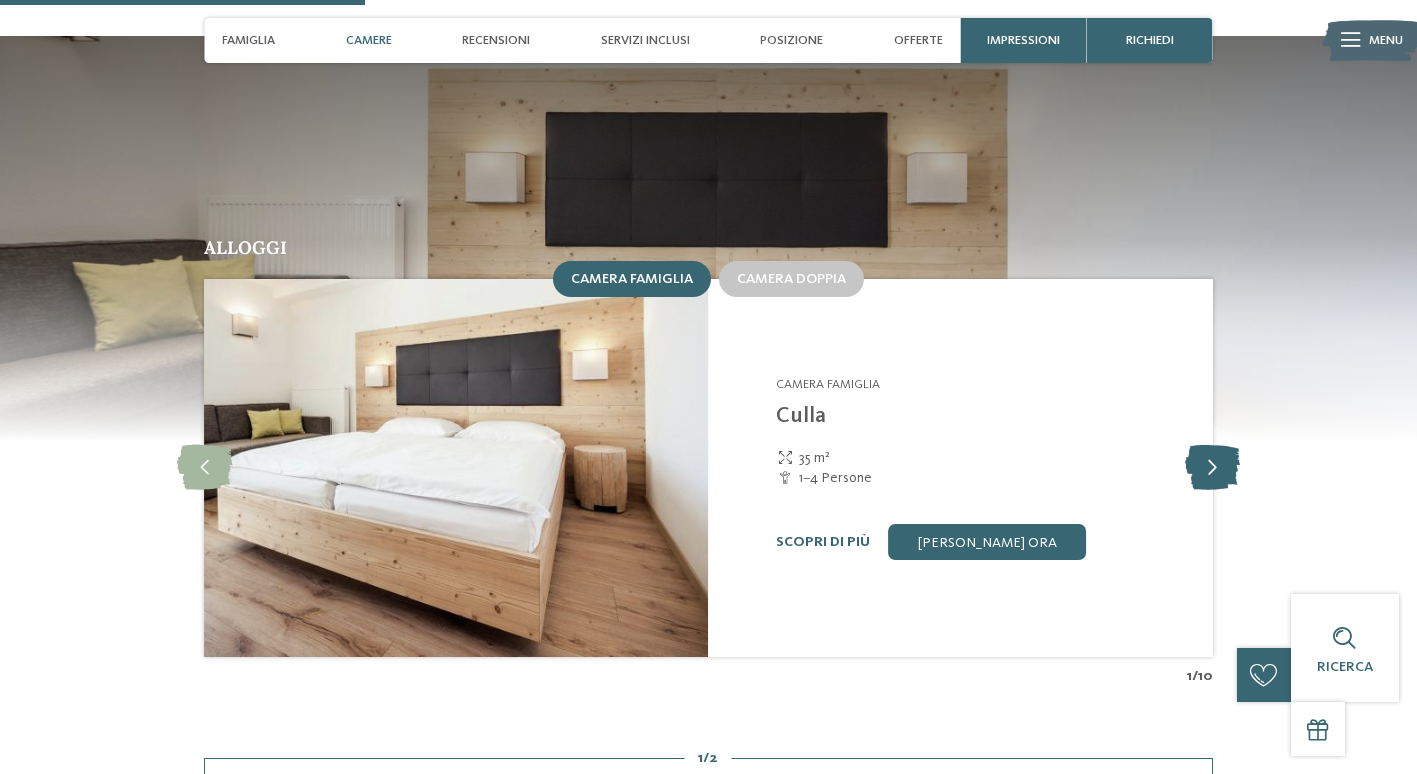 click at bounding box center [1212, 468] 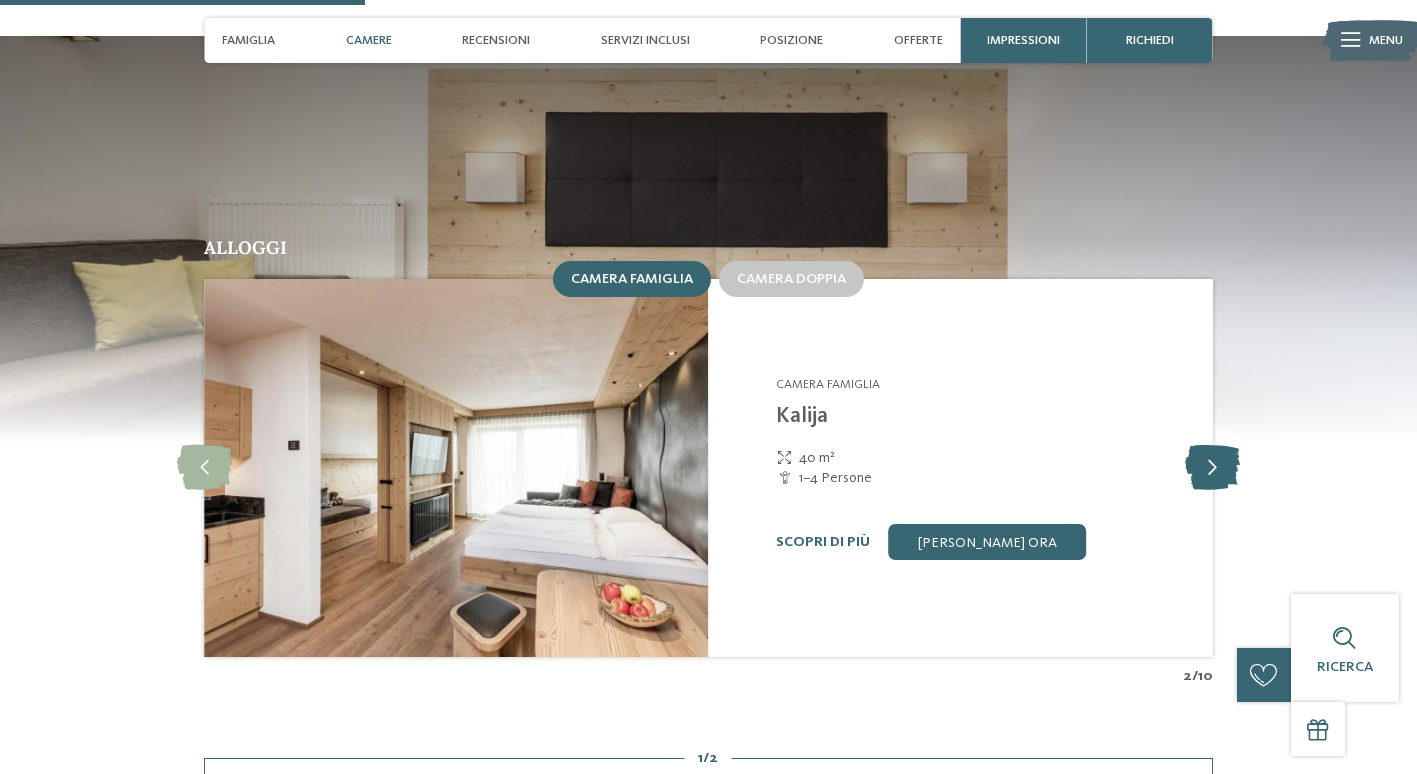 click at bounding box center [1212, 468] 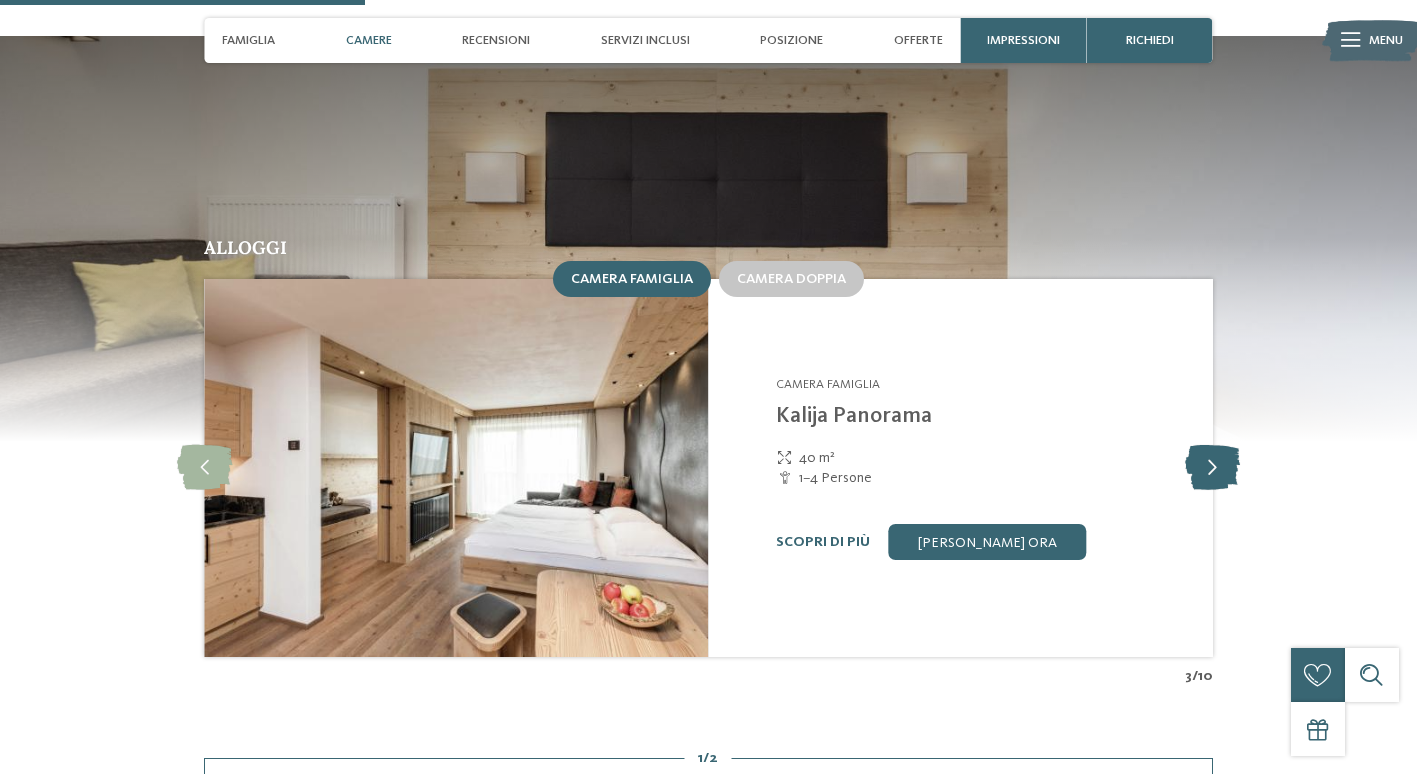 click at bounding box center (1212, 468) 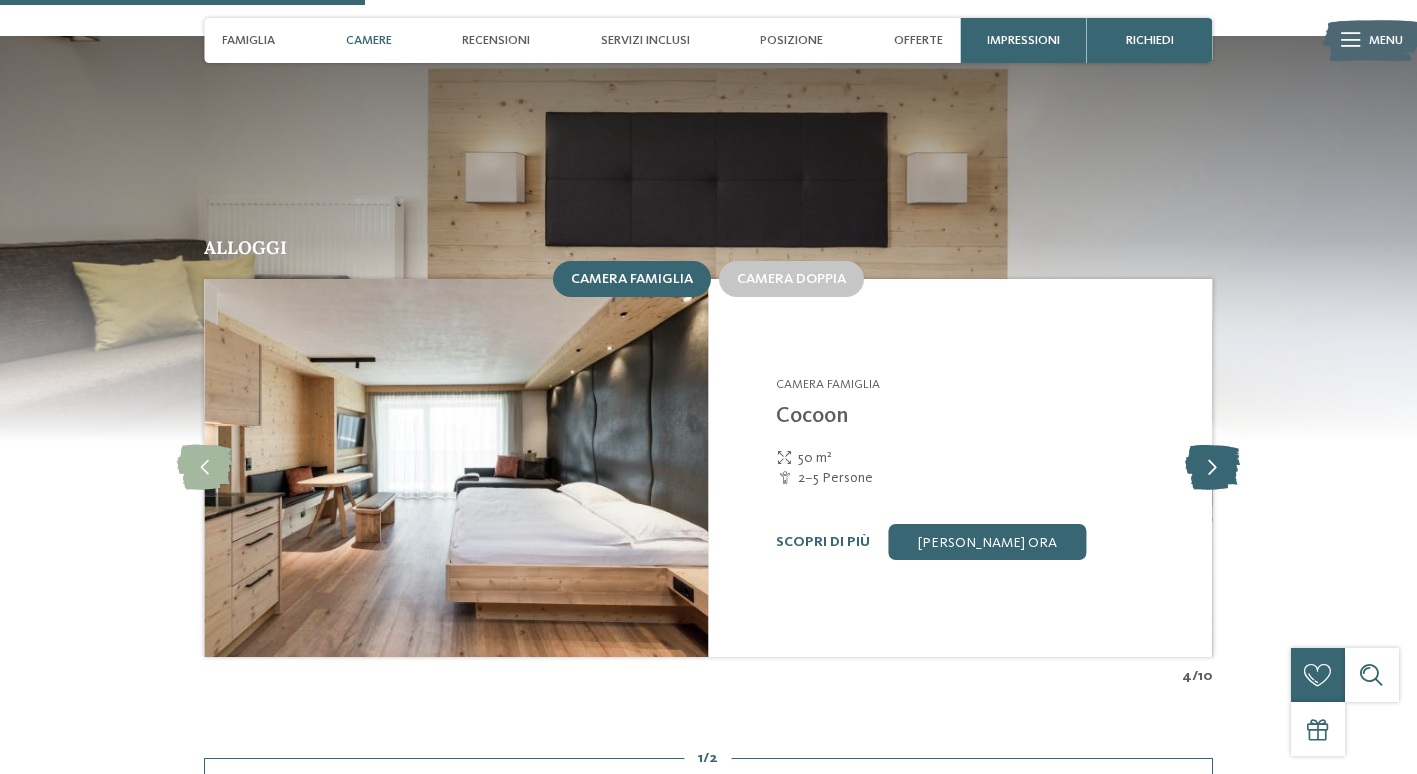 click at bounding box center [1212, 468] 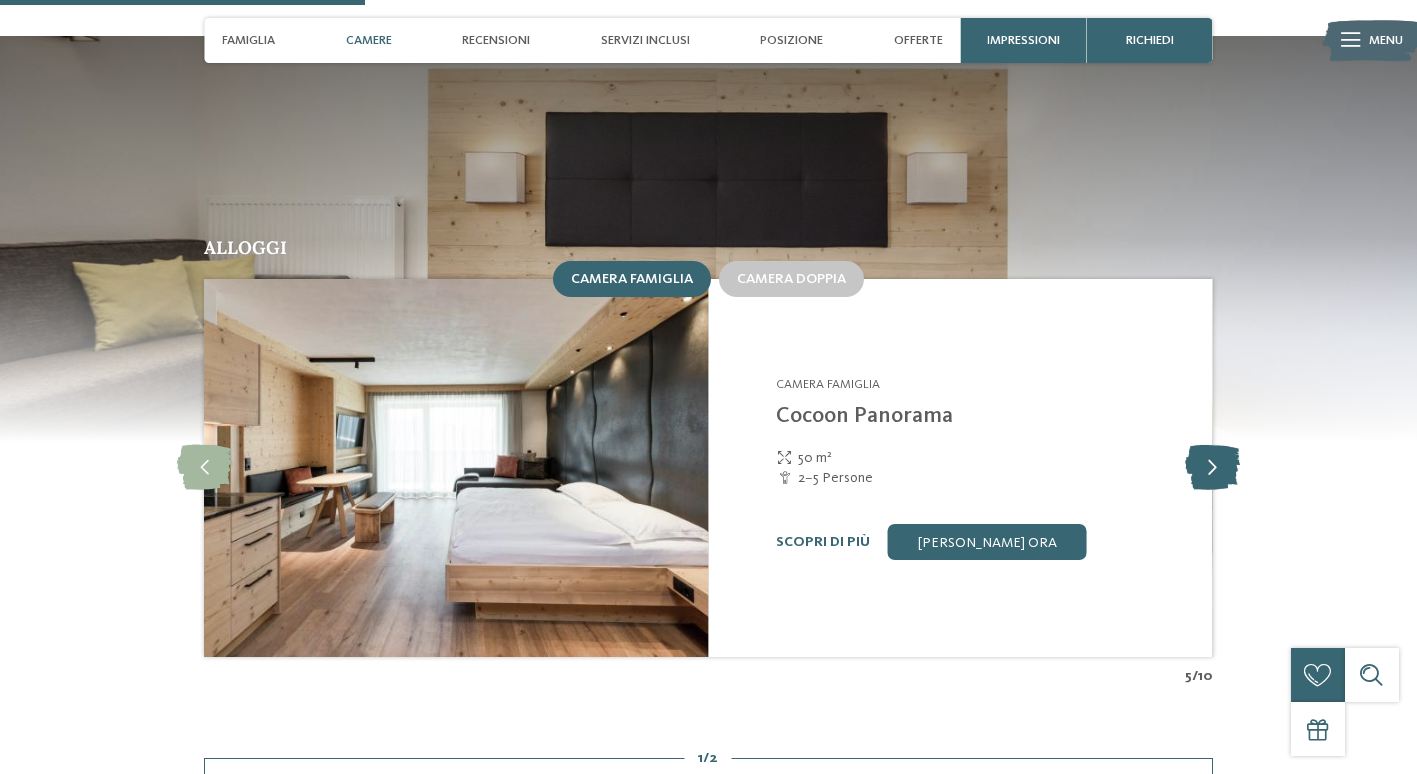 click at bounding box center (1212, 468) 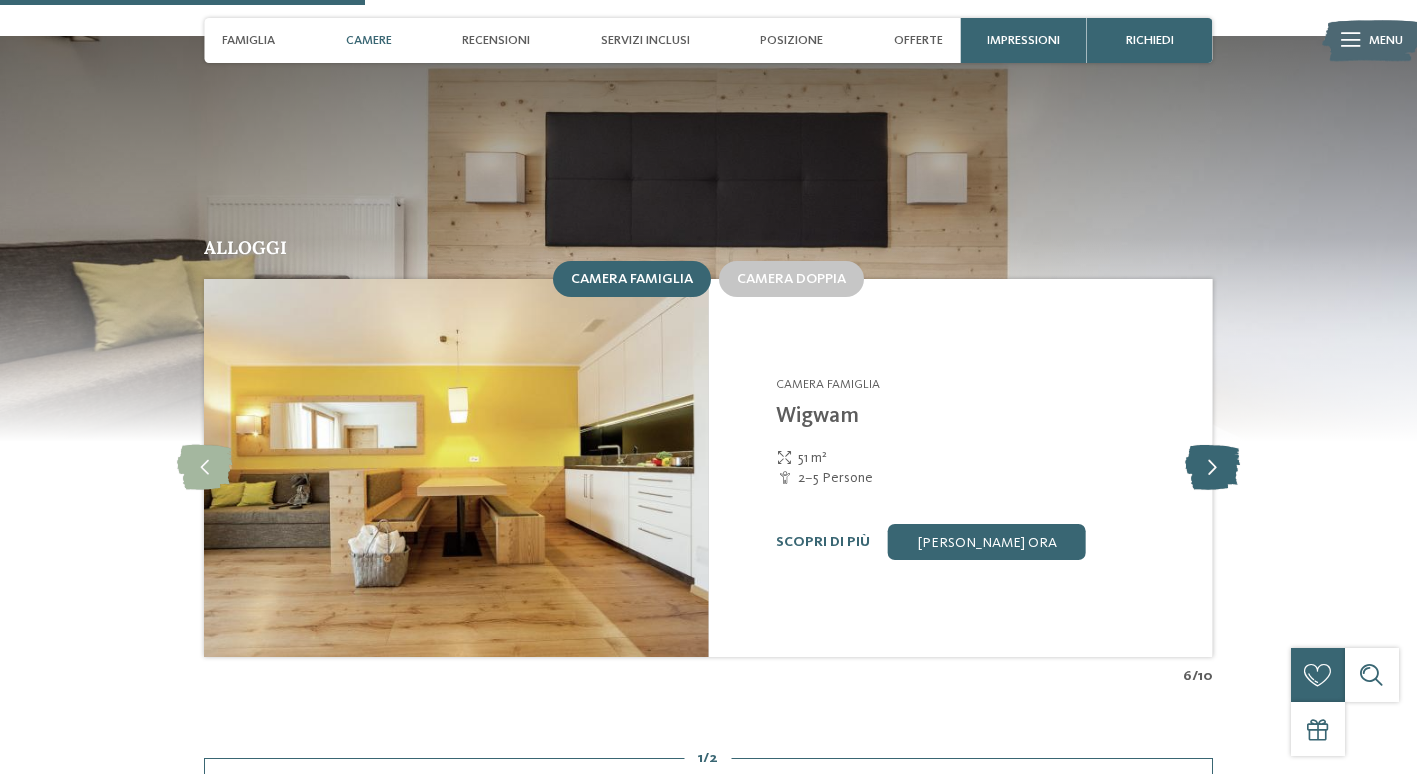 click at bounding box center (1212, 468) 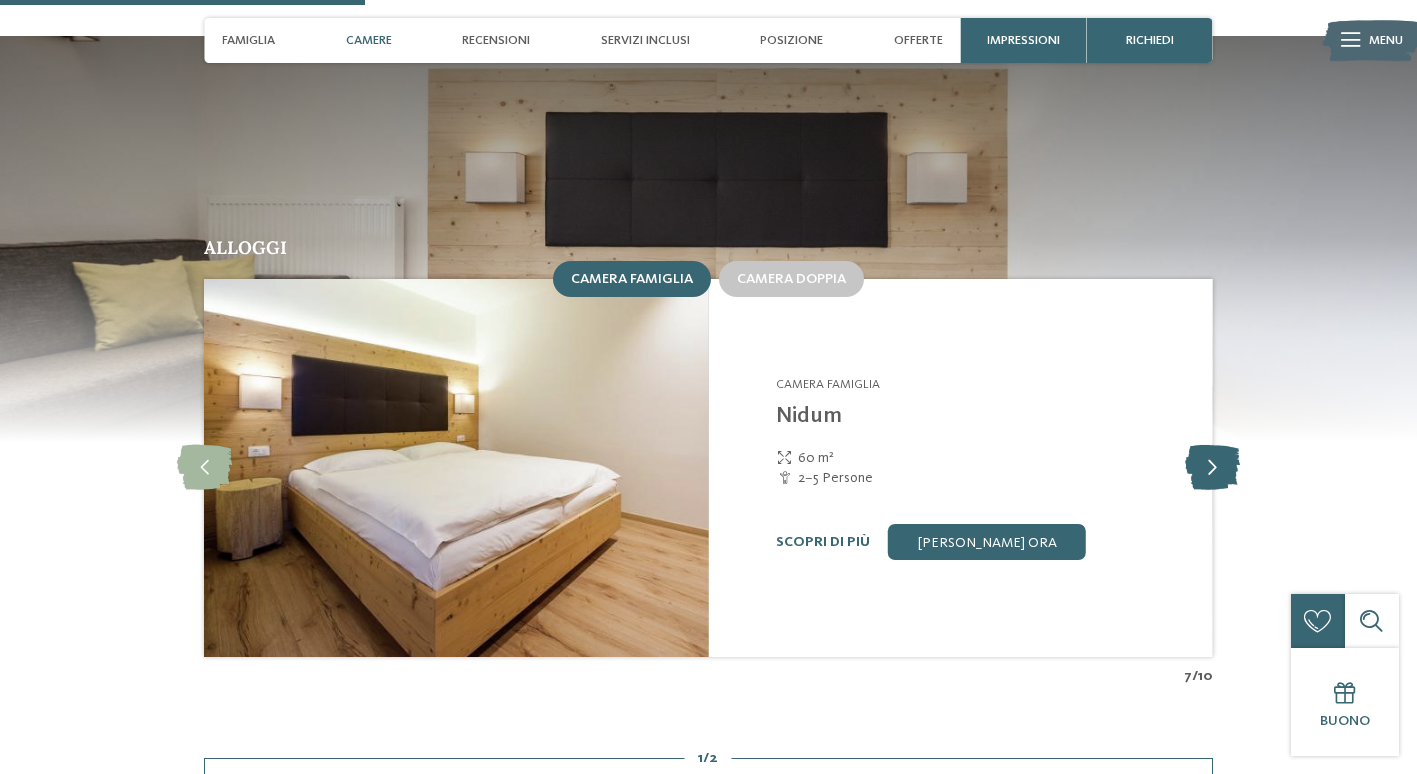 click at bounding box center (1212, 468) 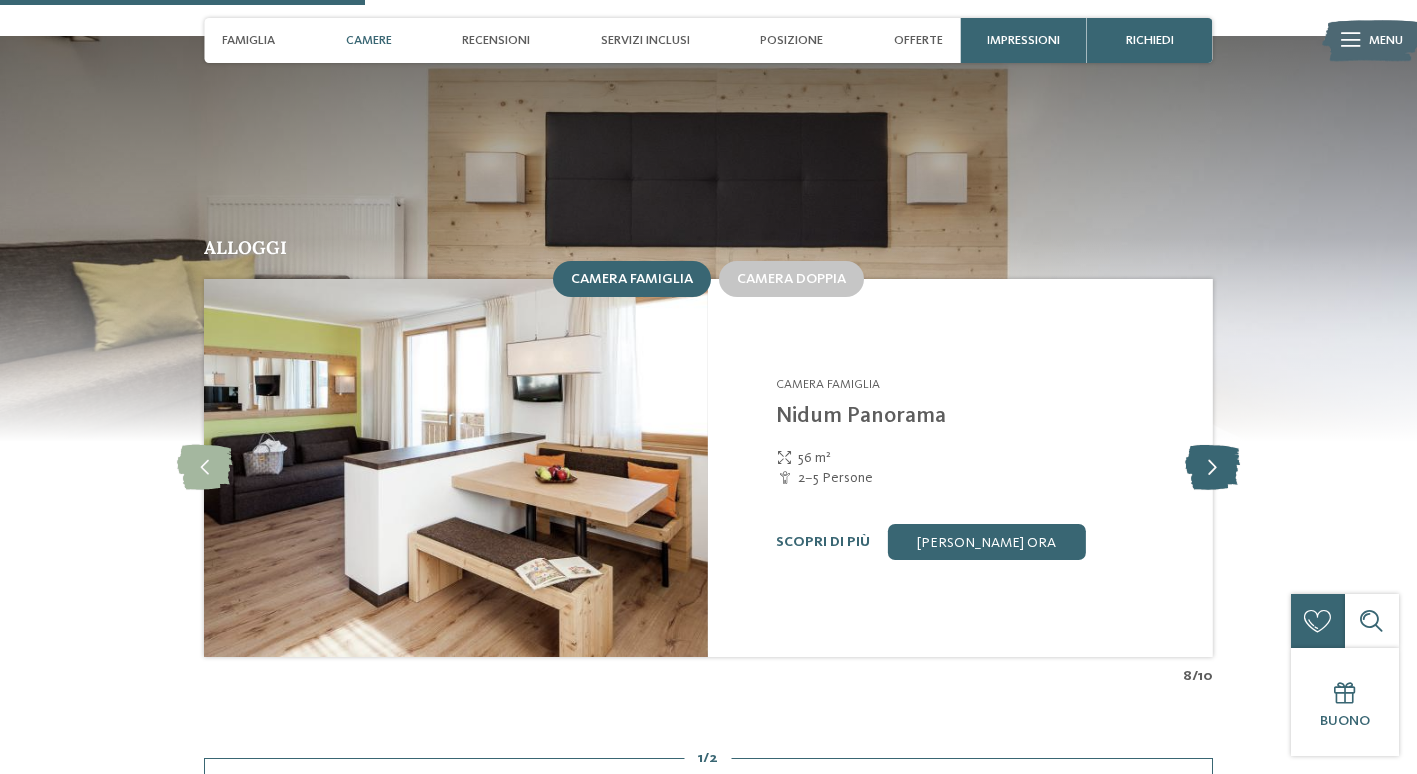 click at bounding box center (1212, 468) 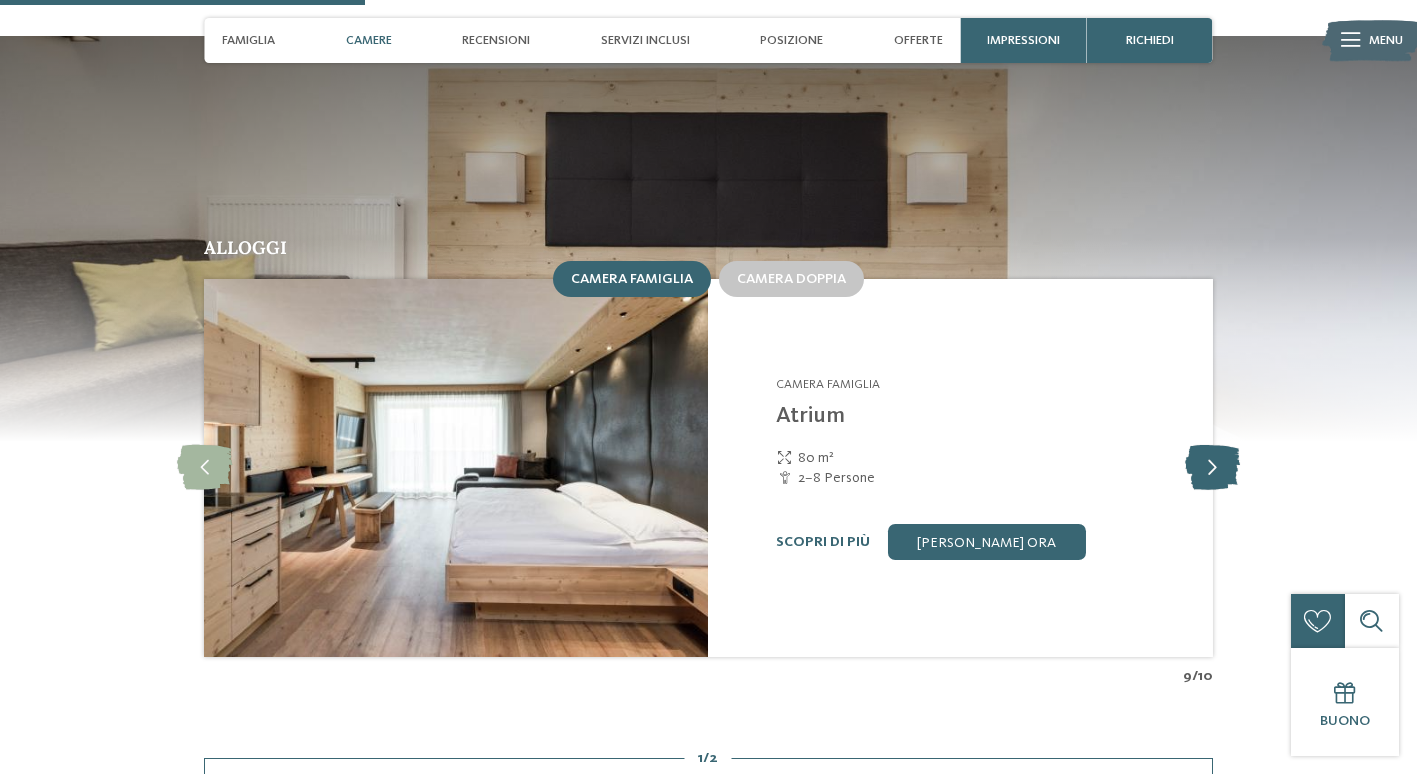 click at bounding box center [1212, 468] 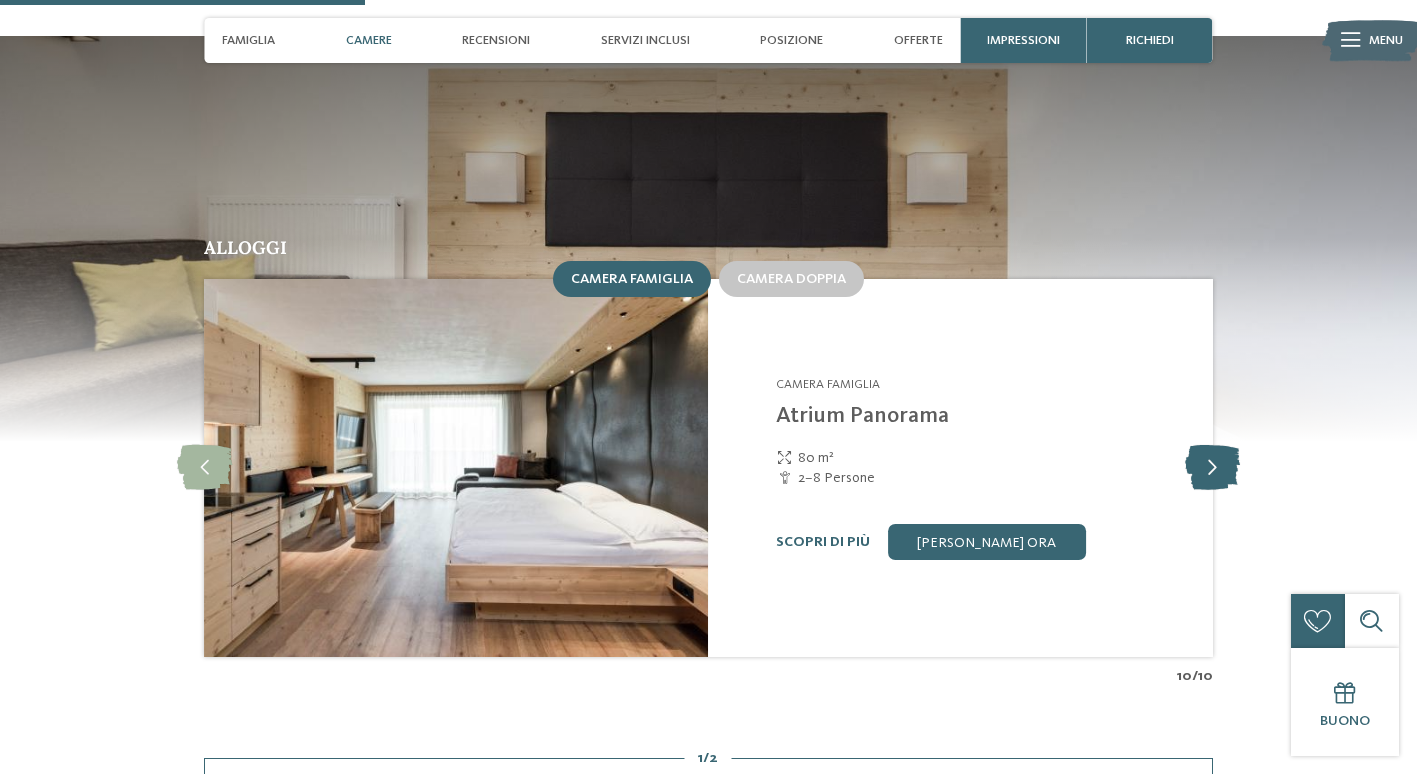 click at bounding box center (1212, 468) 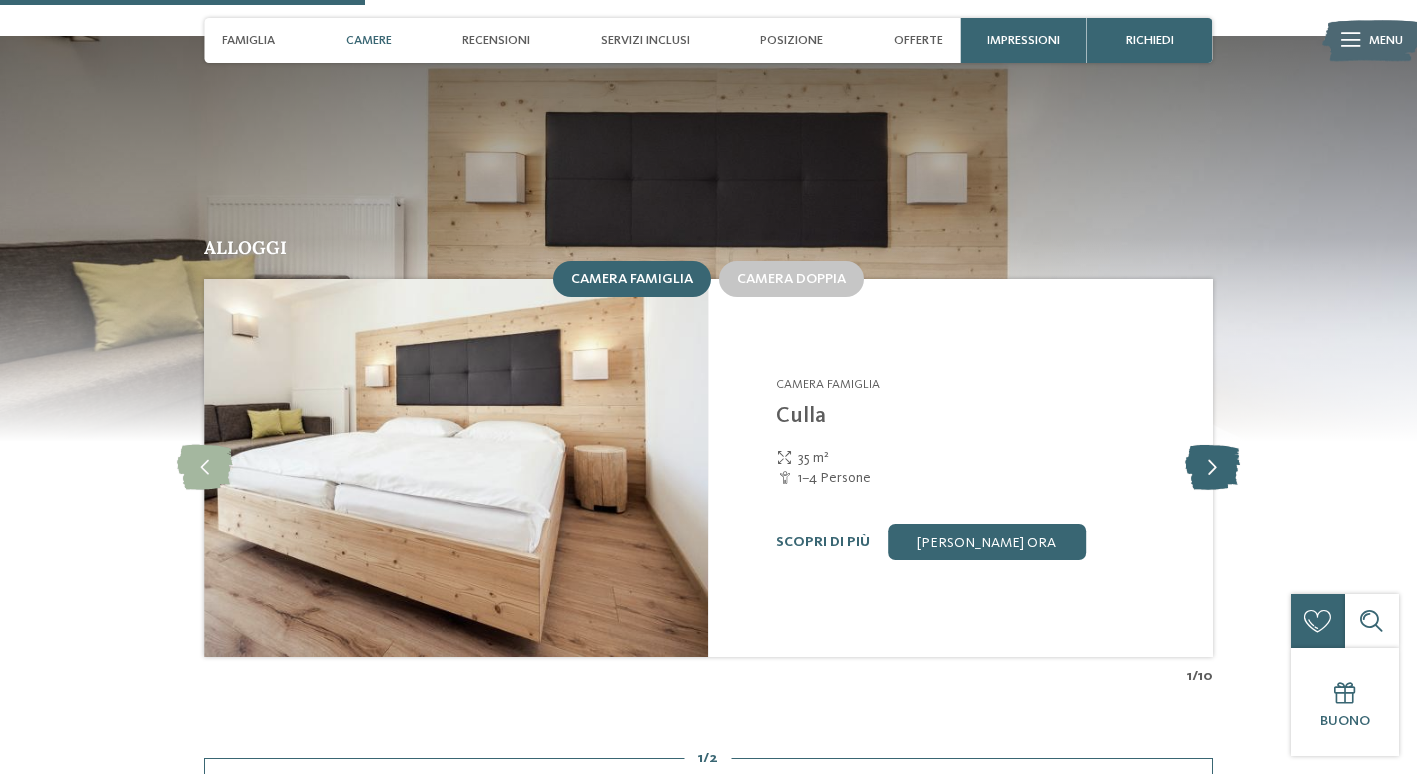 click at bounding box center (1212, 468) 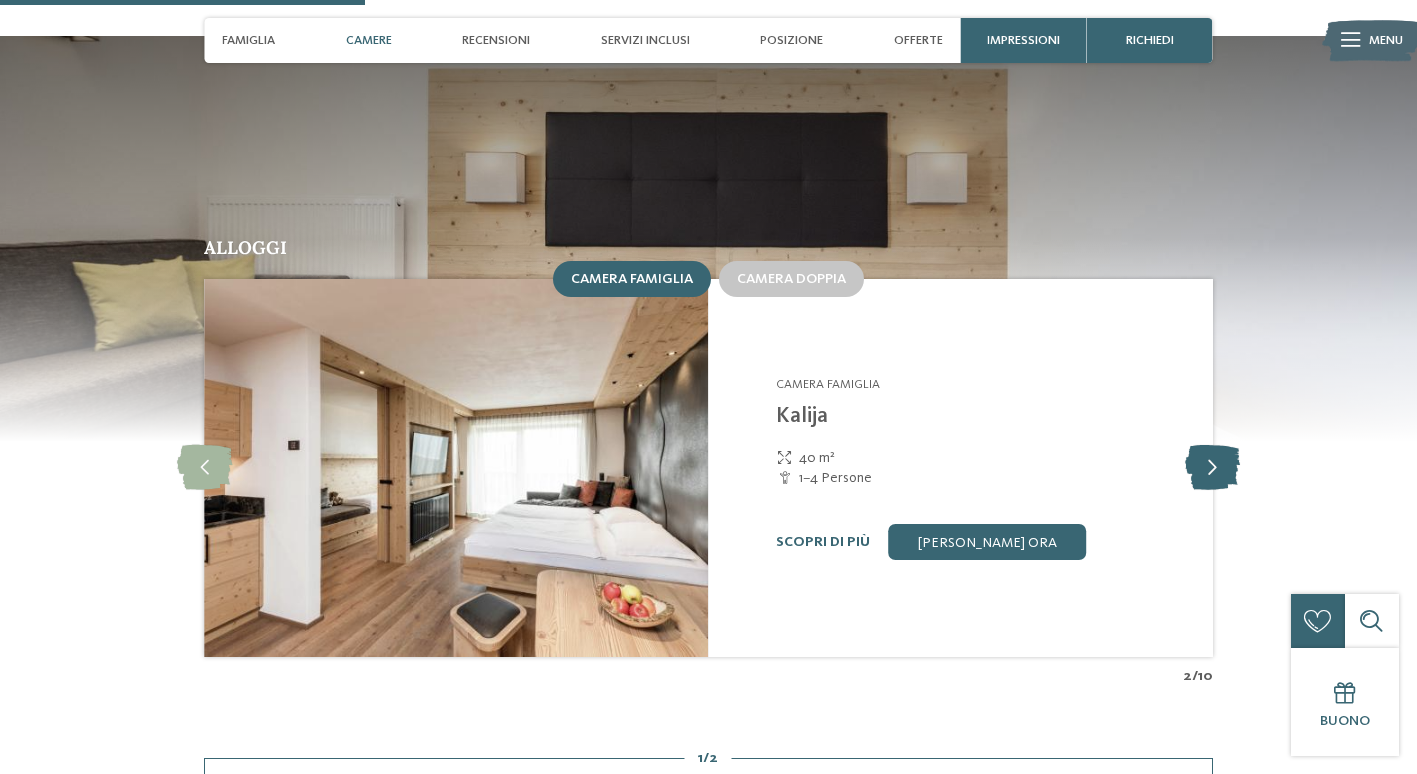 click at bounding box center (1212, 468) 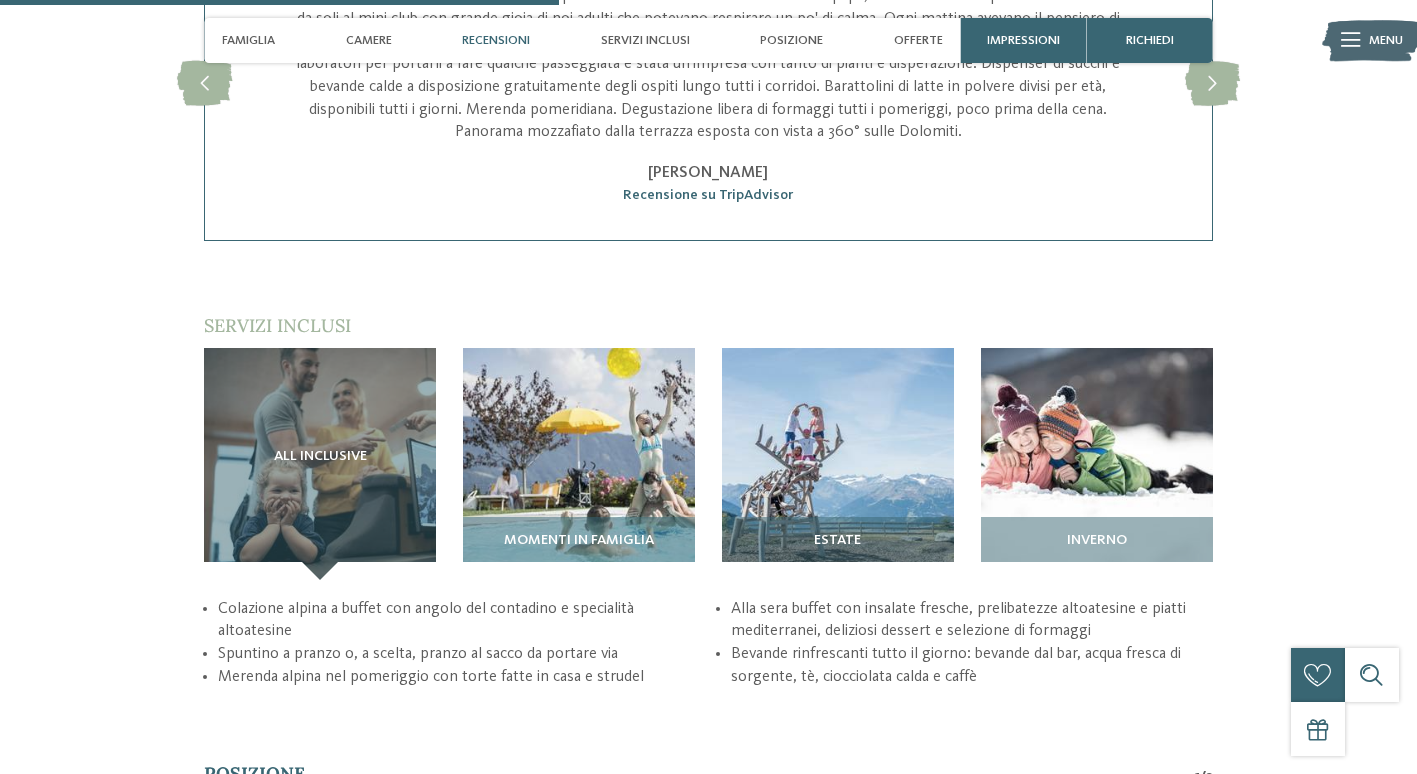 scroll, scrollTop: 2405, scrollLeft: 0, axis: vertical 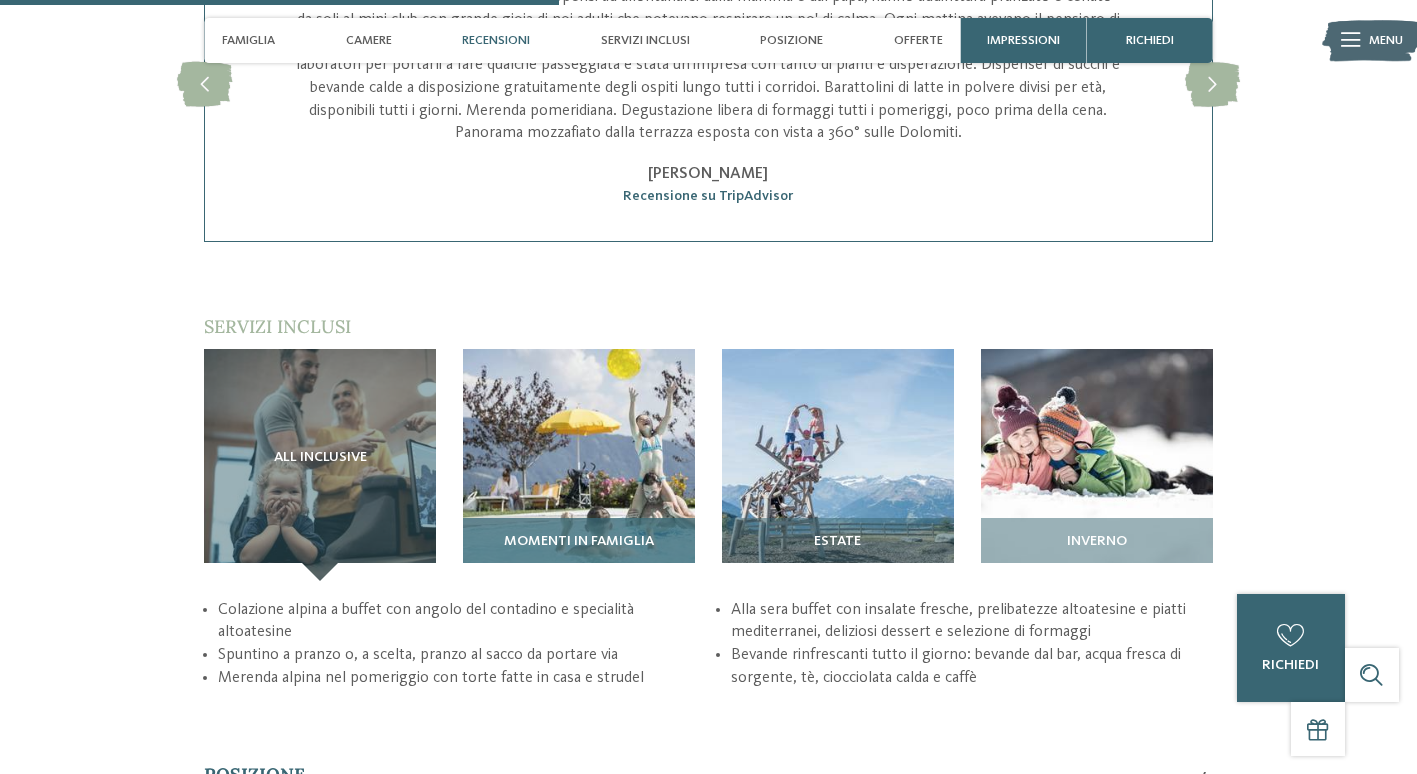 click at bounding box center [579, 465] 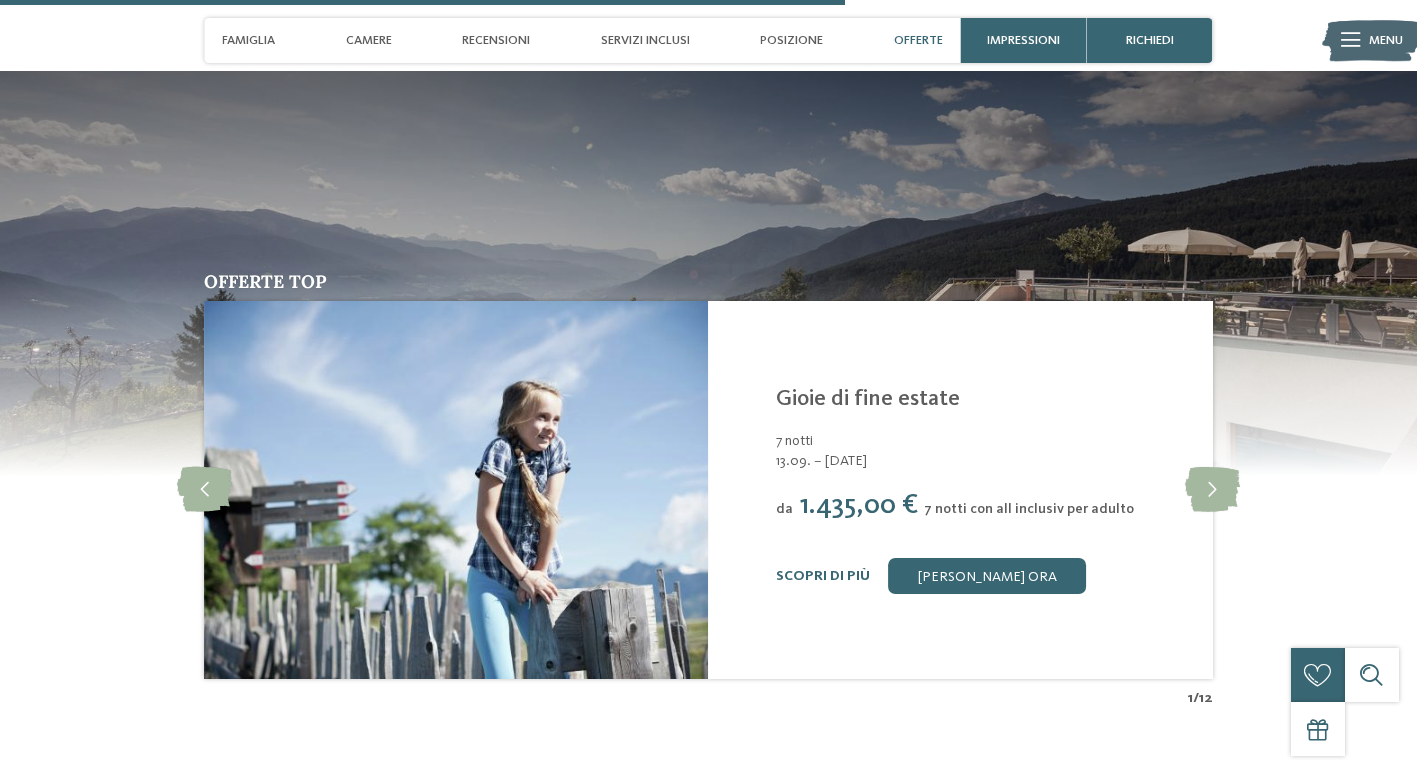 scroll, scrollTop: 3681, scrollLeft: 0, axis: vertical 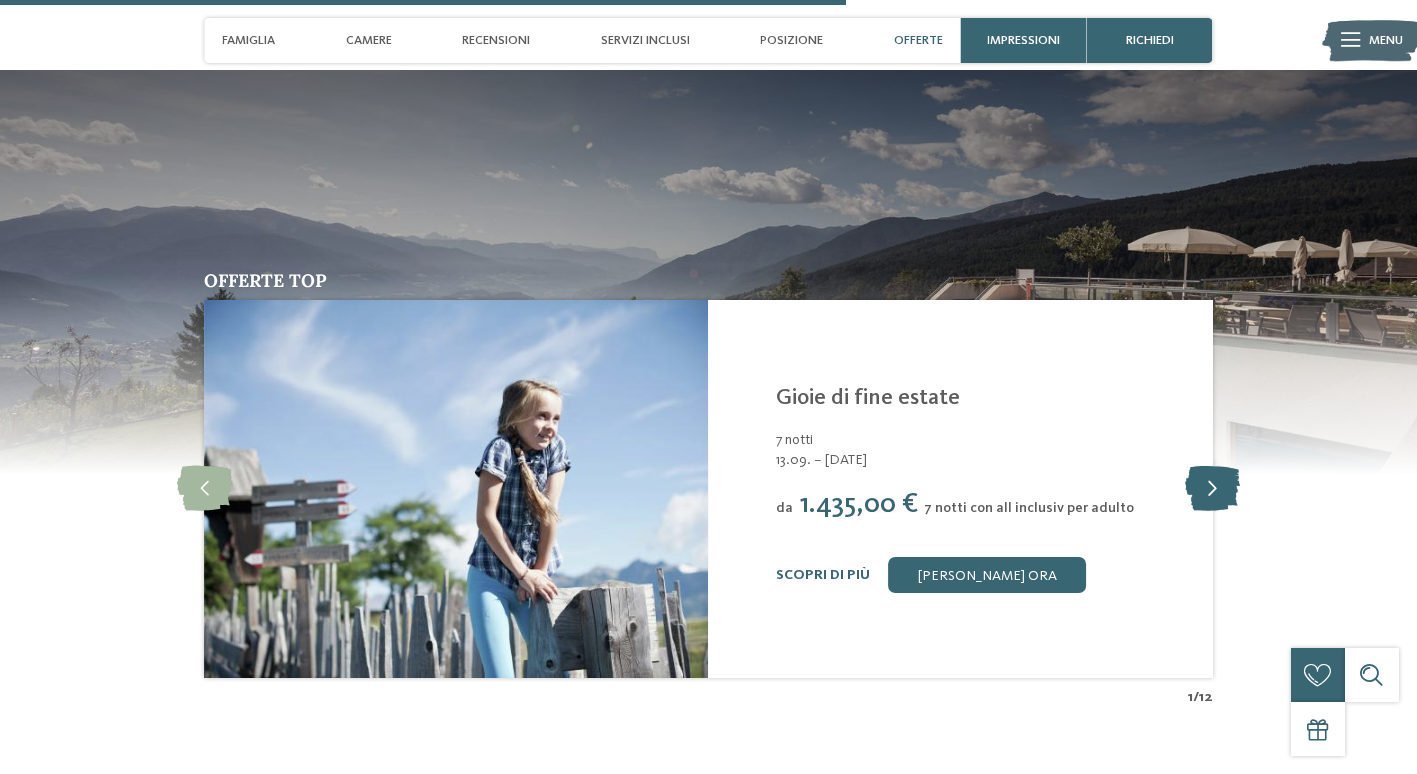 click at bounding box center (1212, 489) 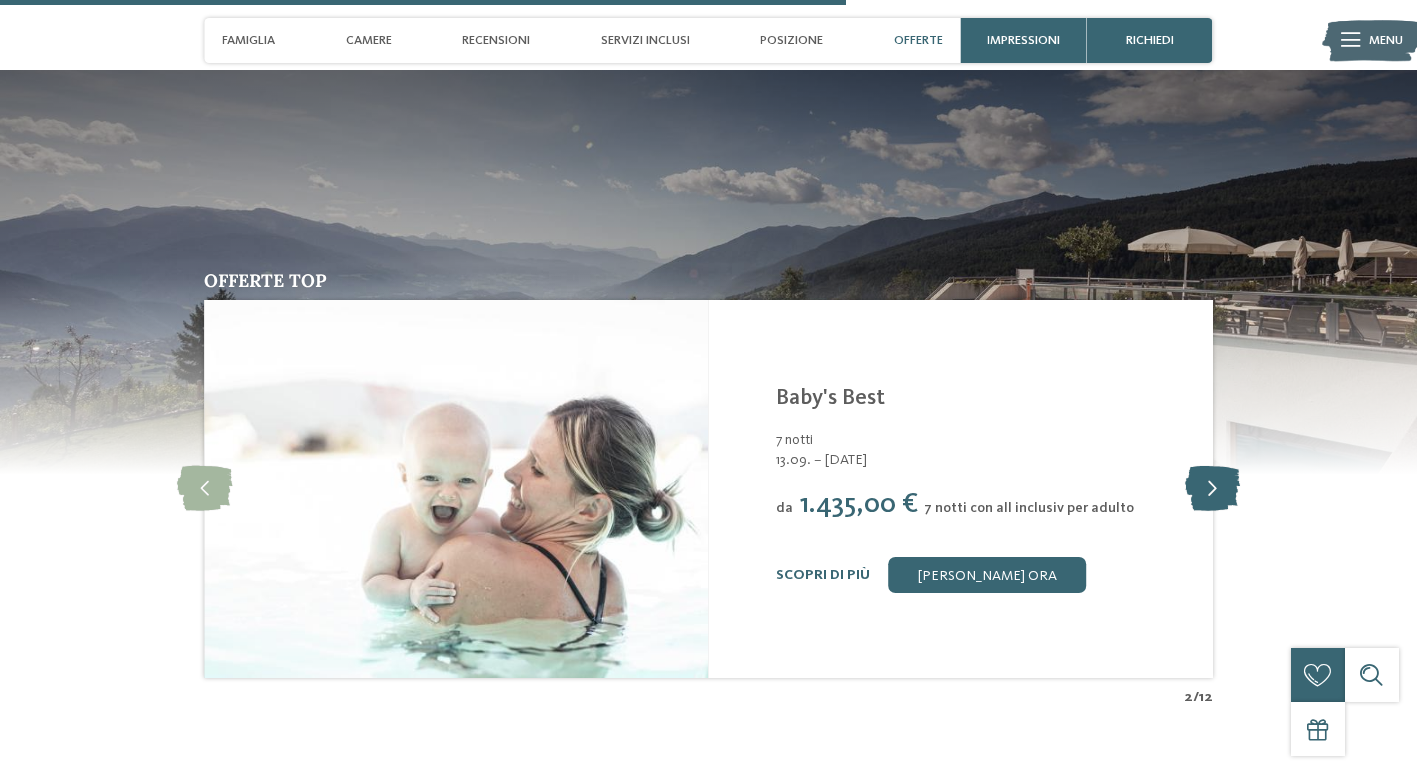 click at bounding box center [1212, 489] 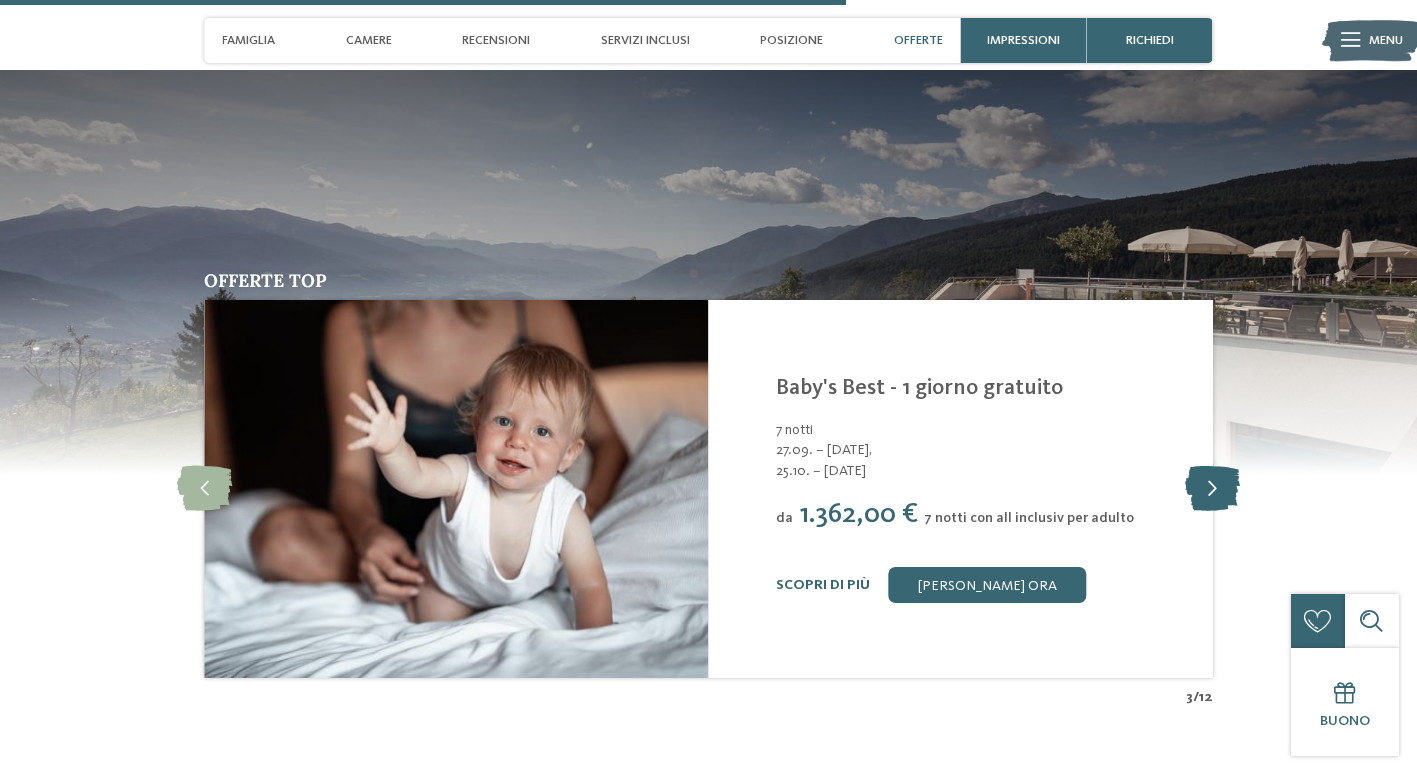 click at bounding box center [1212, 489] 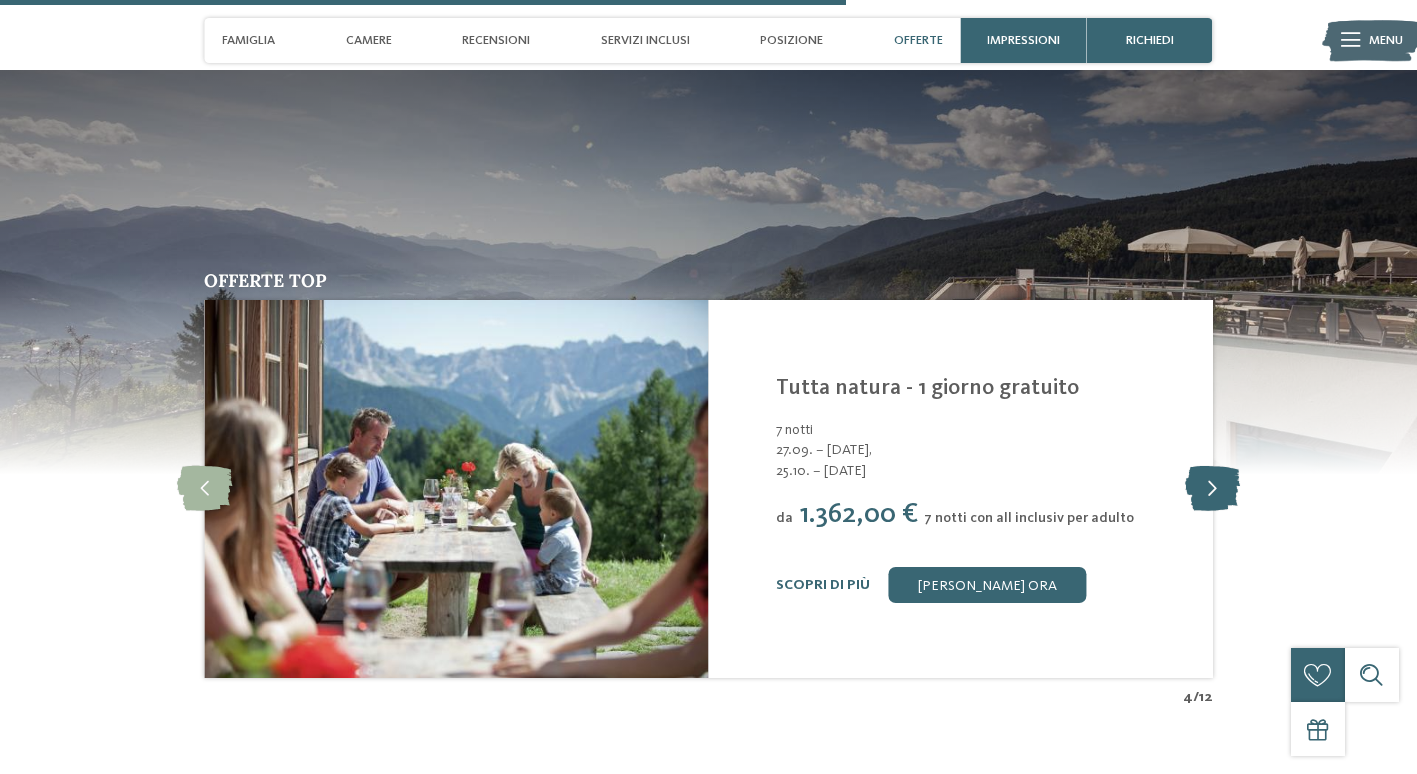 click at bounding box center [1212, 489] 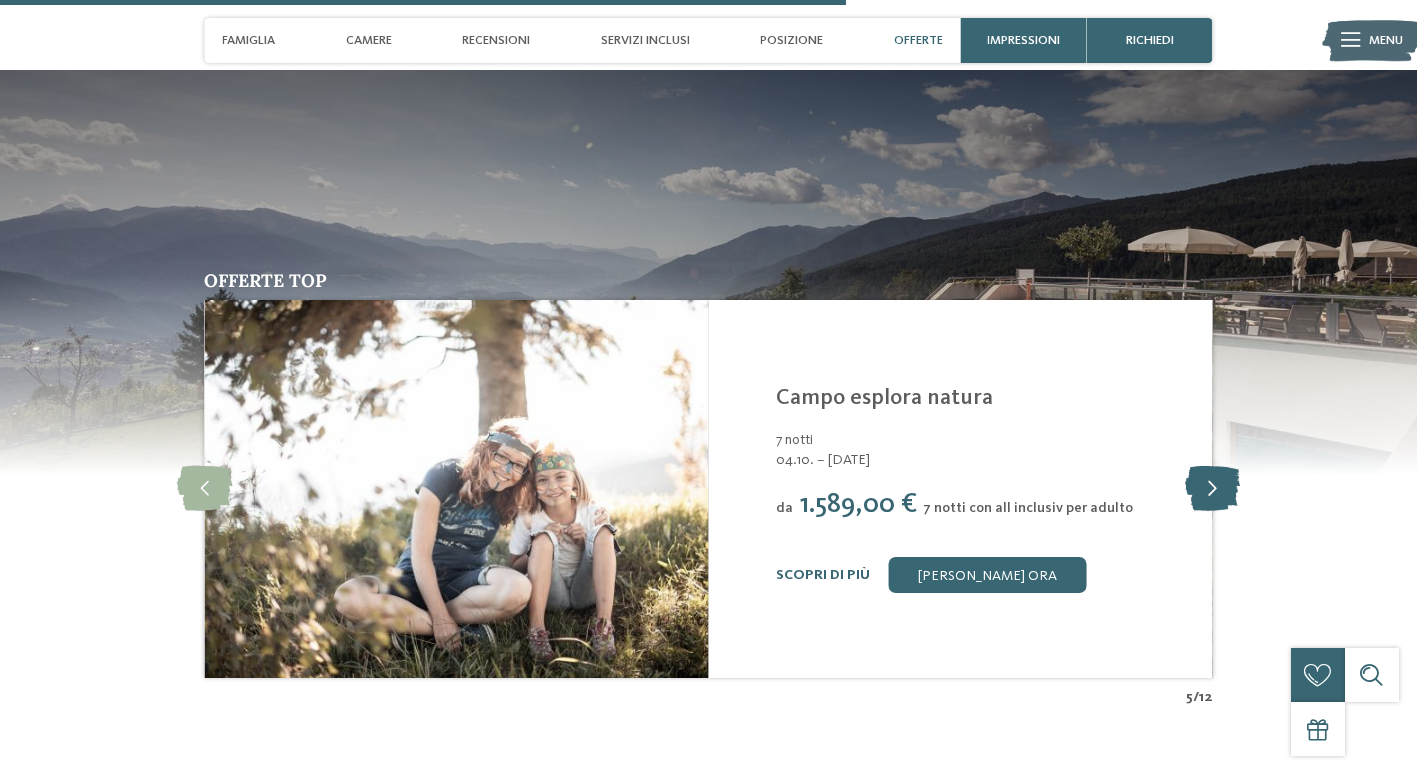 click at bounding box center [1212, 489] 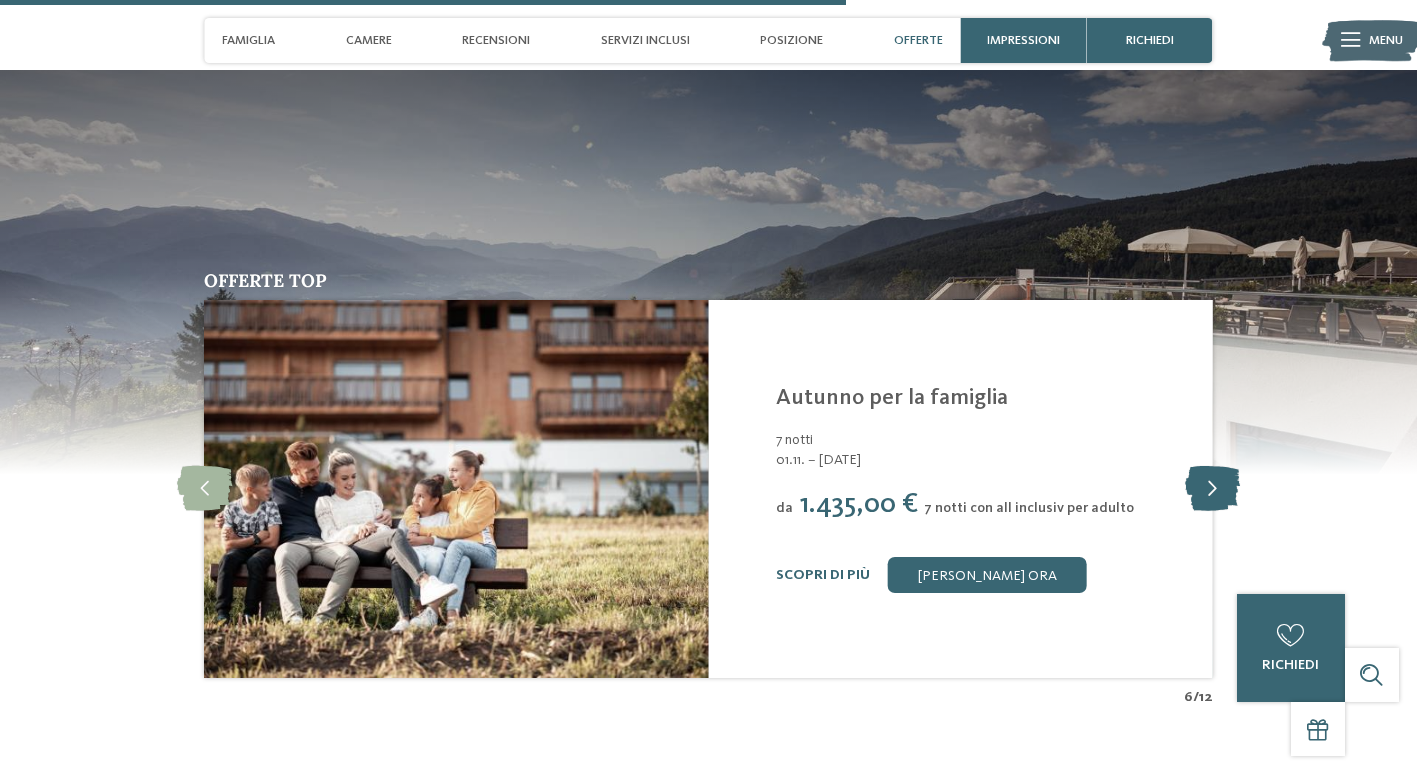click at bounding box center (1212, 489) 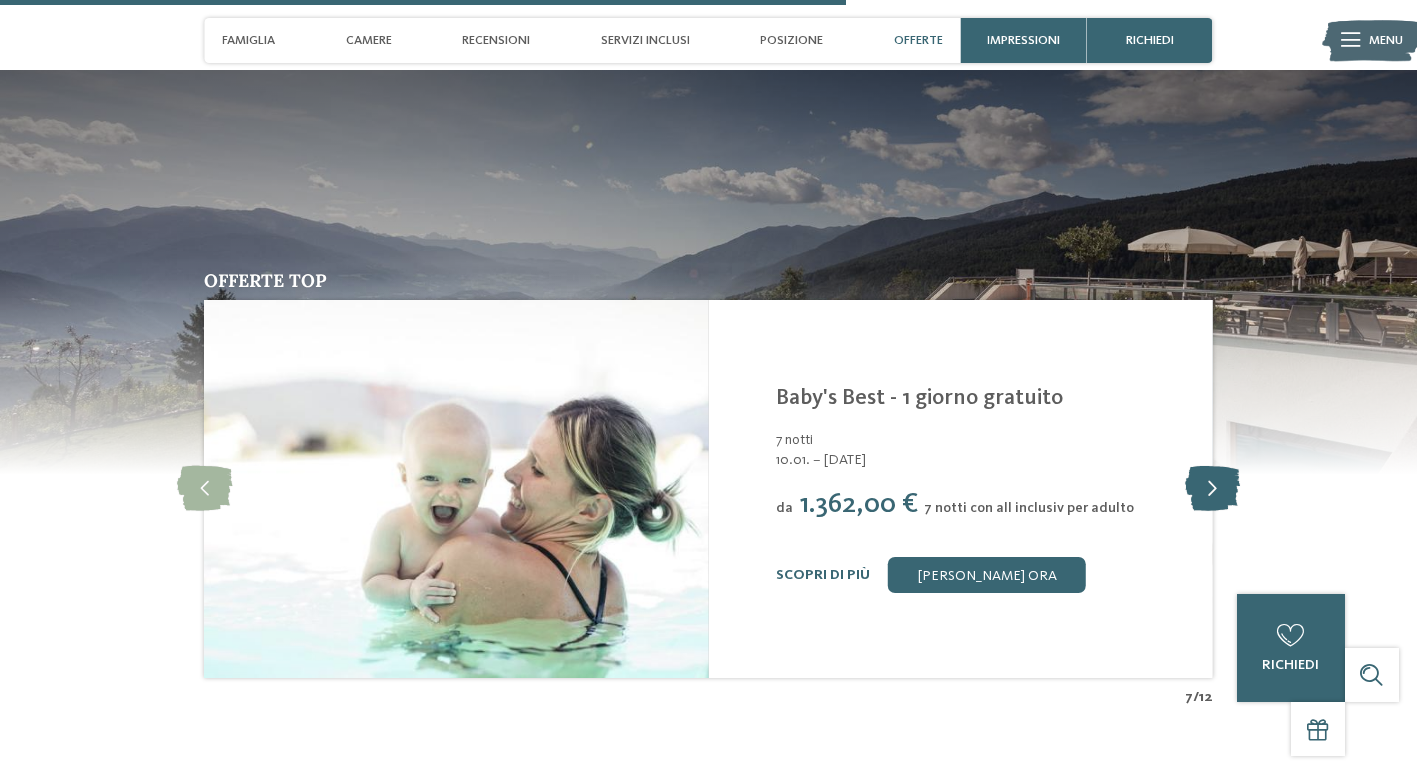 click at bounding box center [1212, 489] 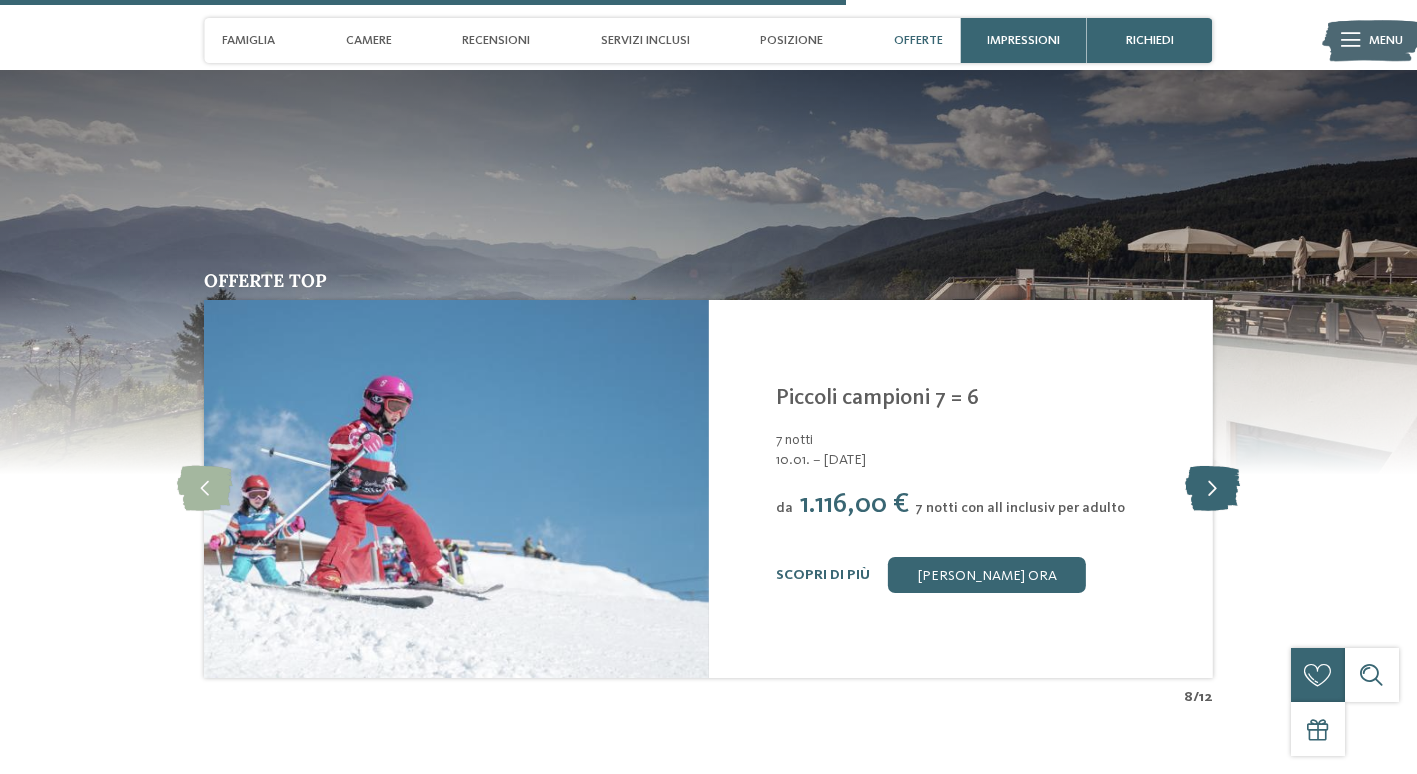 click at bounding box center [1212, 489] 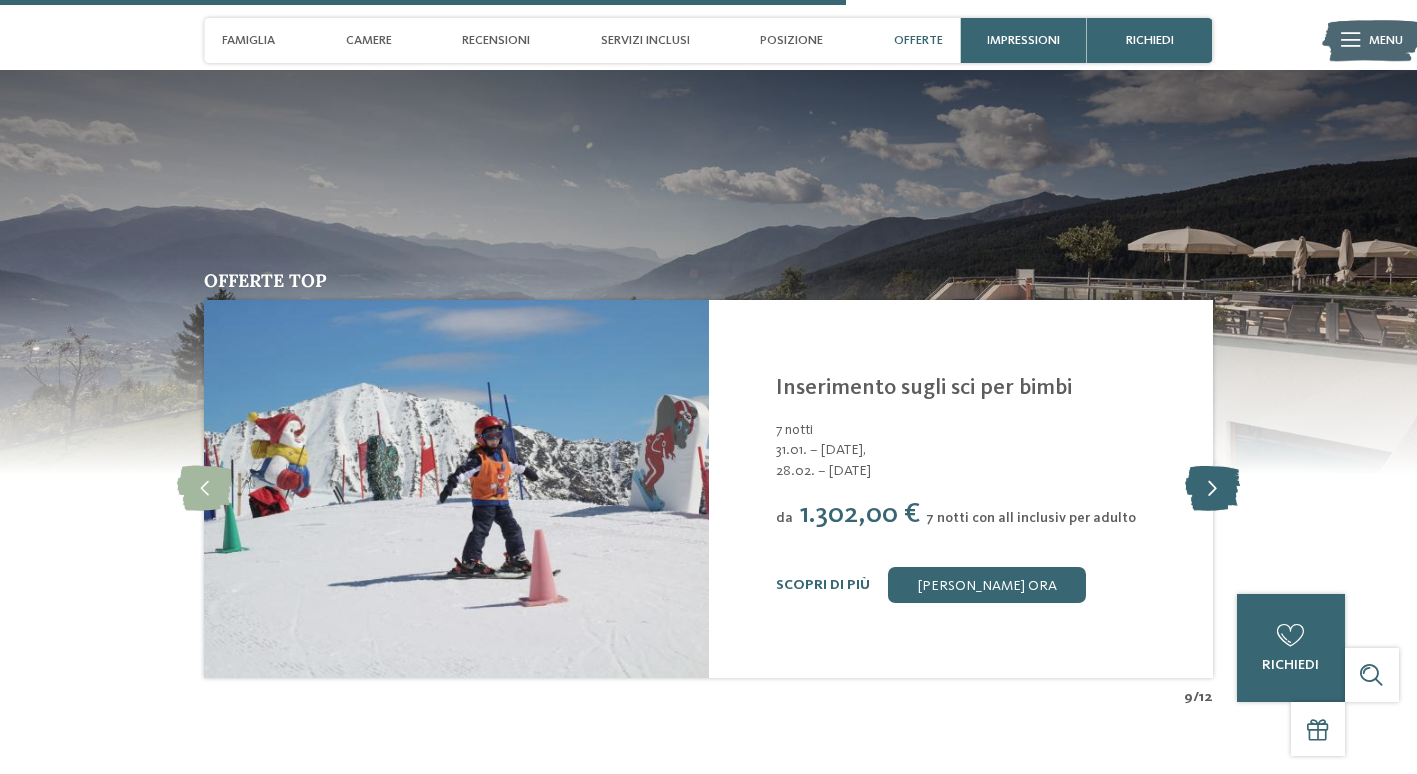 click at bounding box center (1212, 489) 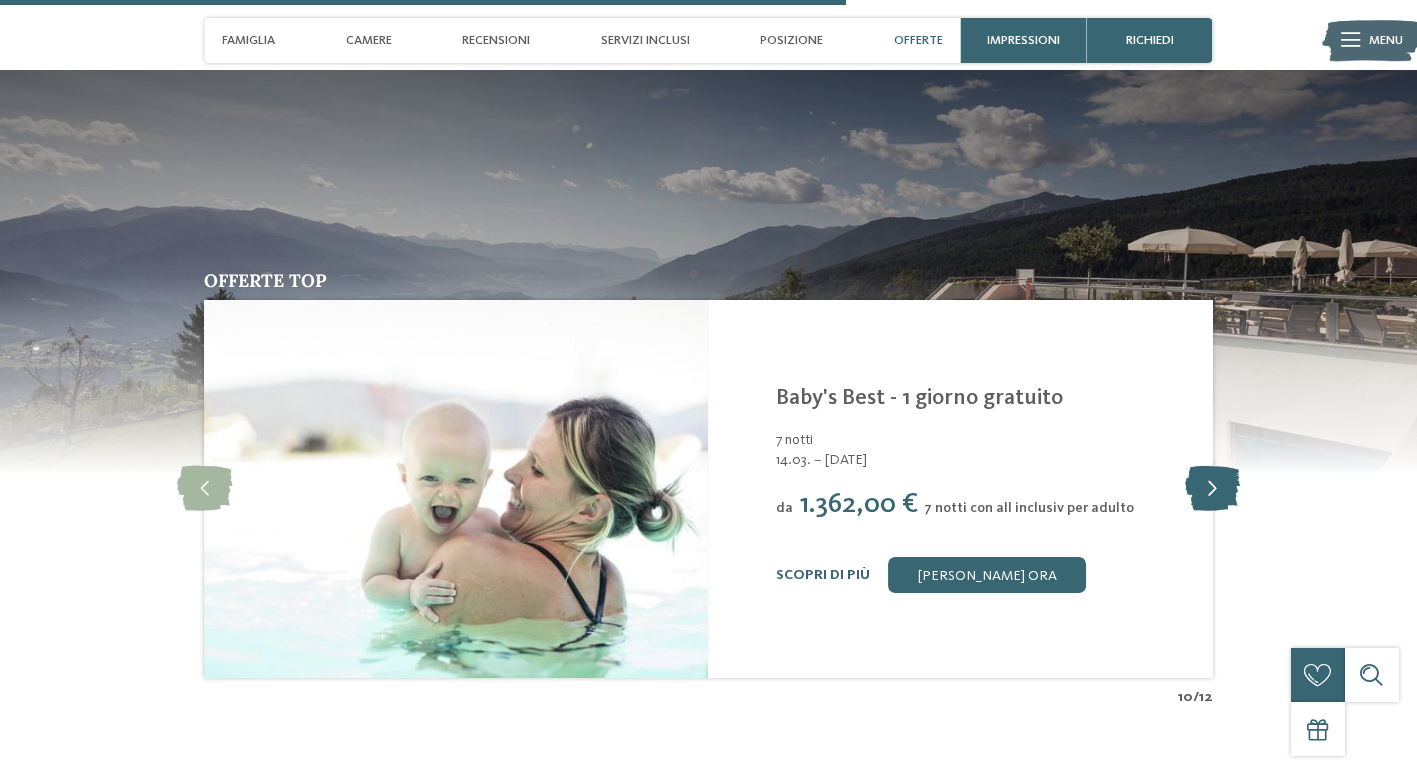 click at bounding box center [1212, 489] 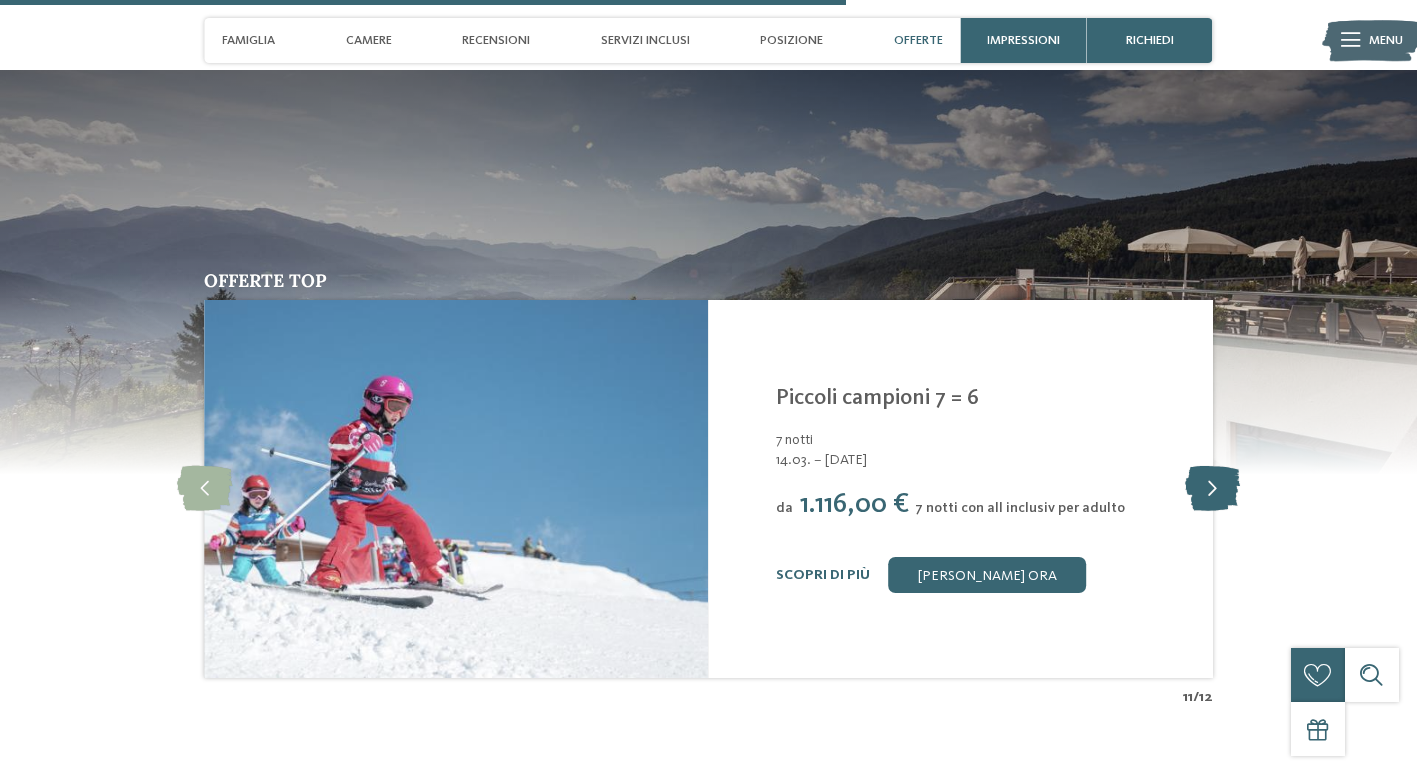click at bounding box center [1212, 489] 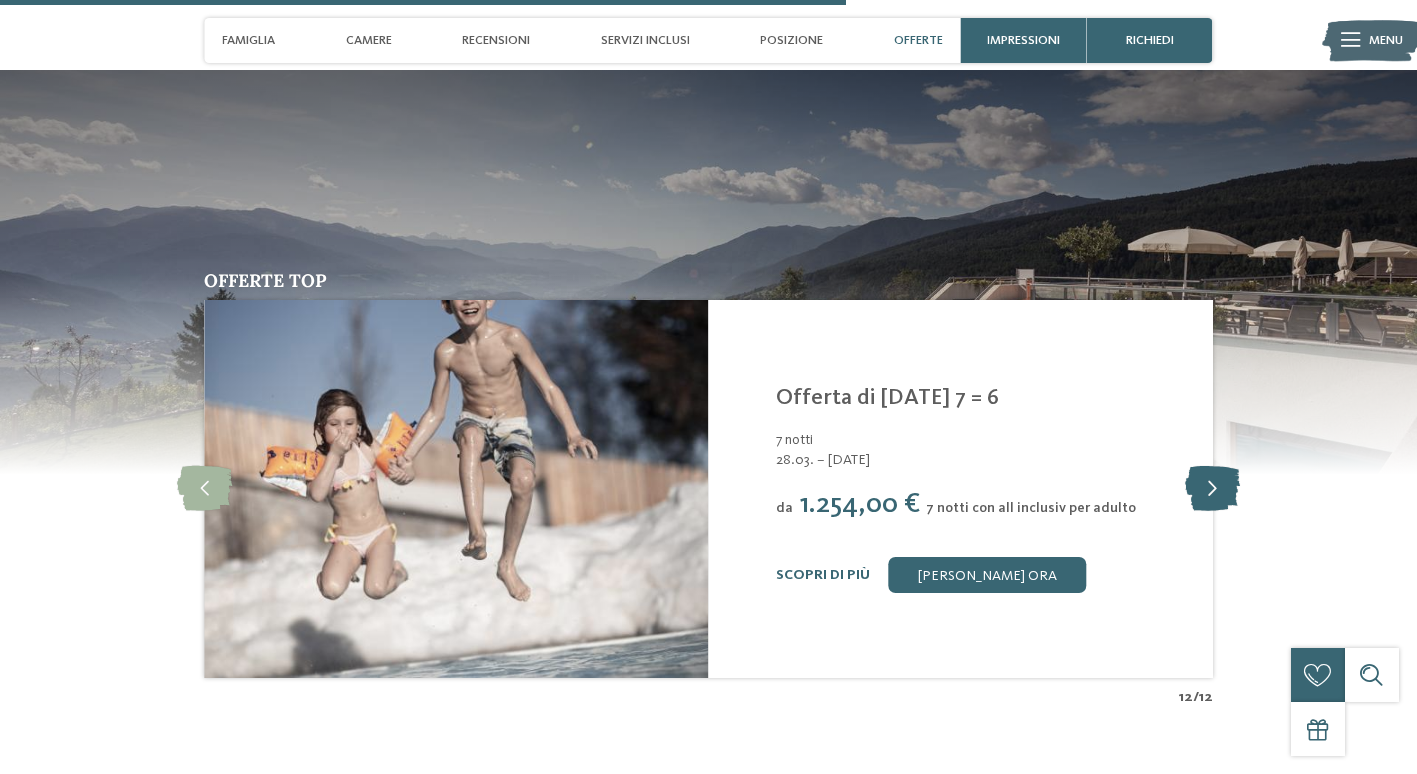 click at bounding box center [1212, 489] 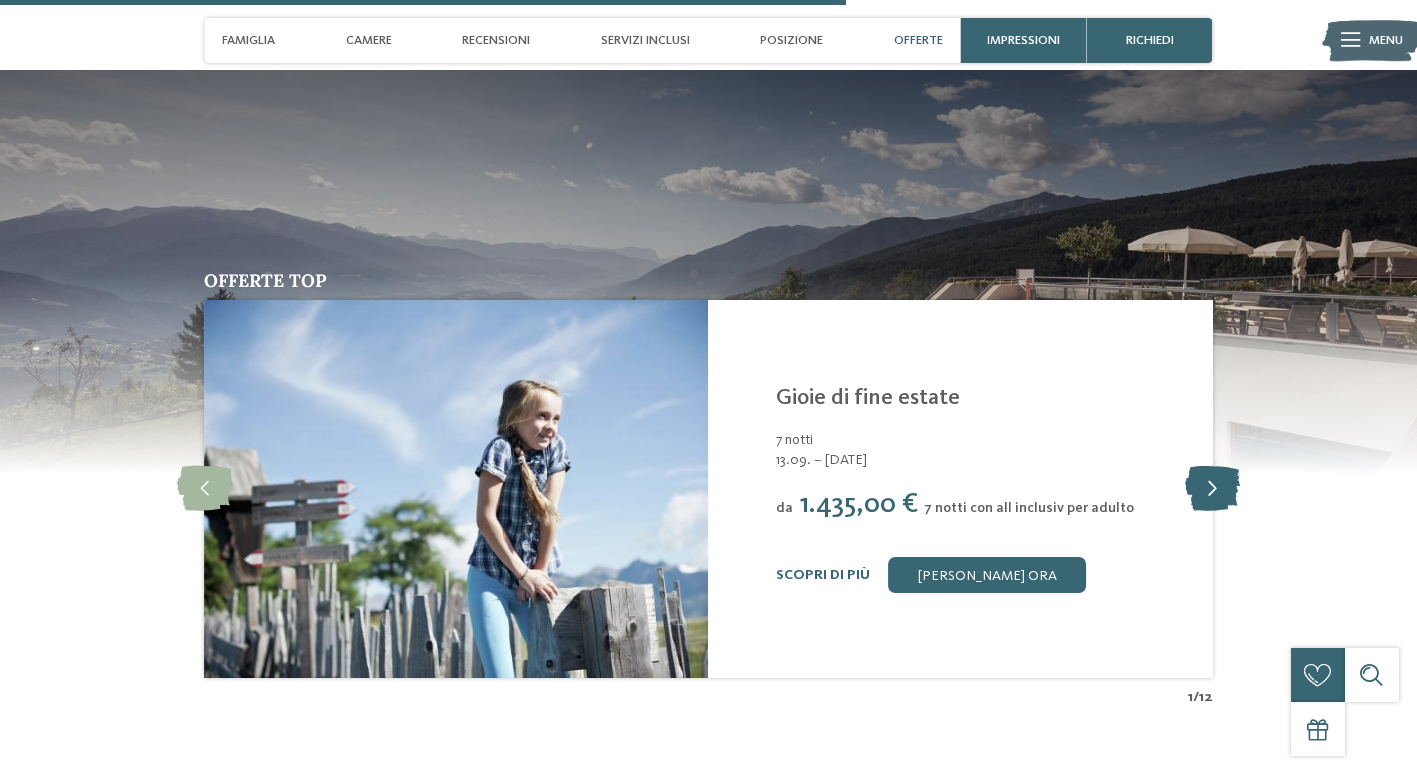 click at bounding box center [1212, 489] 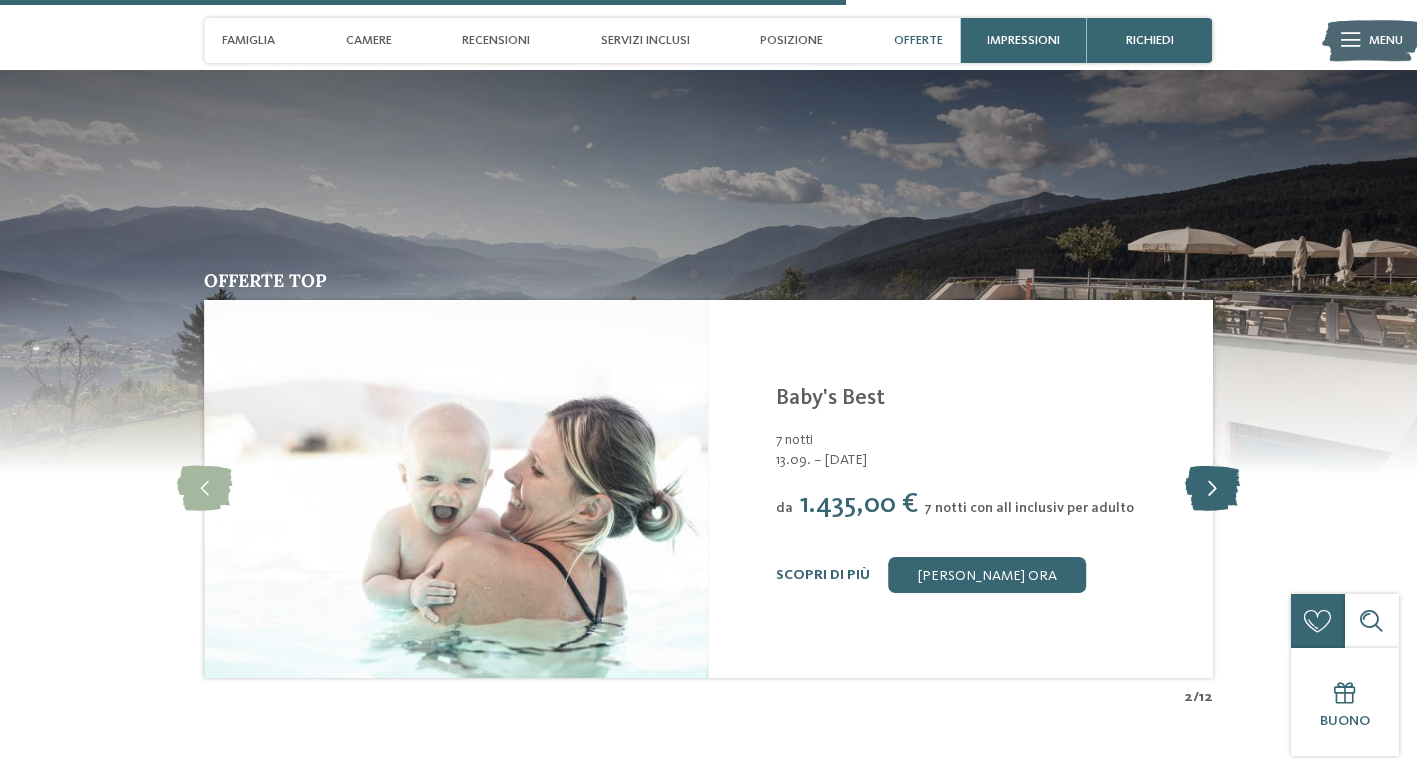 click at bounding box center [1212, 489] 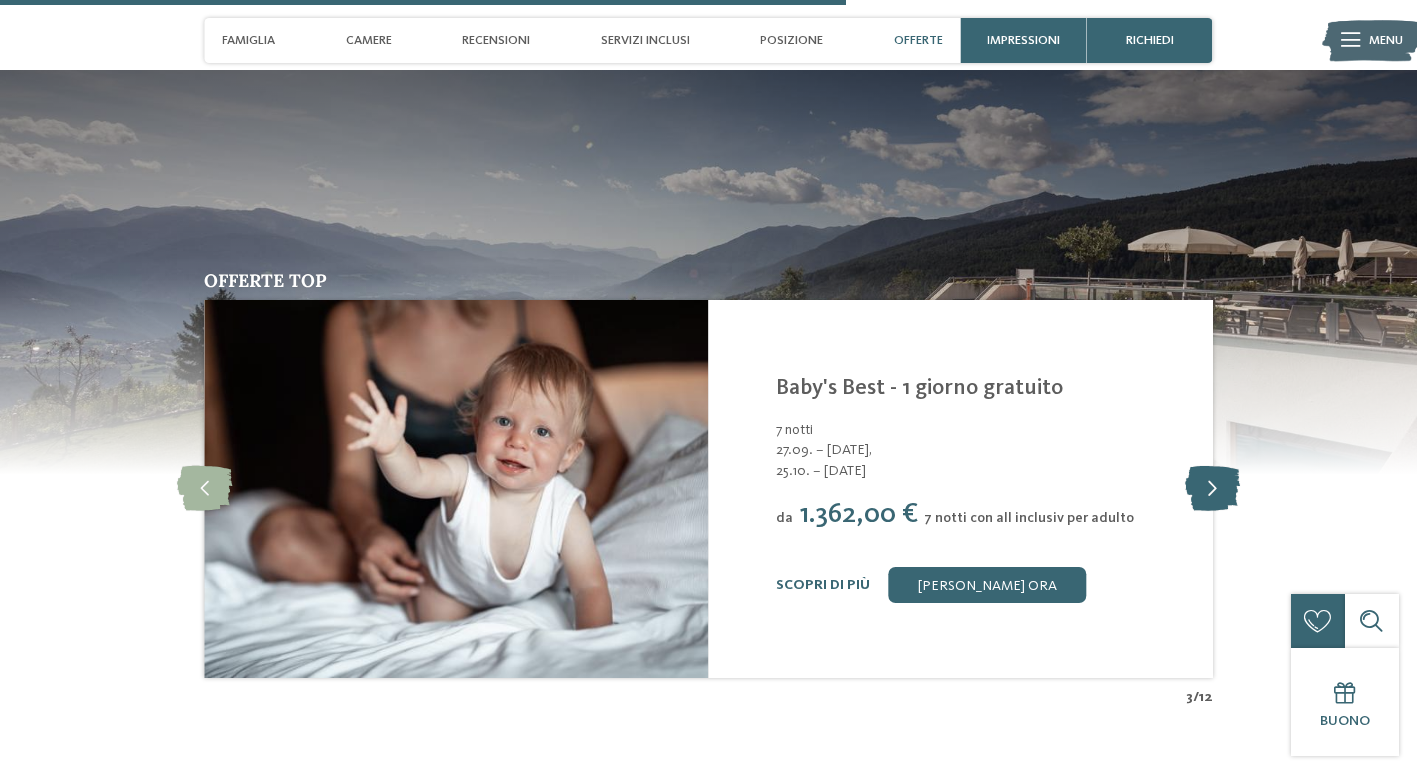 click at bounding box center [1212, 489] 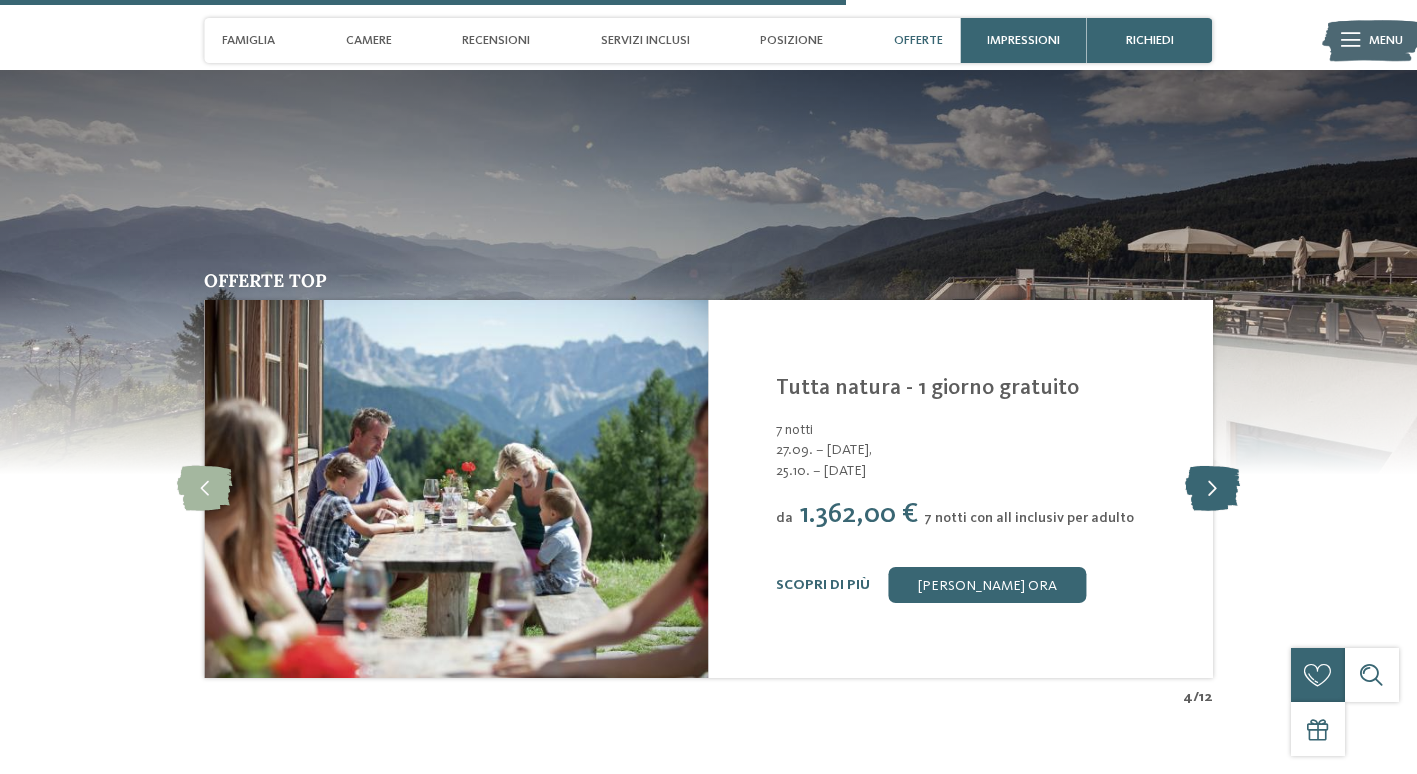 click at bounding box center [1212, 489] 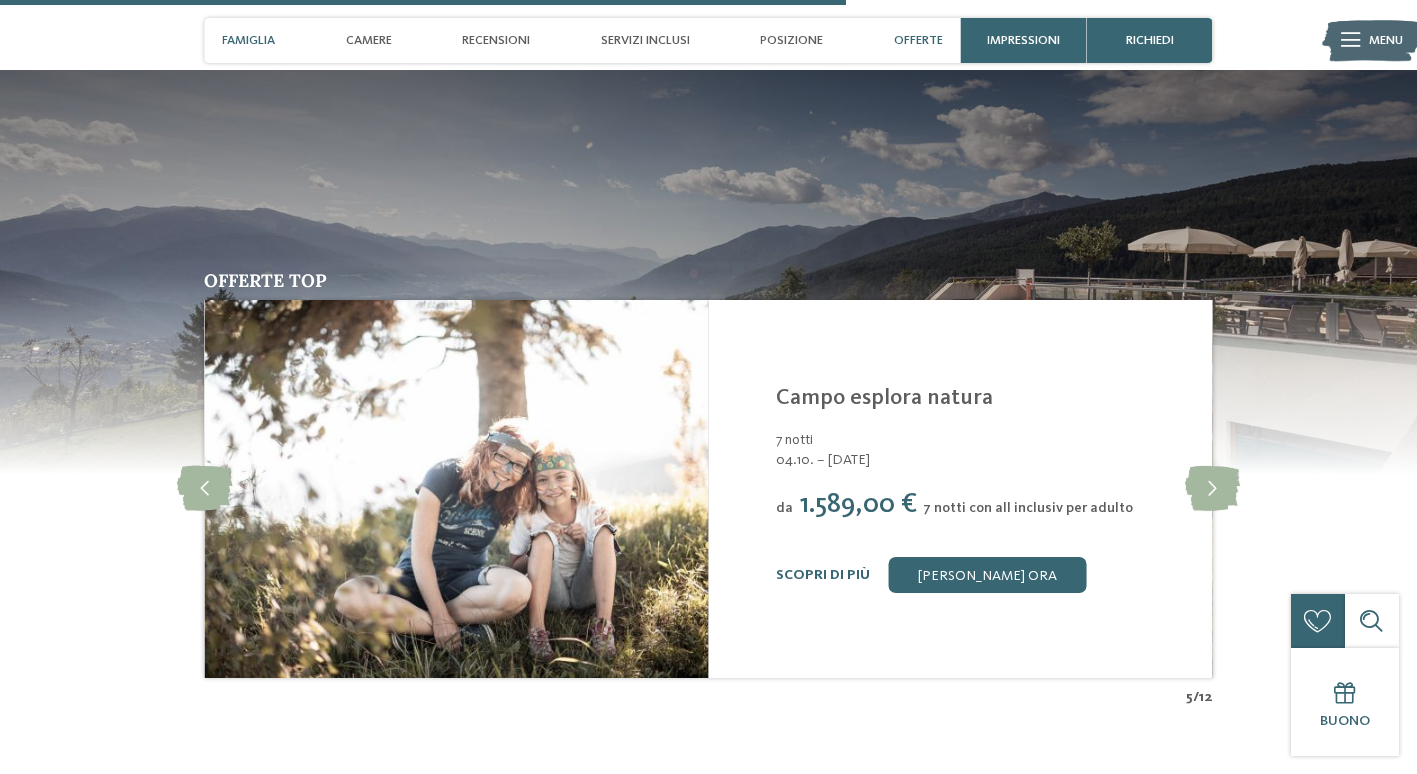 click on "Famiglia" at bounding box center (248, 40) 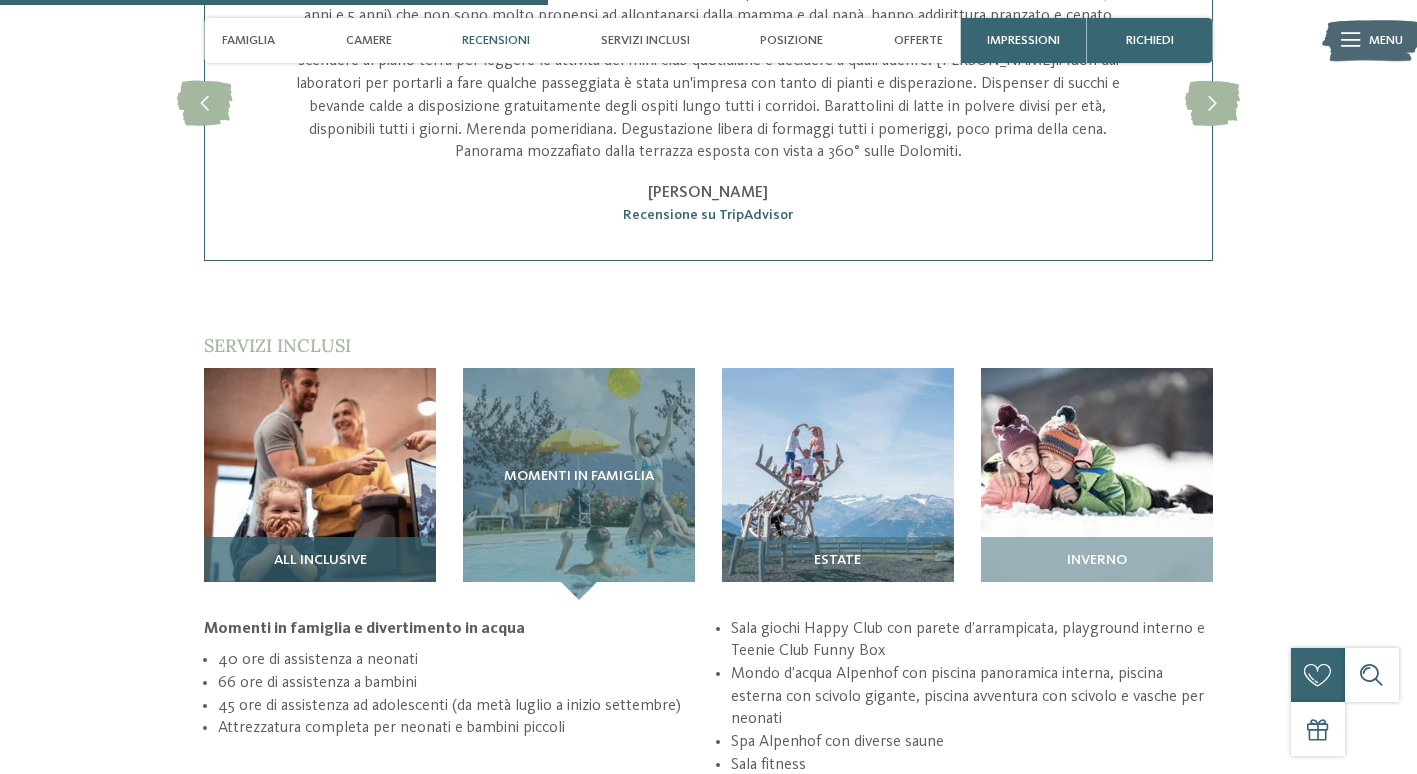 scroll, scrollTop: 2385, scrollLeft: 0, axis: vertical 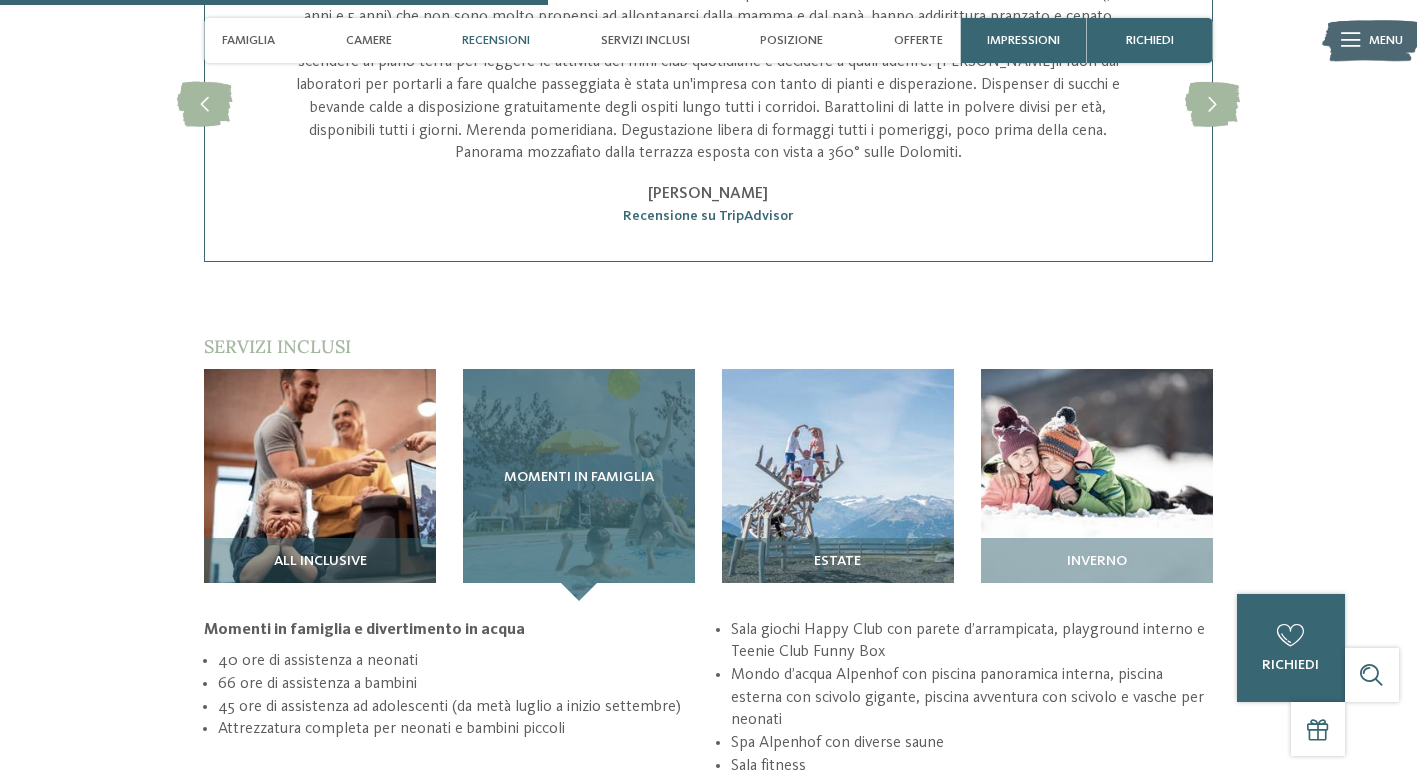 click on "Momenti in famiglia" at bounding box center (579, 485) 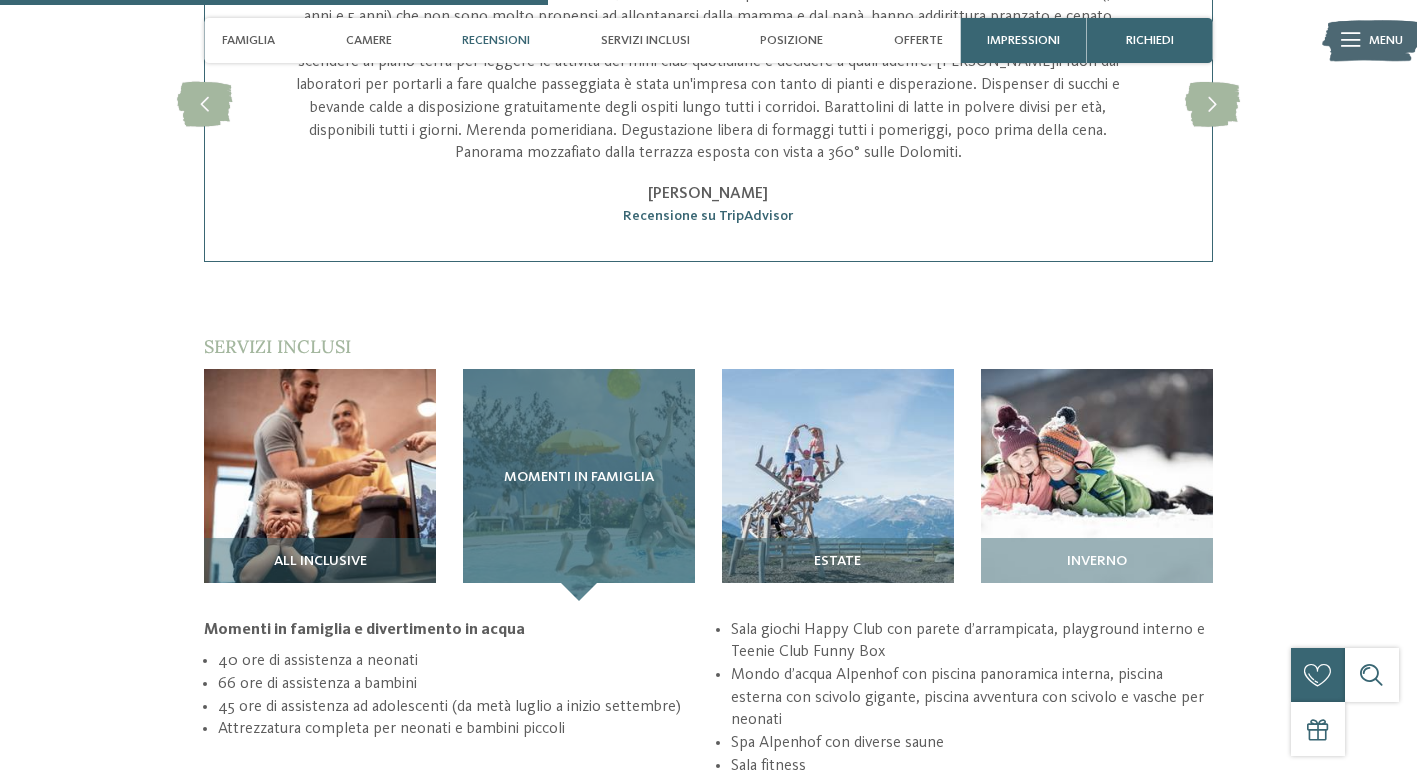 click on "Momenti in famiglia" at bounding box center [579, 485] 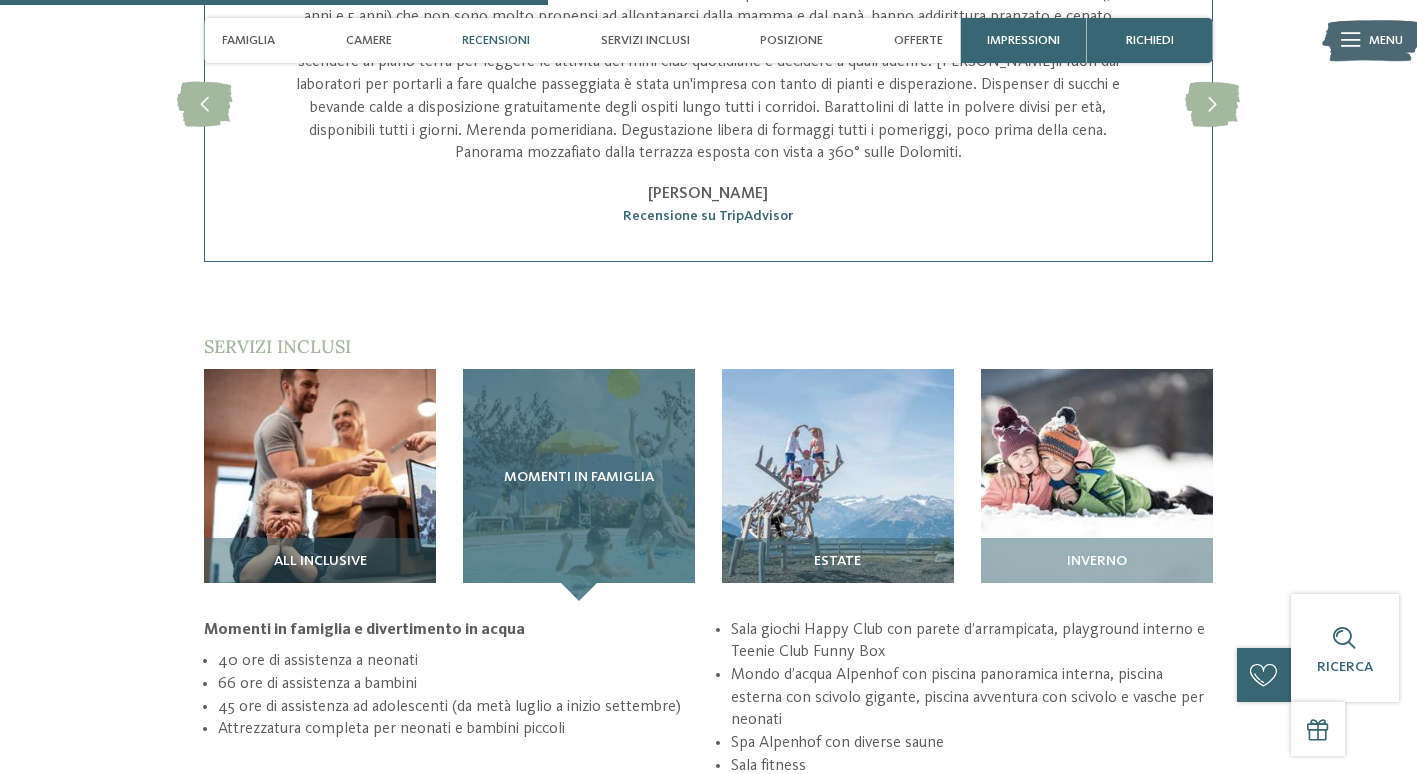 click on "Momenti in famiglia" at bounding box center [579, 485] 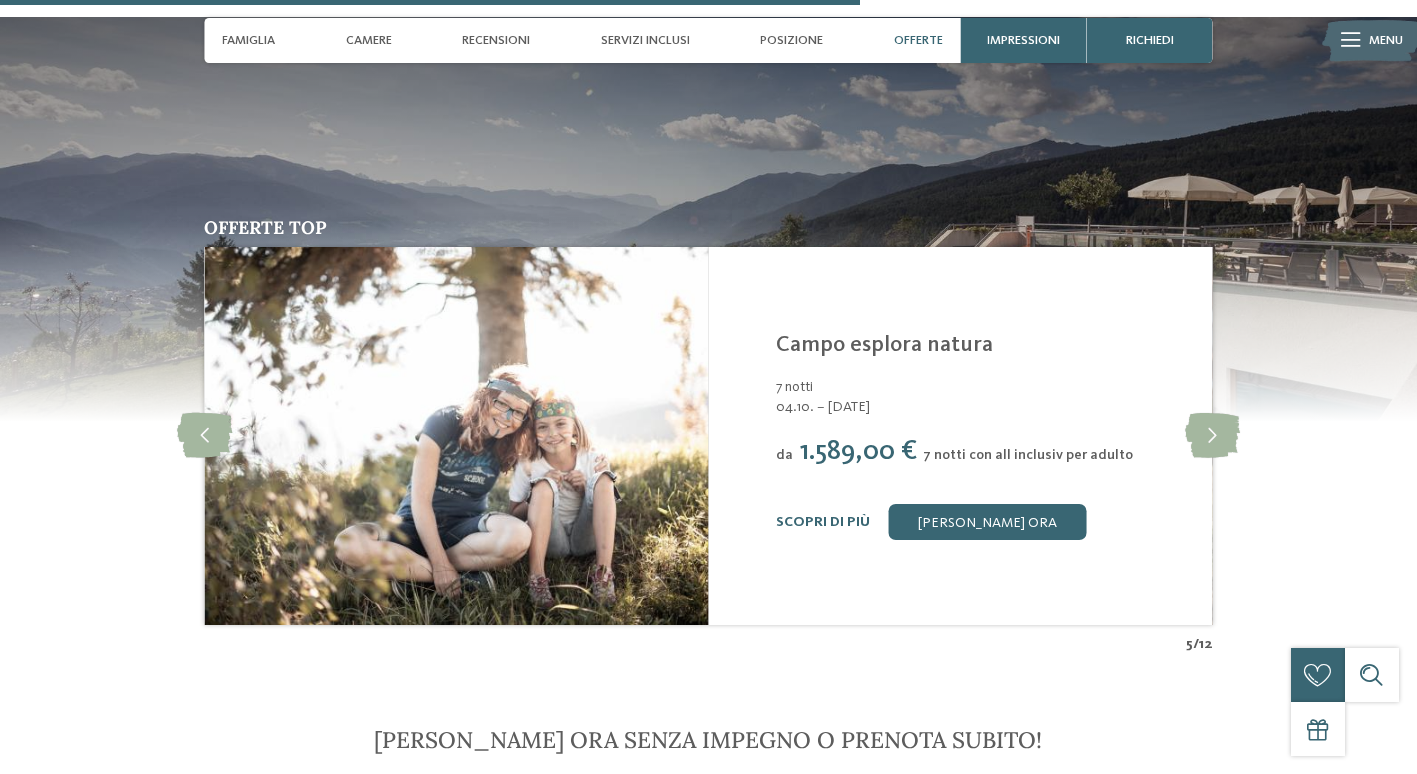 scroll, scrollTop: 3730, scrollLeft: 0, axis: vertical 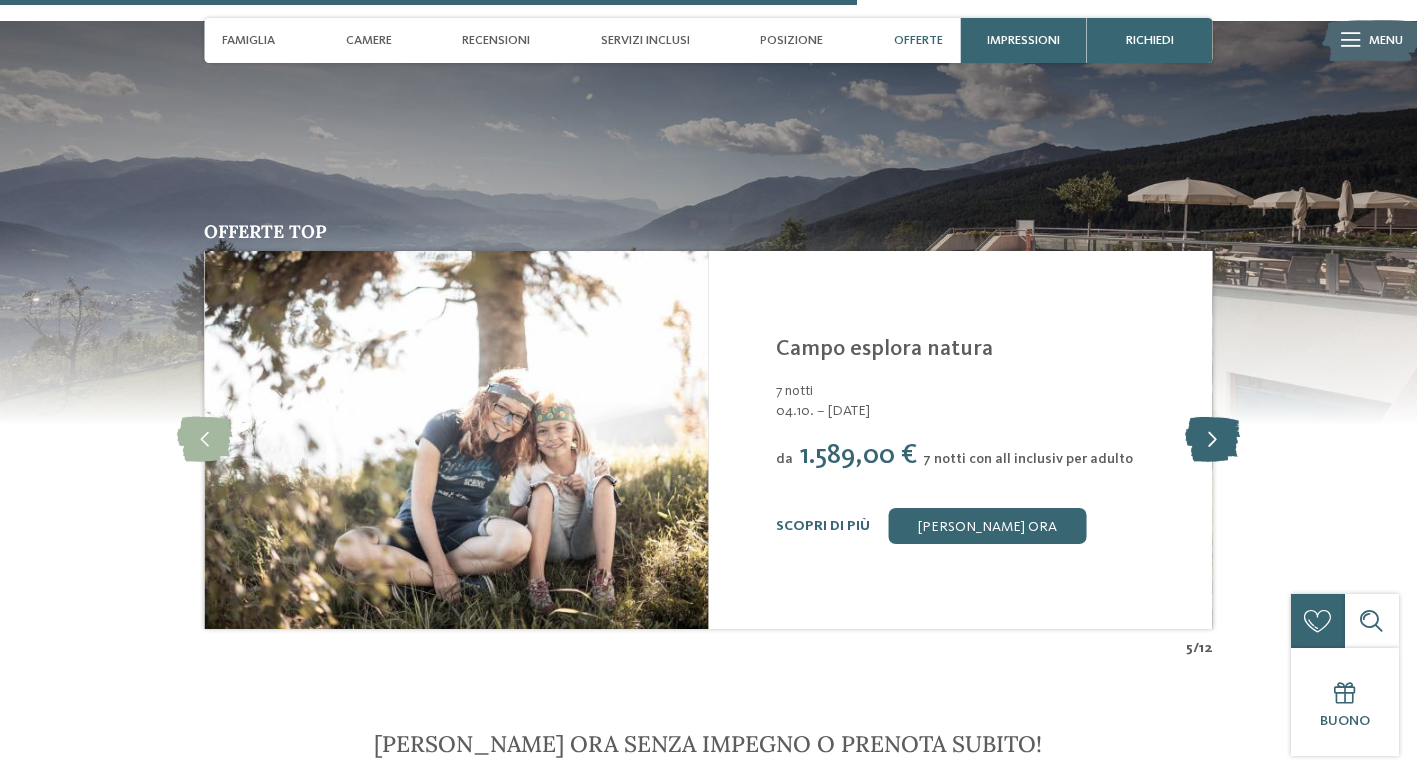 click at bounding box center (1212, 440) 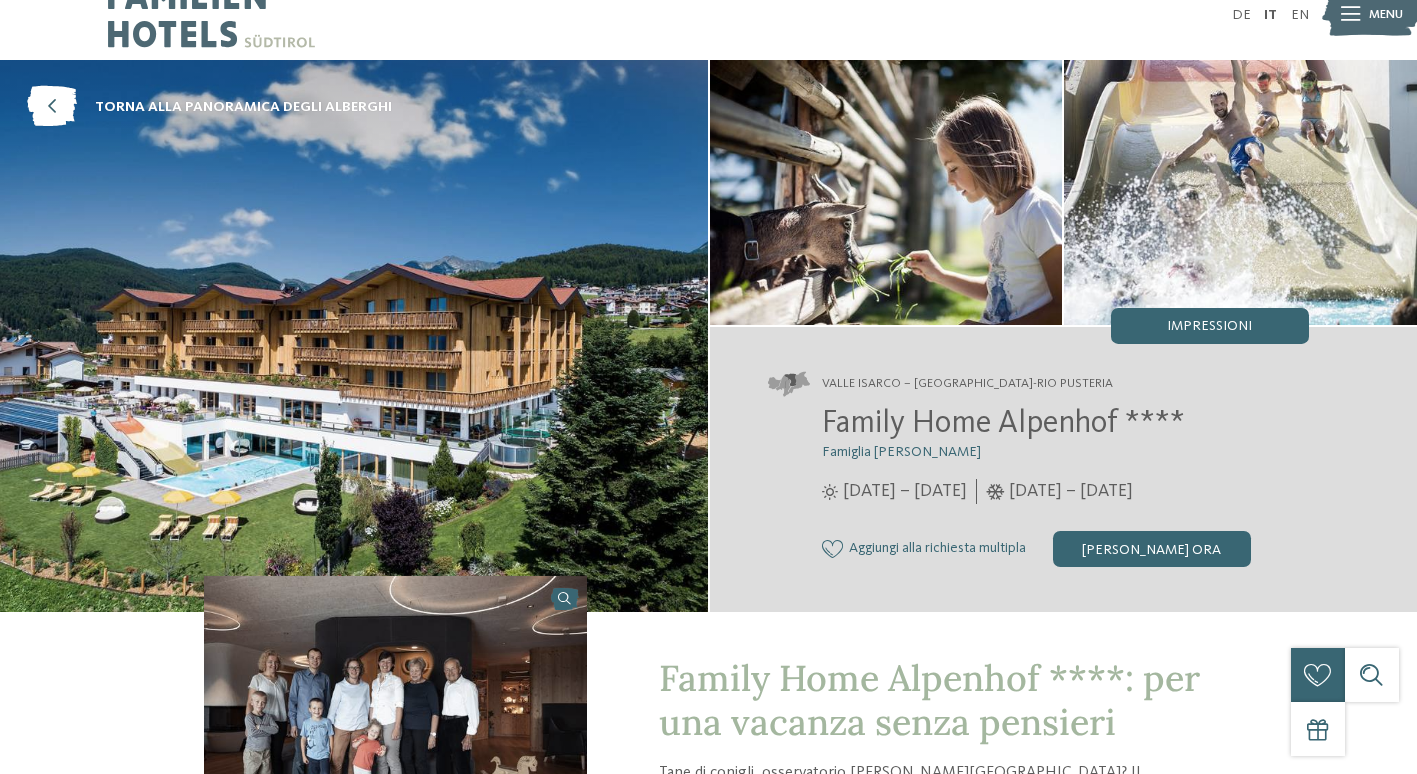 scroll, scrollTop: 0, scrollLeft: 0, axis: both 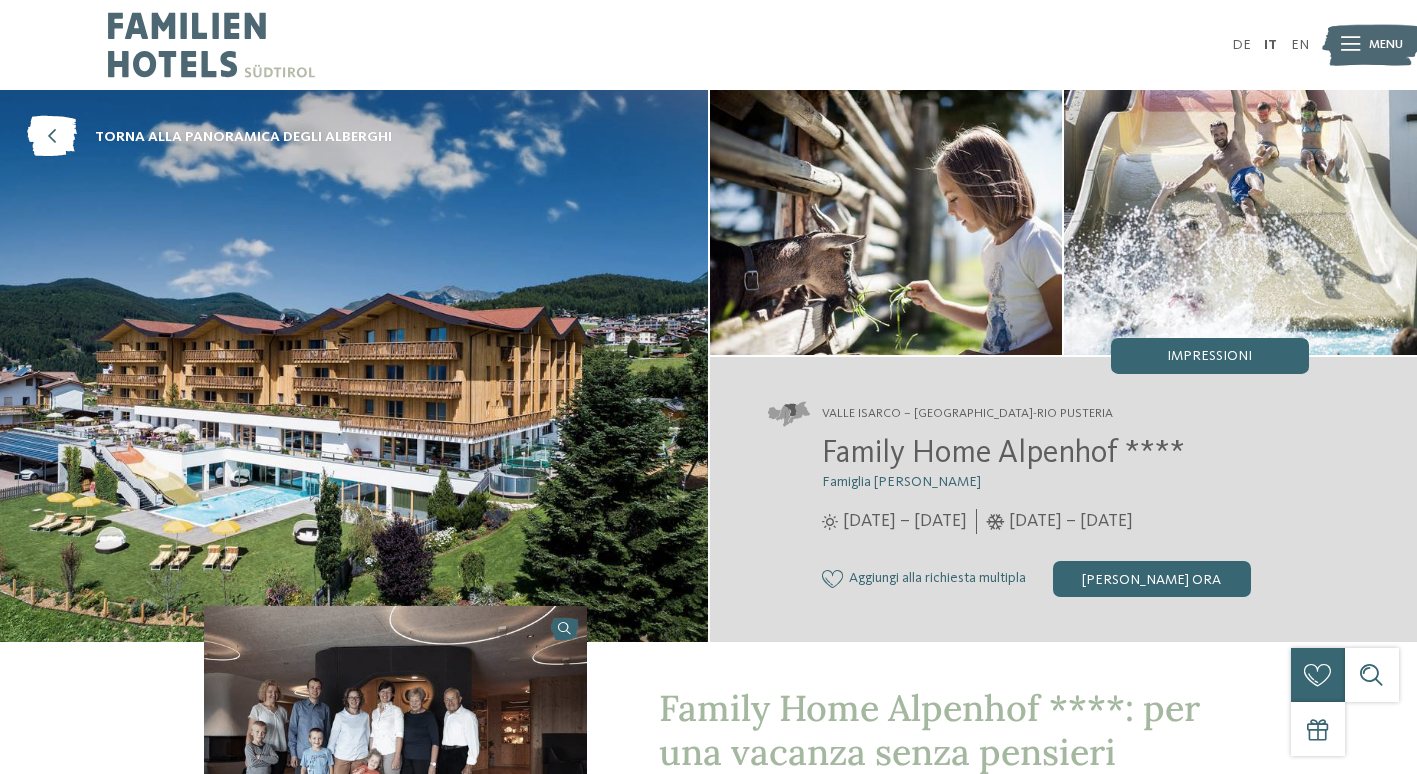 click on "Menu" at bounding box center (1386, 45) 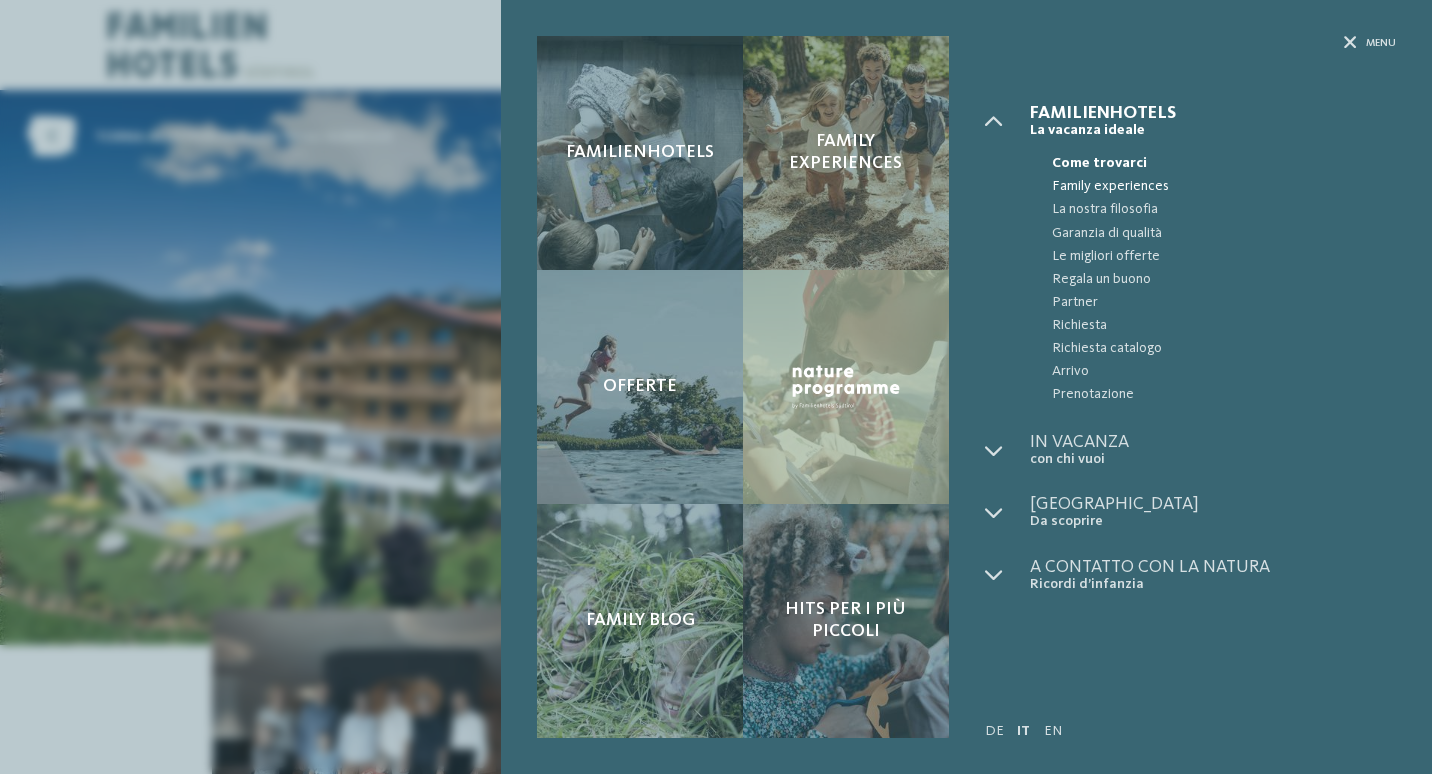 click on "Family experiences" at bounding box center (1224, 186) 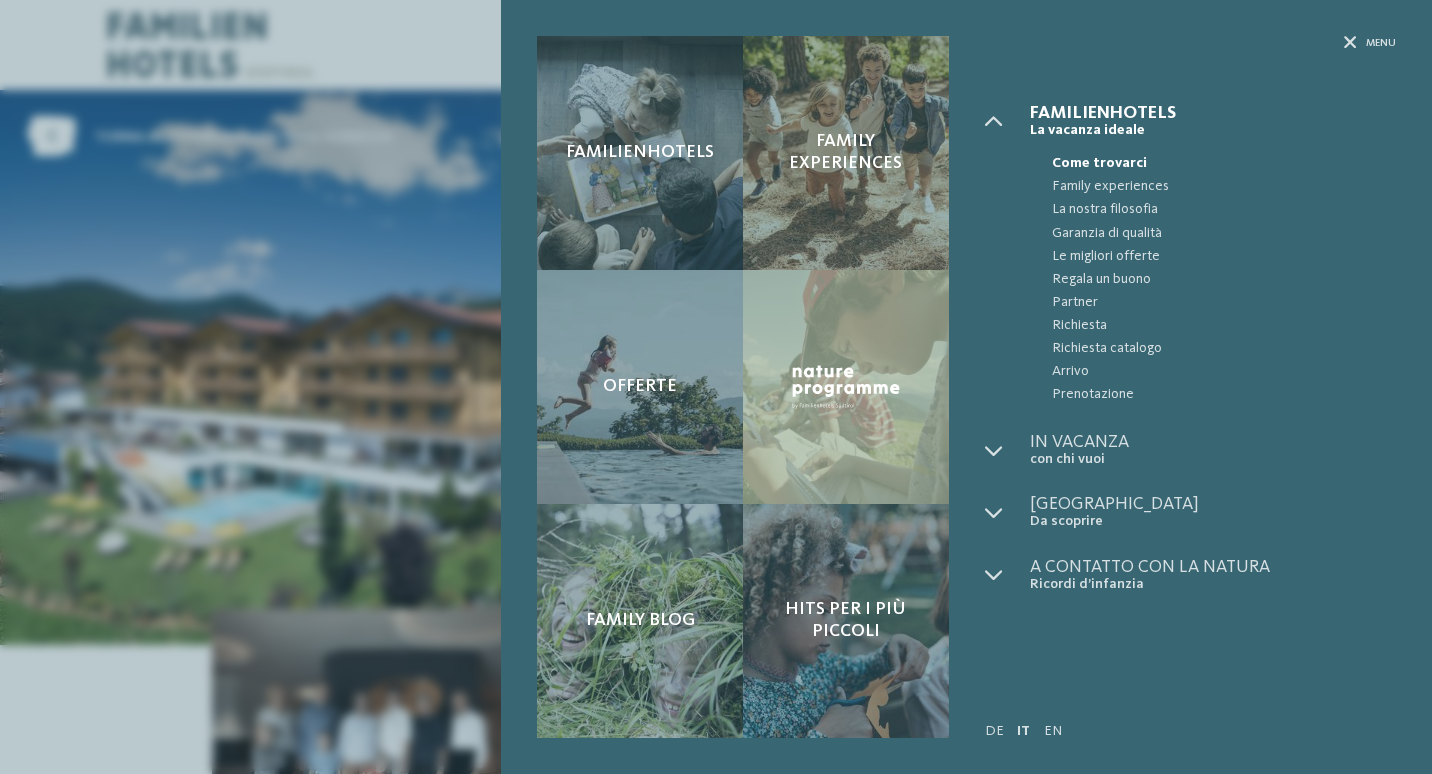 click on "Familienhotels
Family experiences
Offerte" at bounding box center [716, 387] 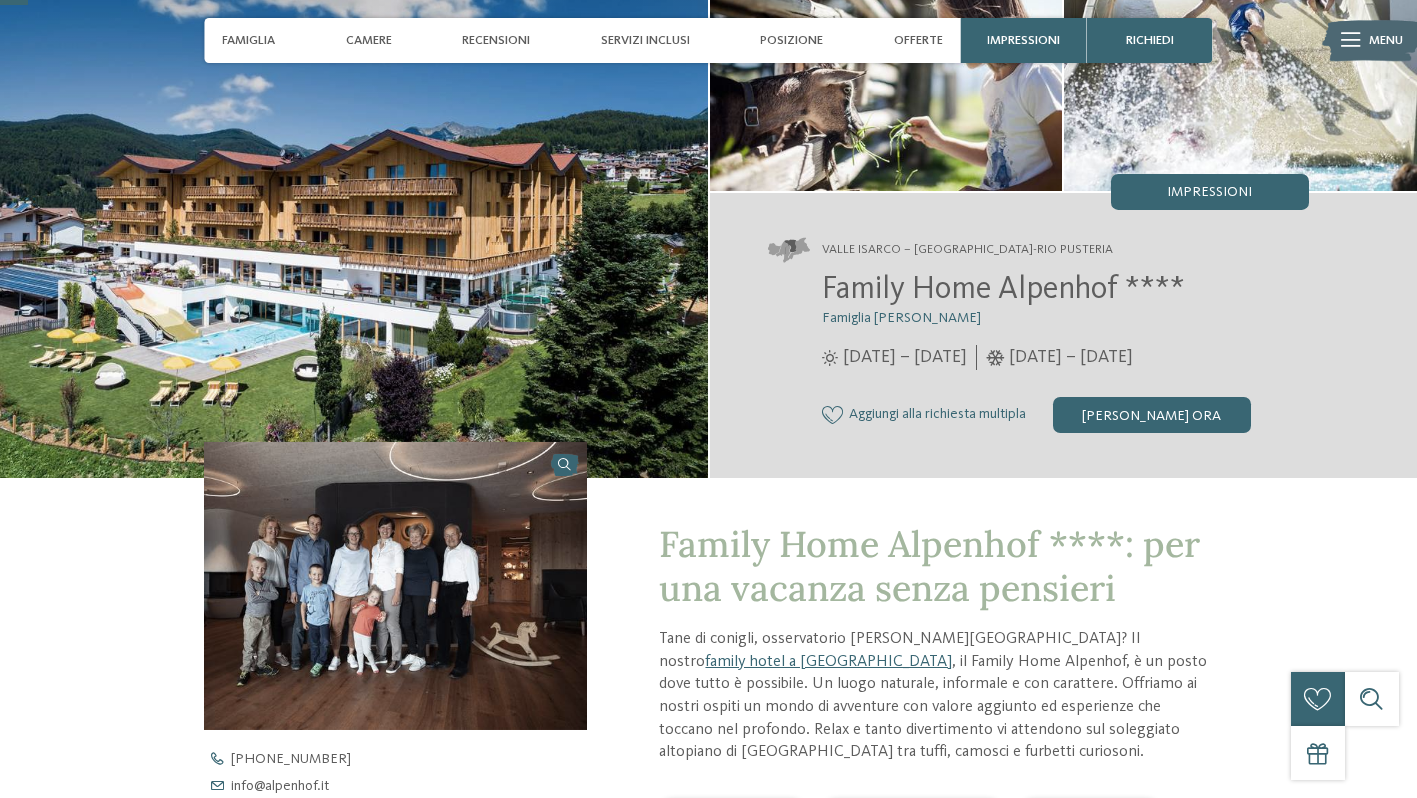 scroll, scrollTop: 0, scrollLeft: 0, axis: both 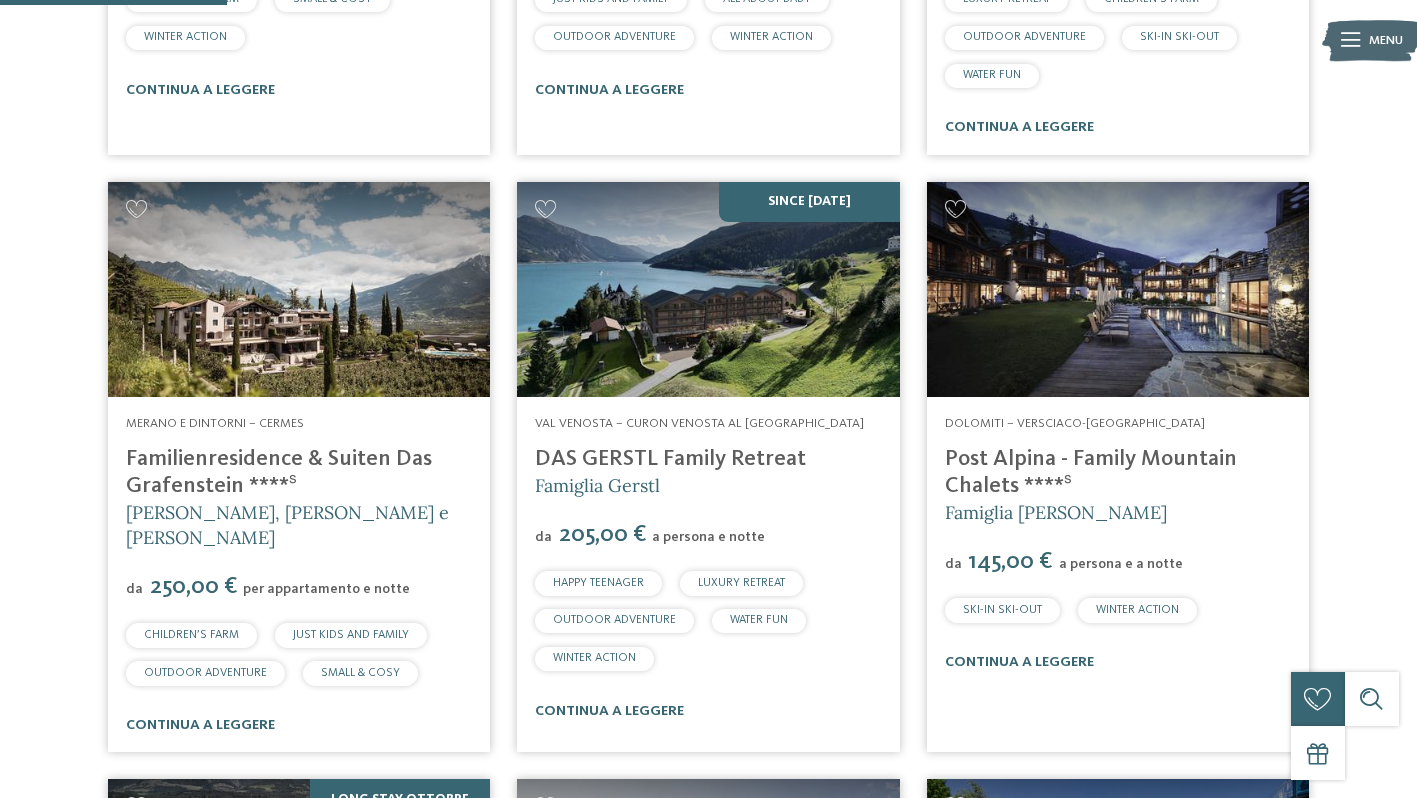 click at bounding box center [1118, 289] 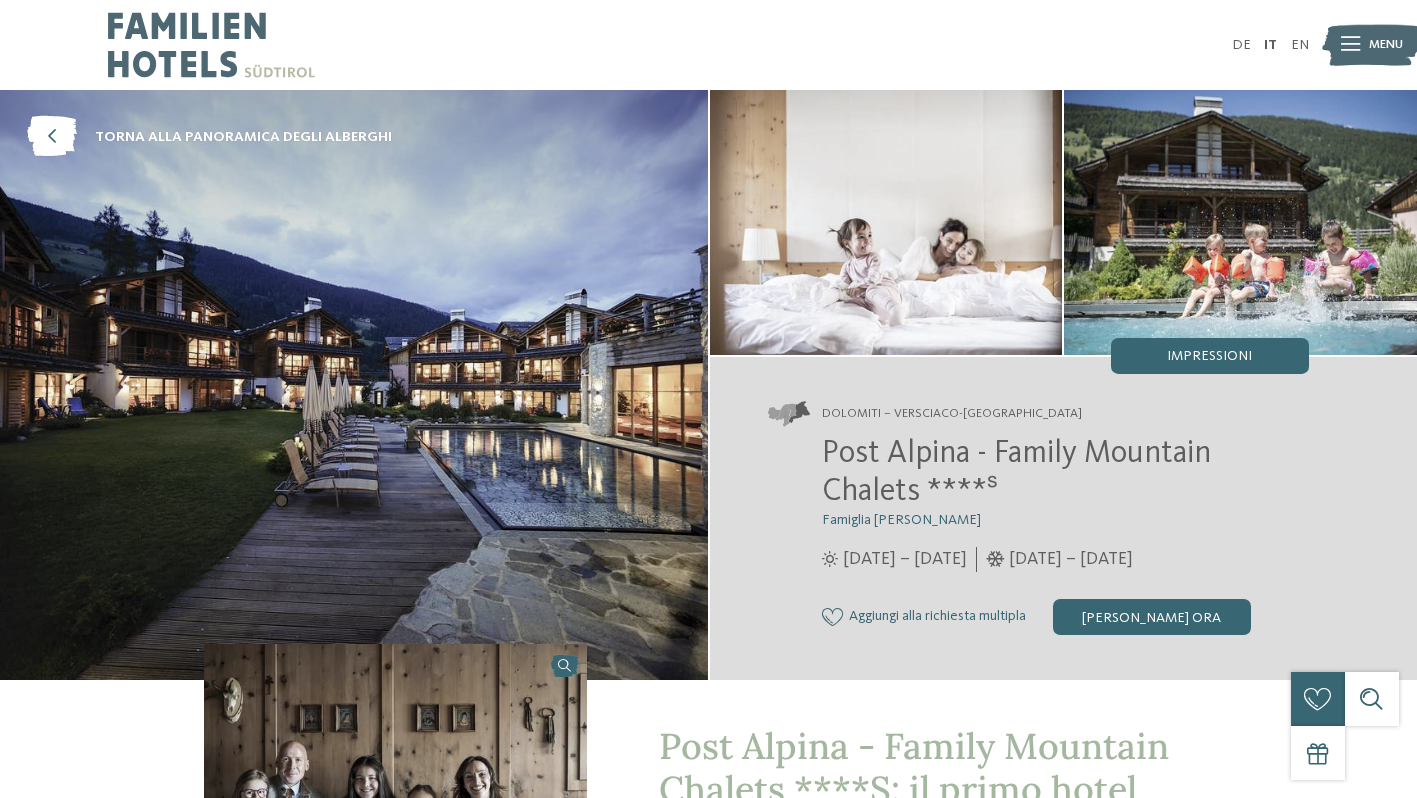 scroll, scrollTop: 0, scrollLeft: 0, axis: both 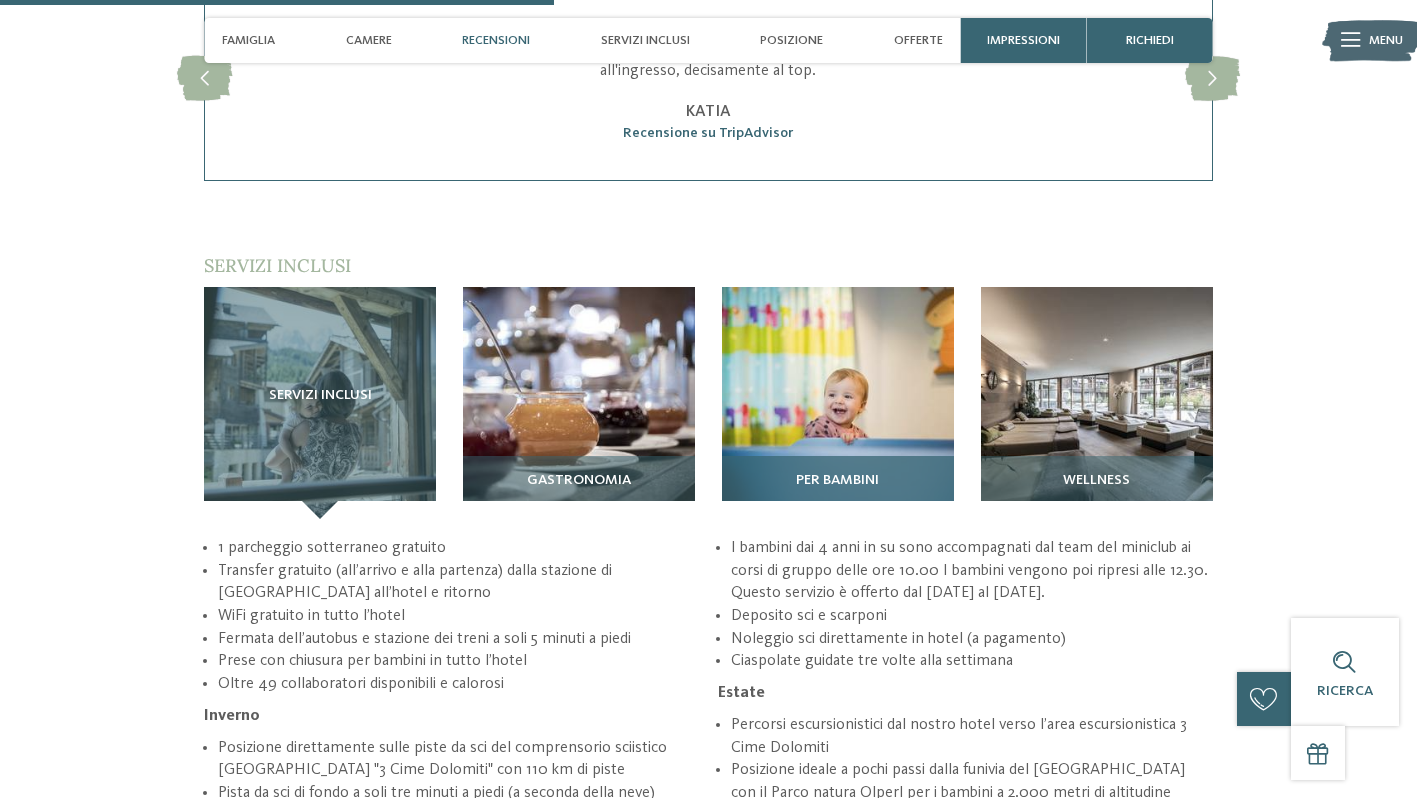 click on "Per bambini" at bounding box center (837, 481) 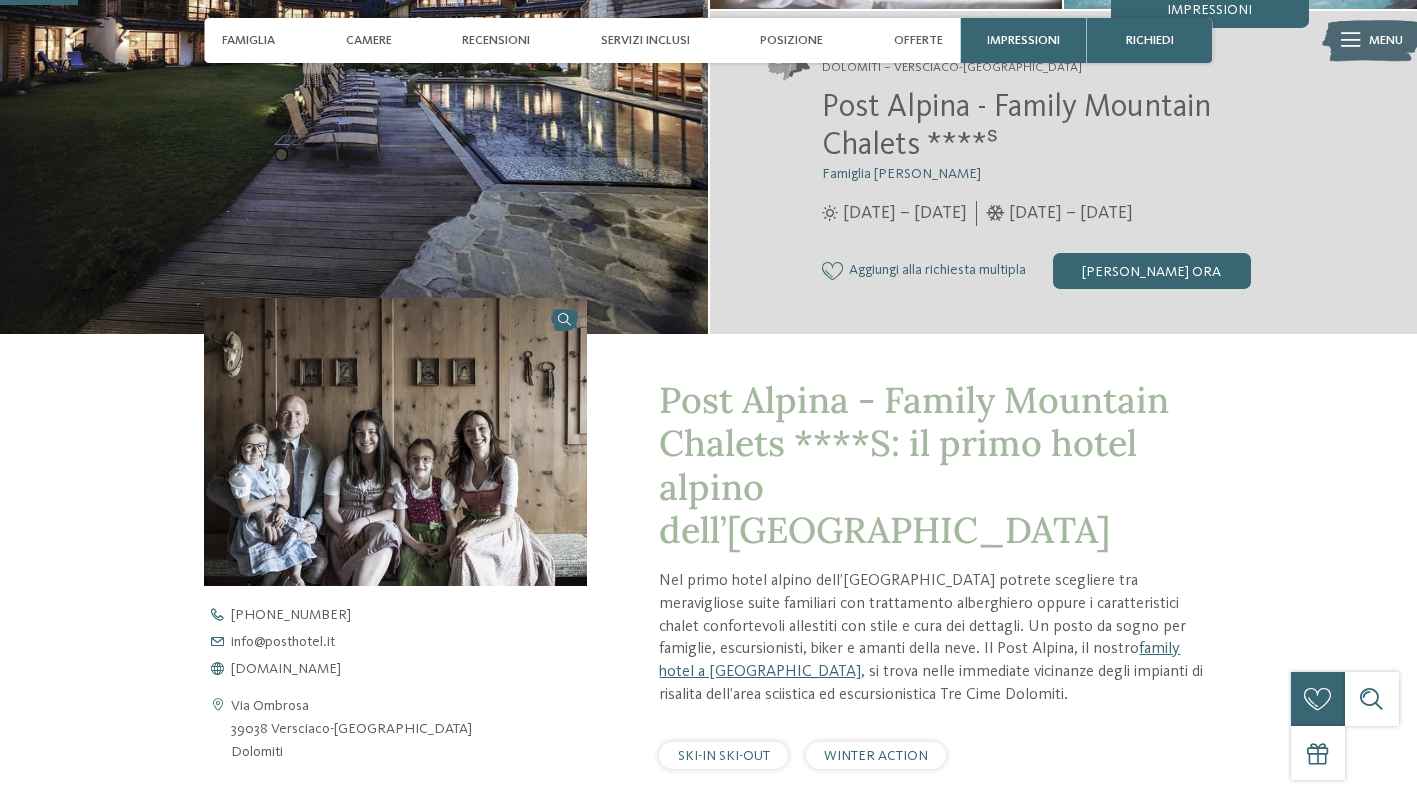 scroll, scrollTop: 421, scrollLeft: 0, axis: vertical 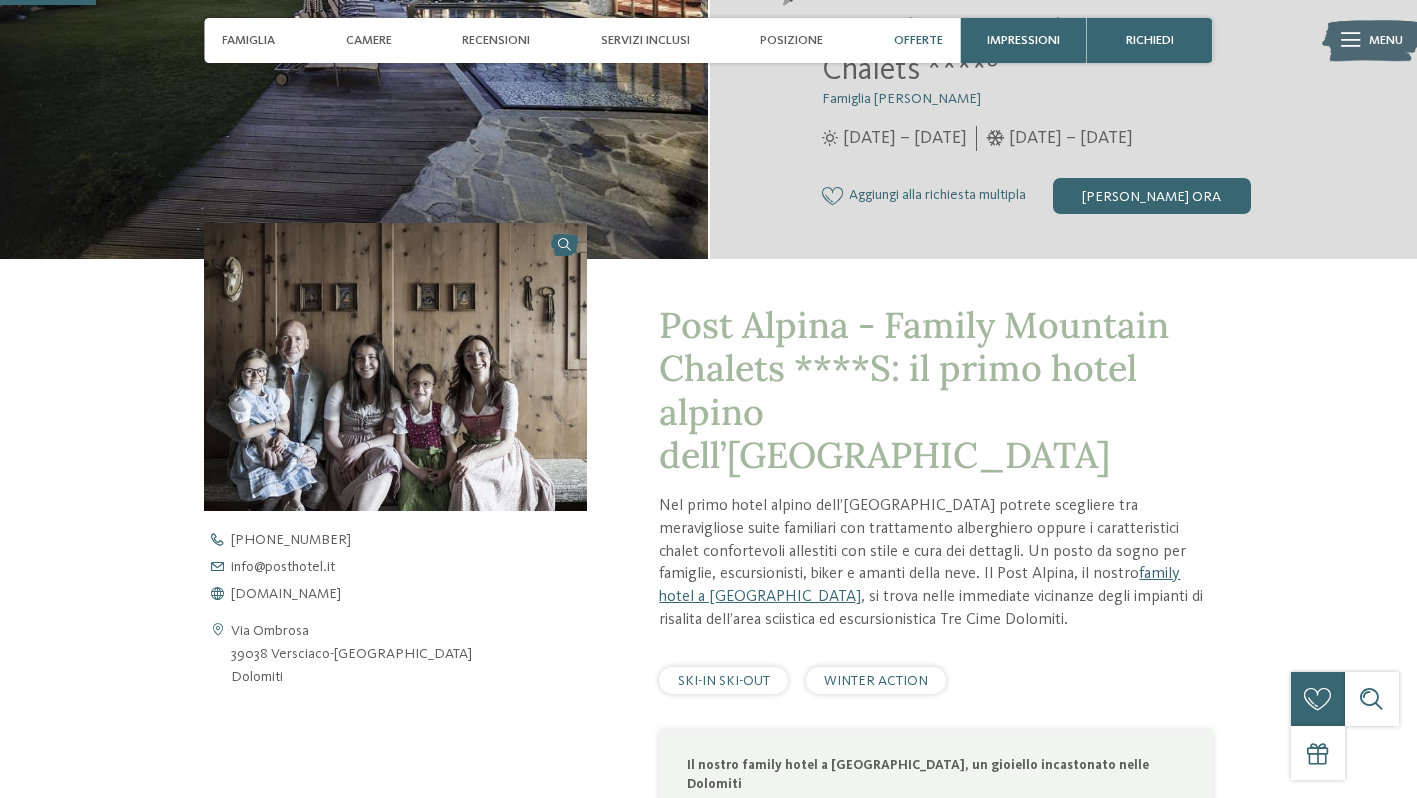 click on "Offerte" at bounding box center (918, 40) 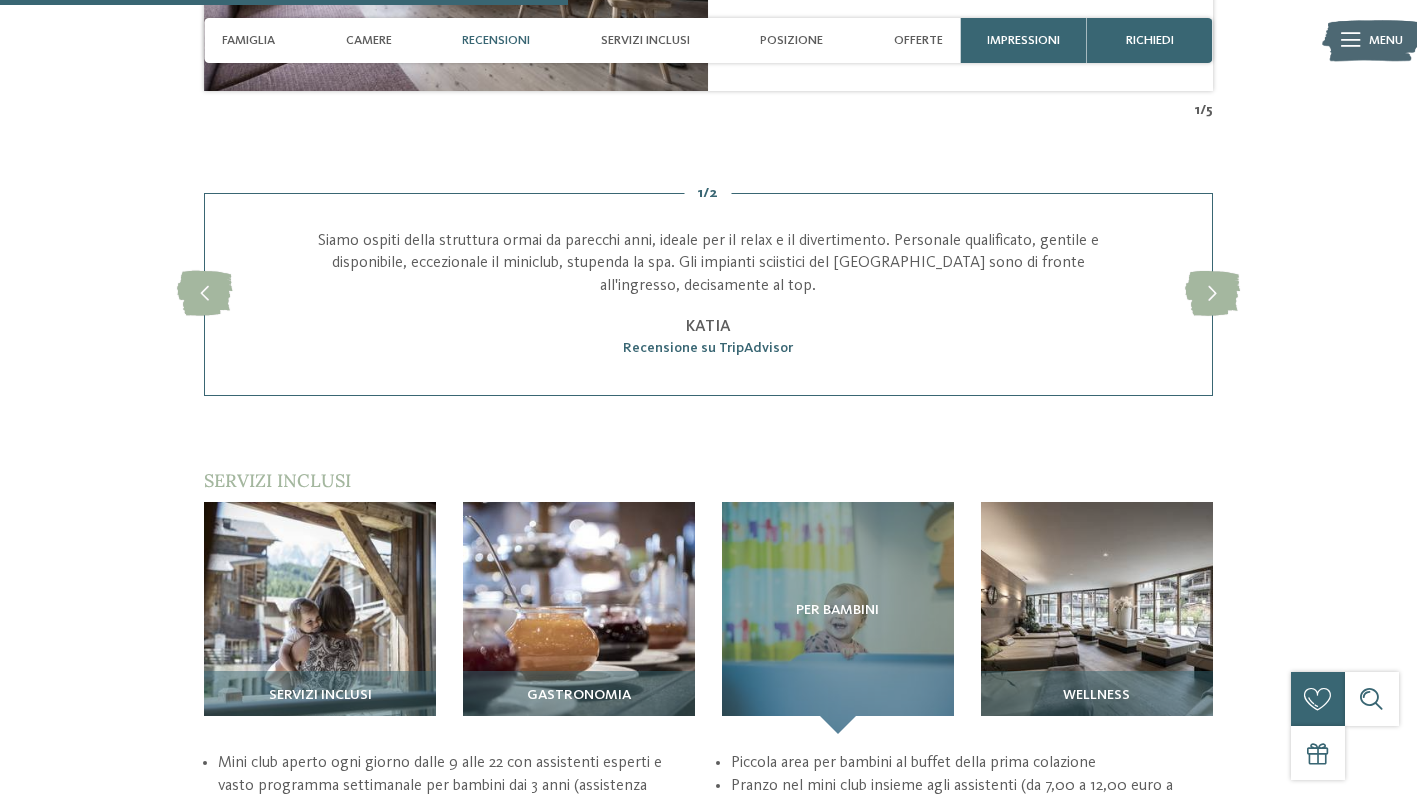scroll, scrollTop: 2211, scrollLeft: 0, axis: vertical 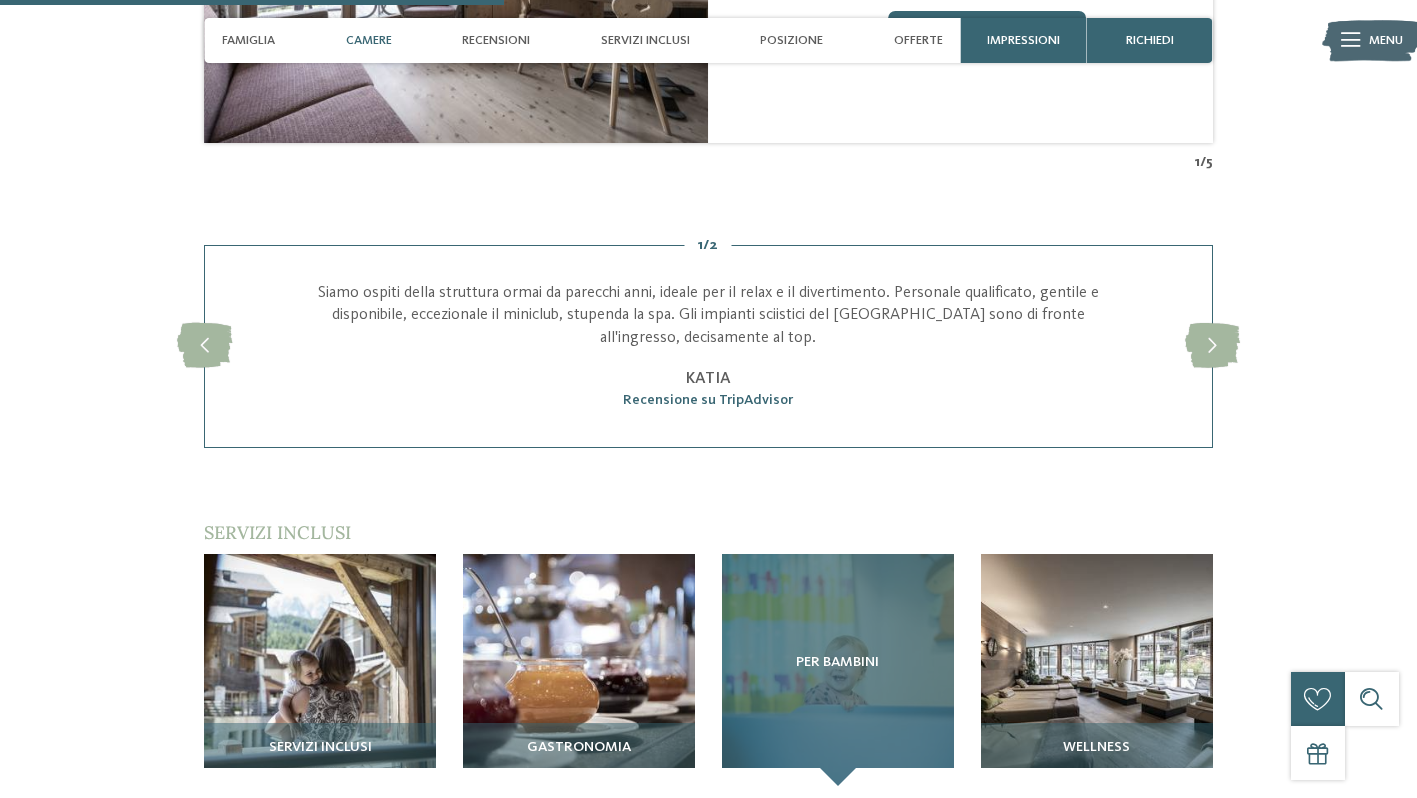 click on "Per bambini" at bounding box center [838, 670] 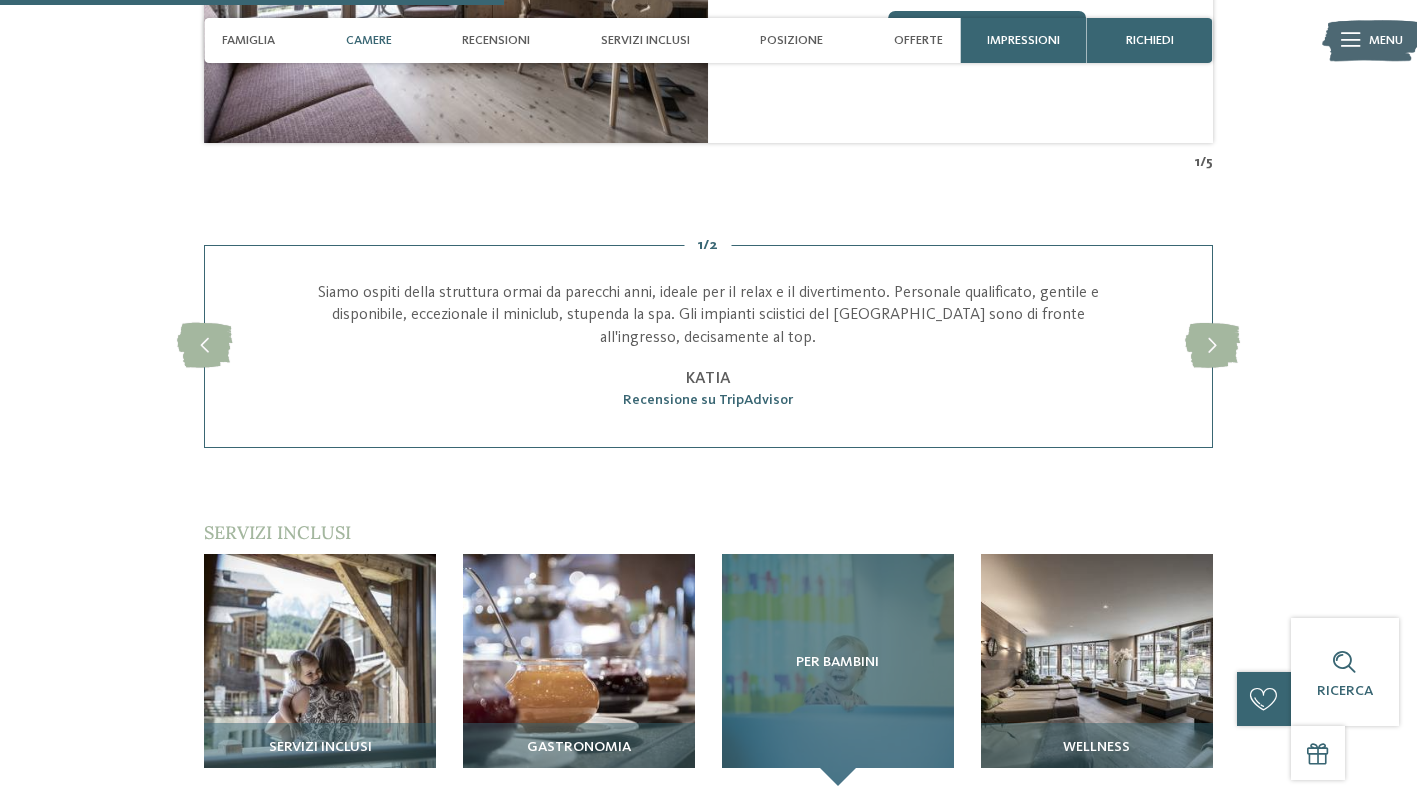click on "Per bambini" at bounding box center [837, 663] 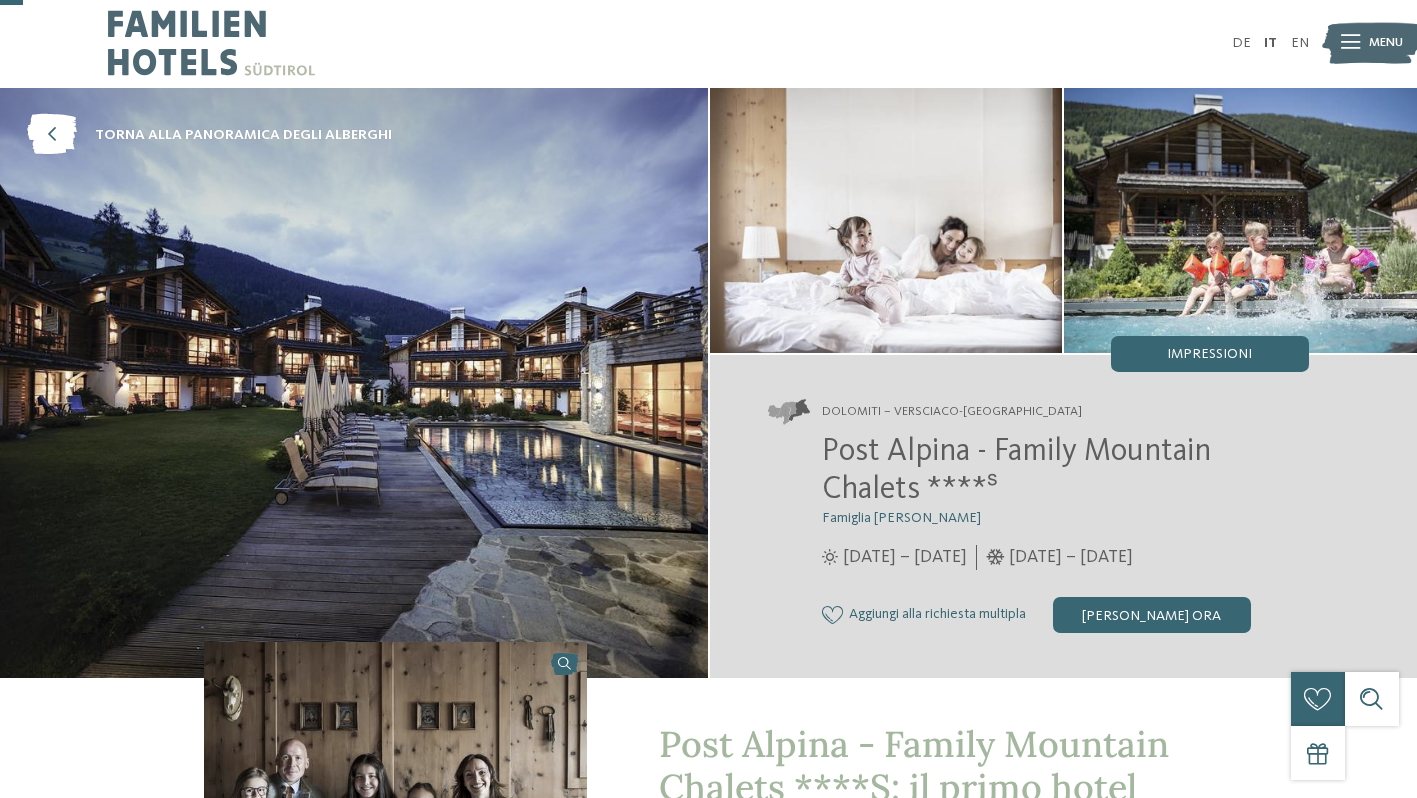 scroll, scrollTop: 0, scrollLeft: 0, axis: both 